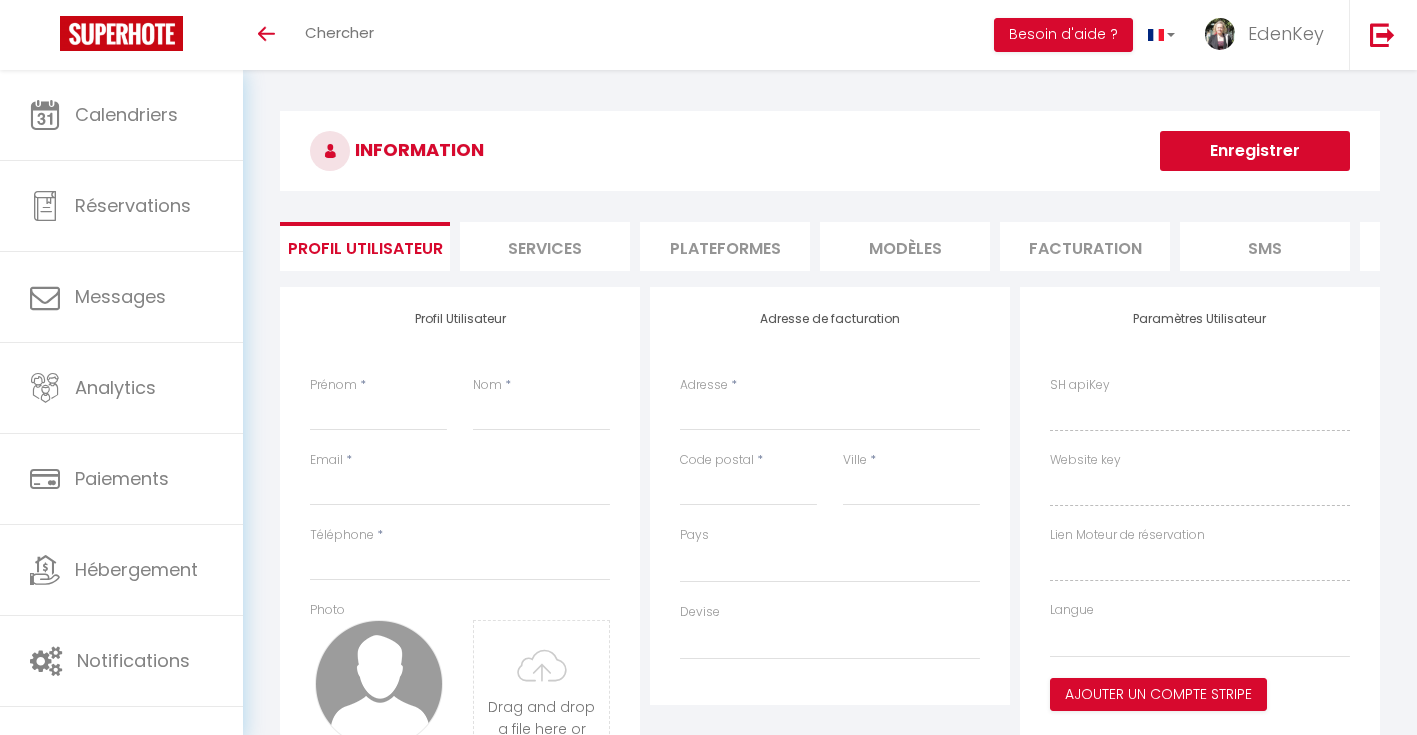 select 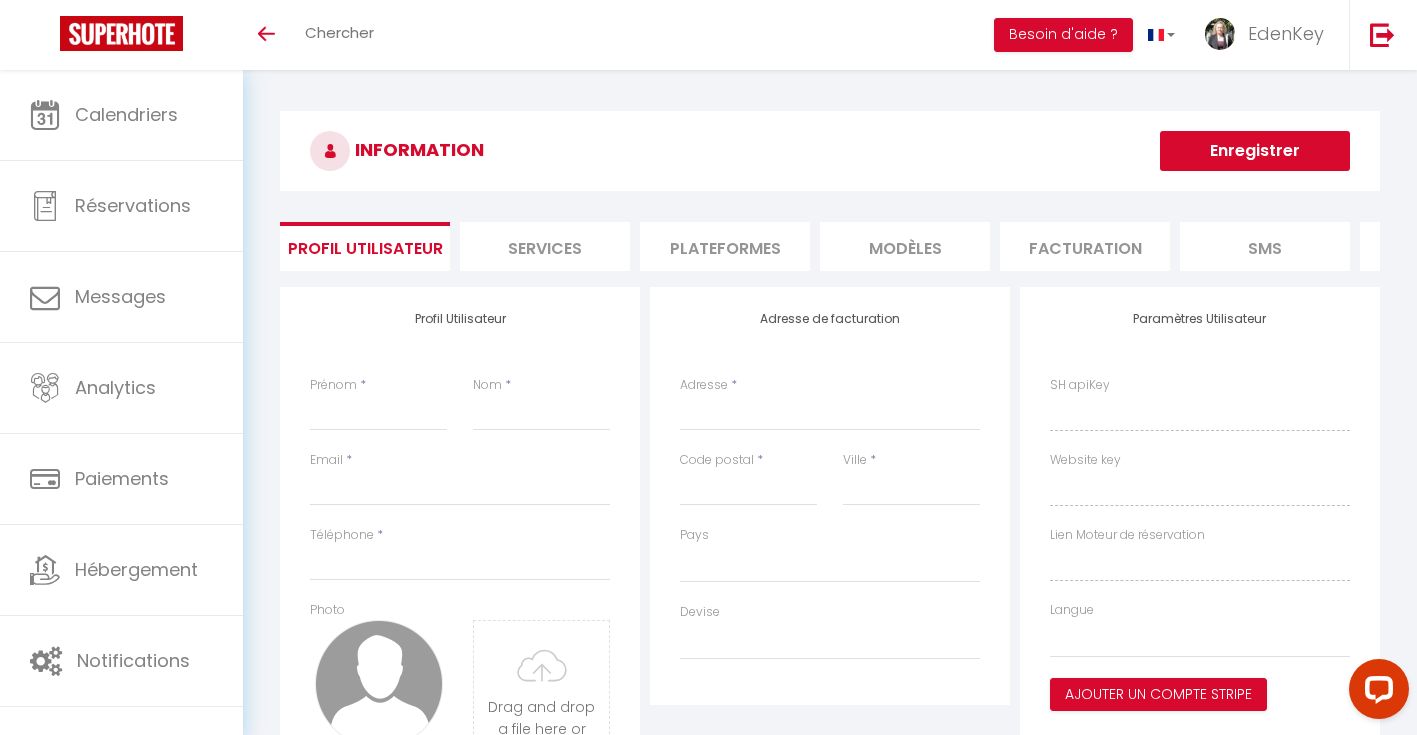 scroll, scrollTop: 0, scrollLeft: 0, axis: both 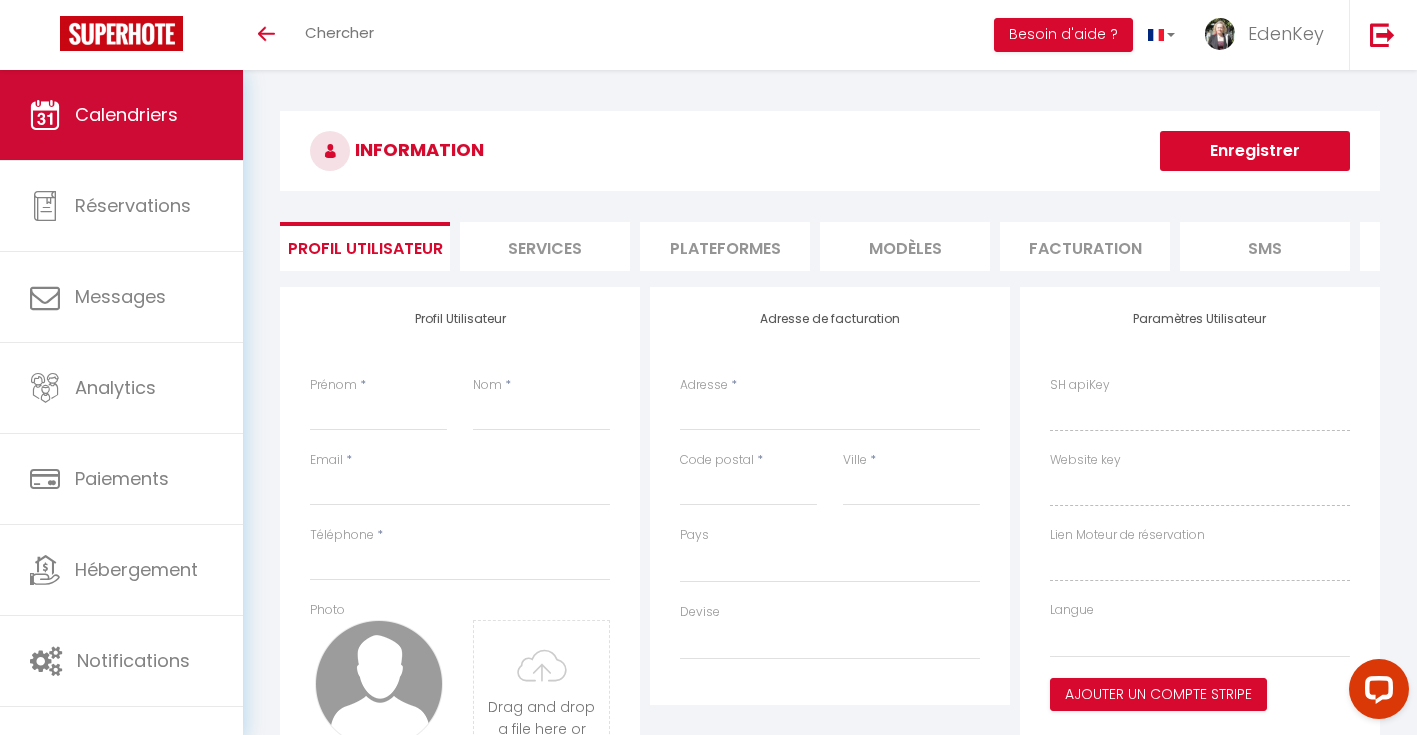 click on "Calendriers" at bounding box center [121, 115] 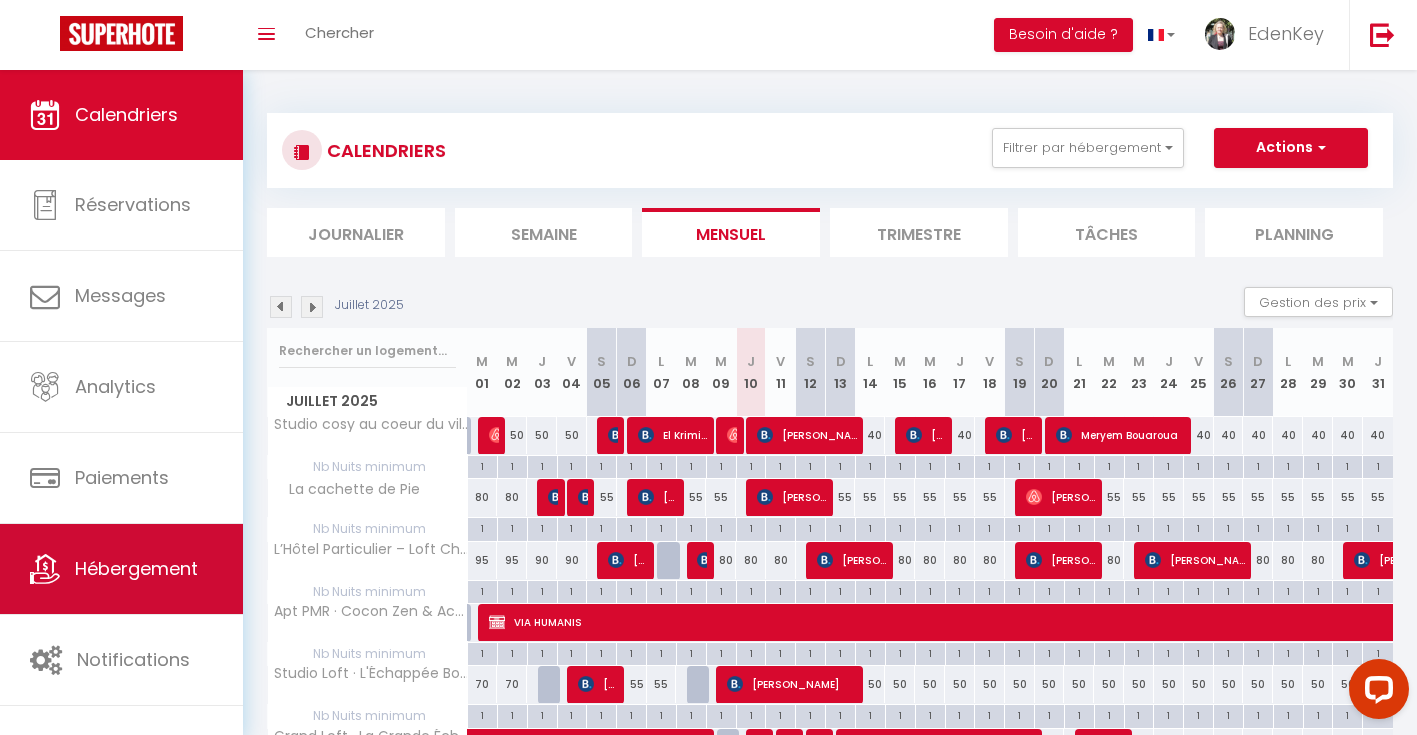 click on "Hébergement" at bounding box center [136, 568] 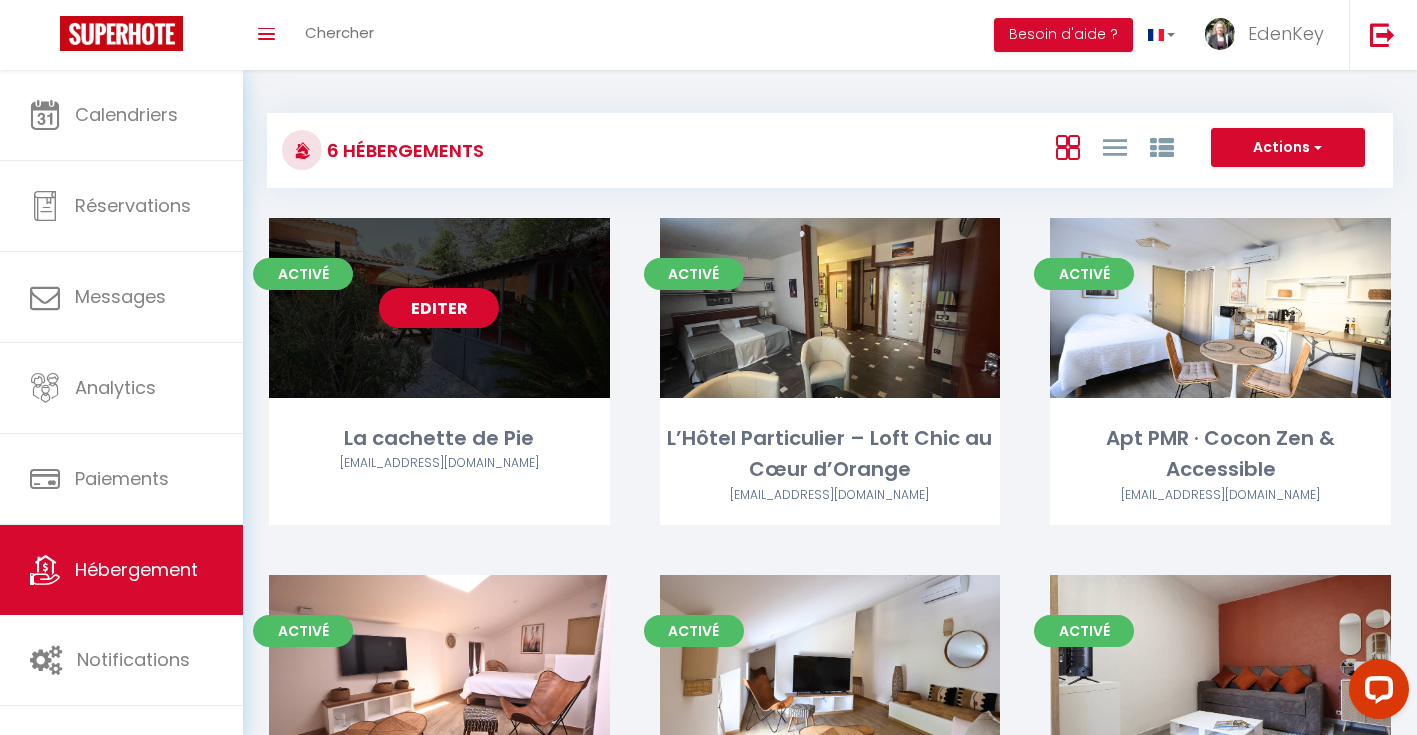click on "Editer" at bounding box center (439, 308) 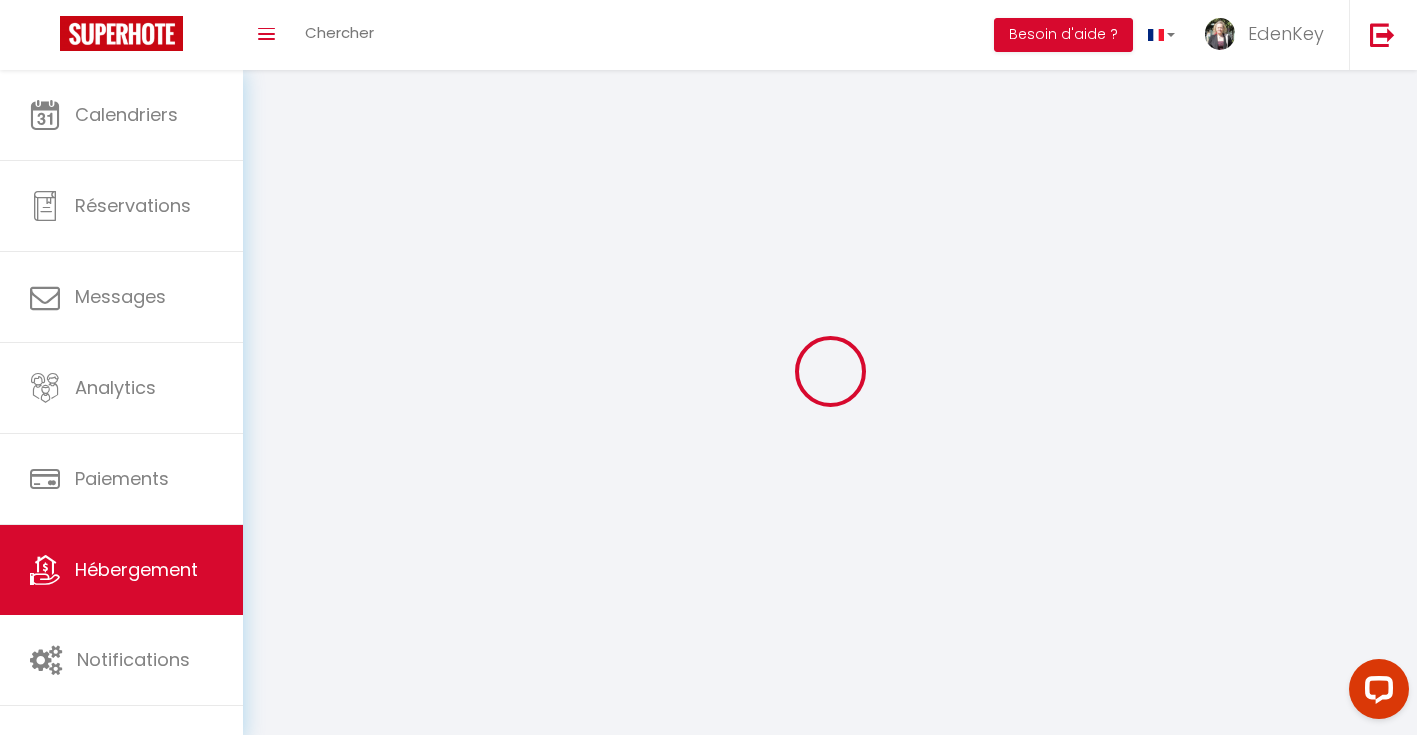 select 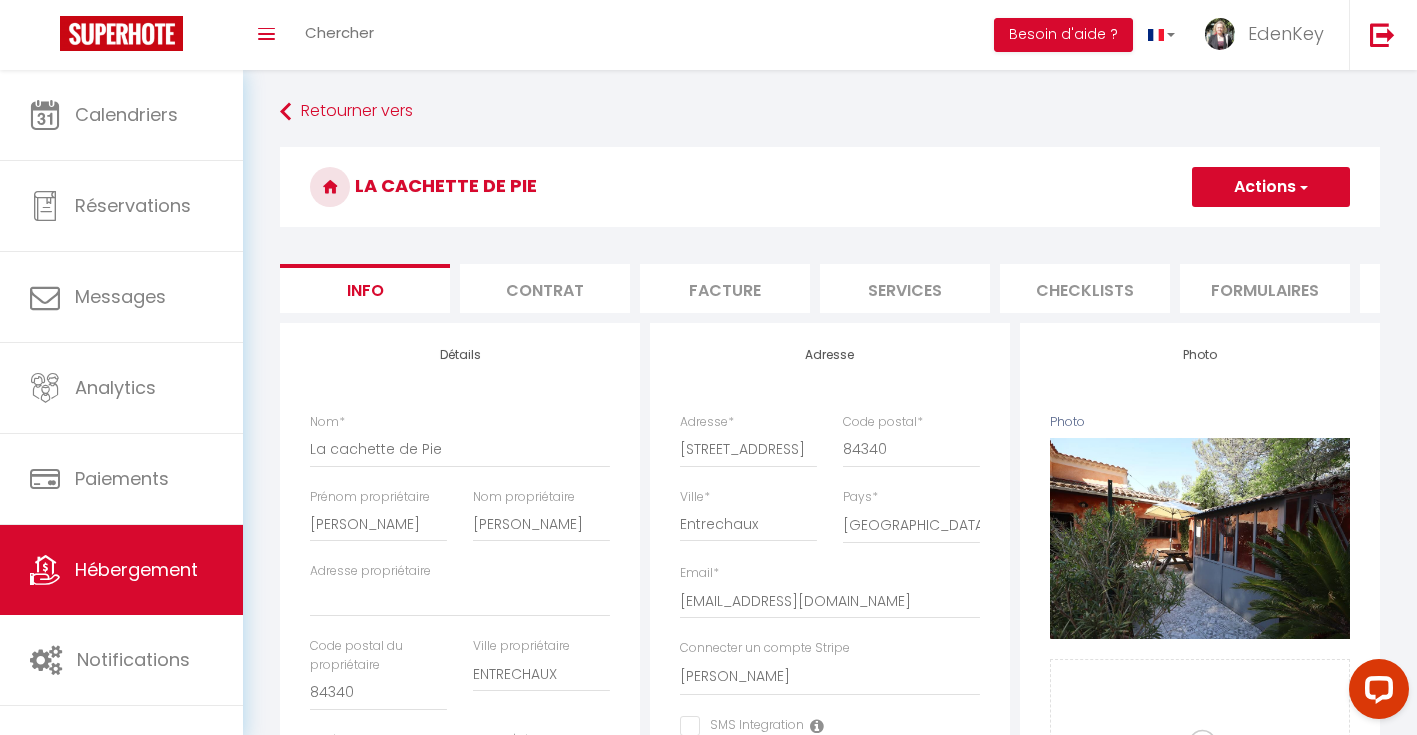 checkbox on "false" 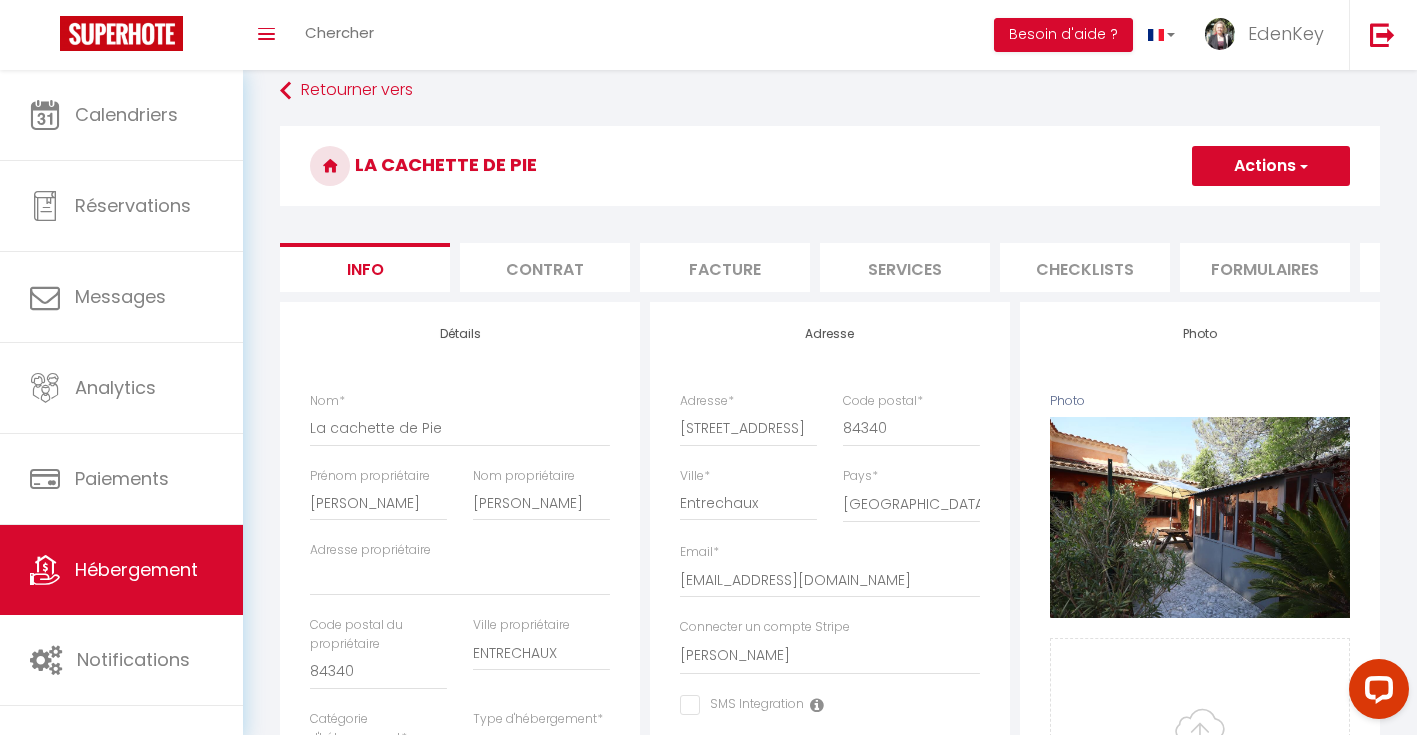 scroll, scrollTop: 19, scrollLeft: 0, axis: vertical 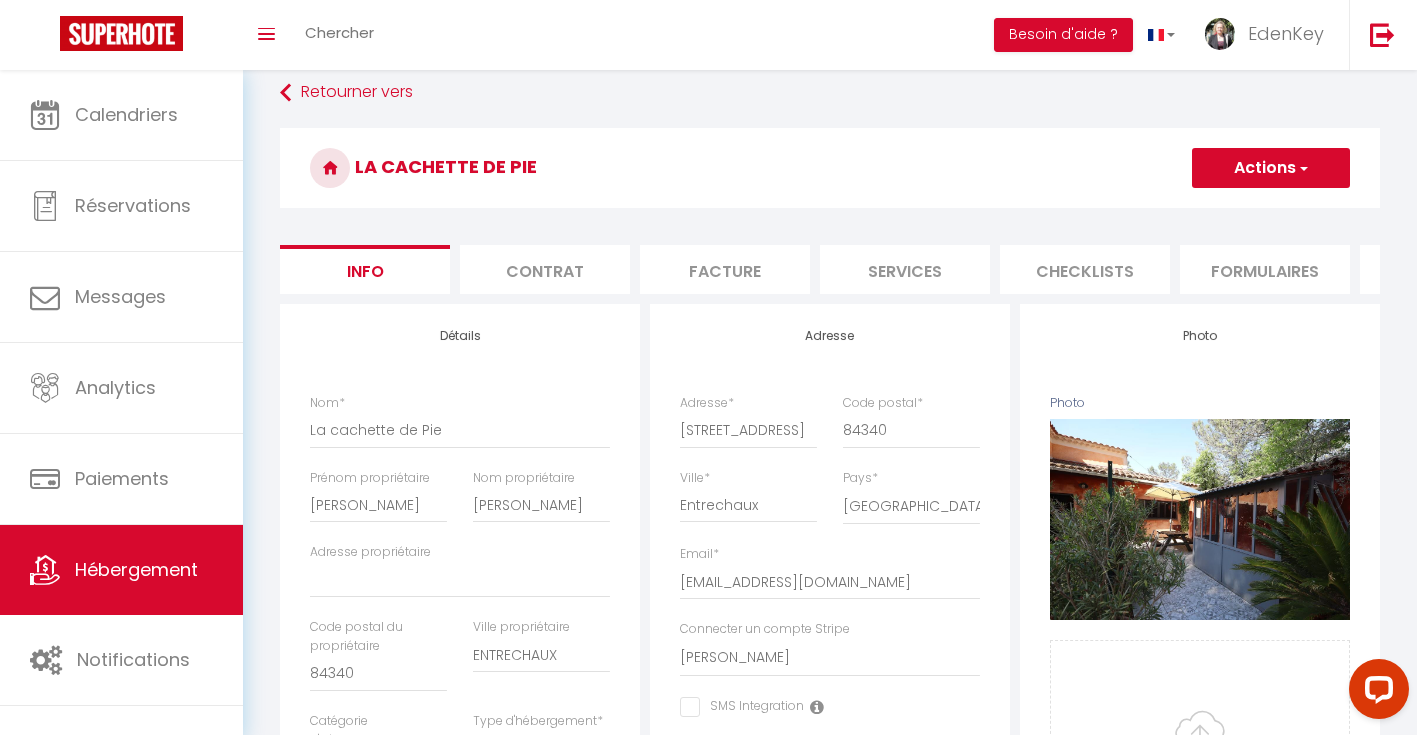 click on "Contrat" at bounding box center (545, 269) 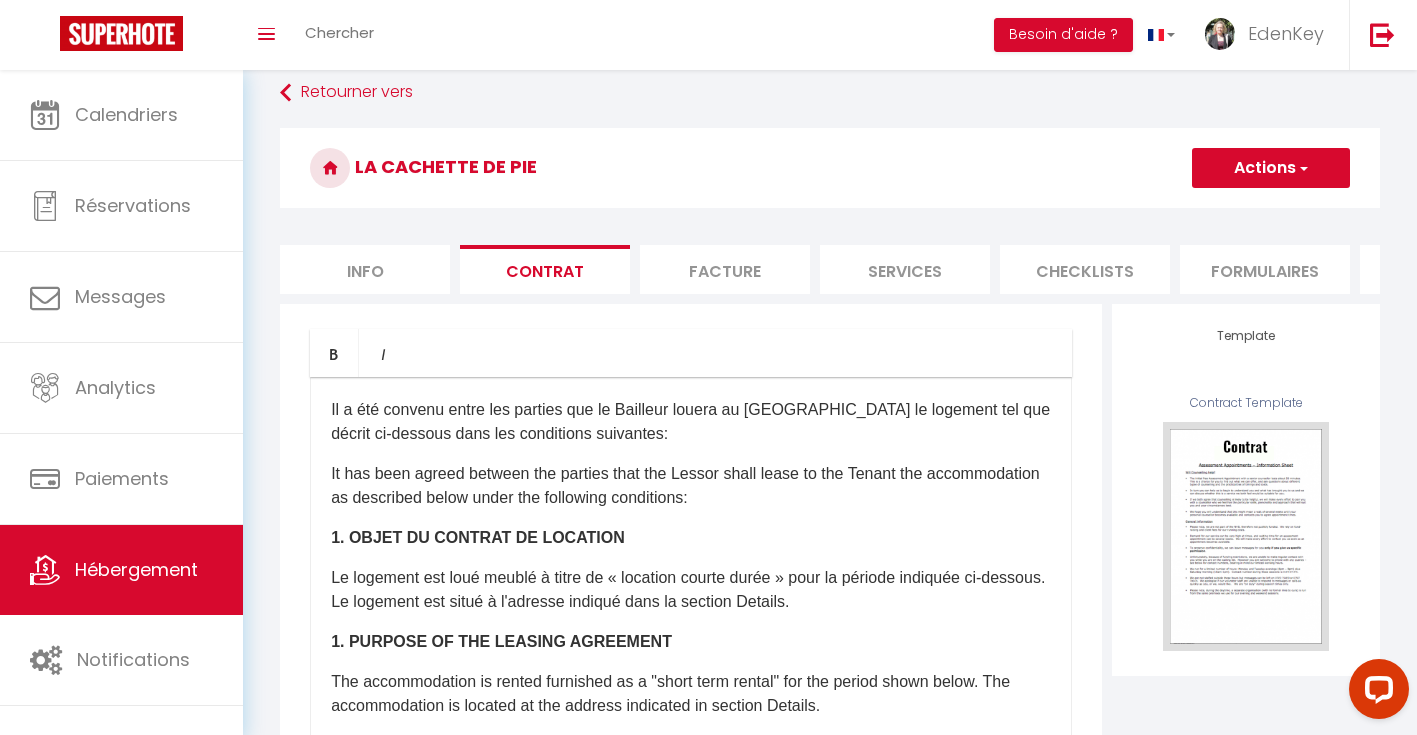 click on "Facture" at bounding box center (725, 269) 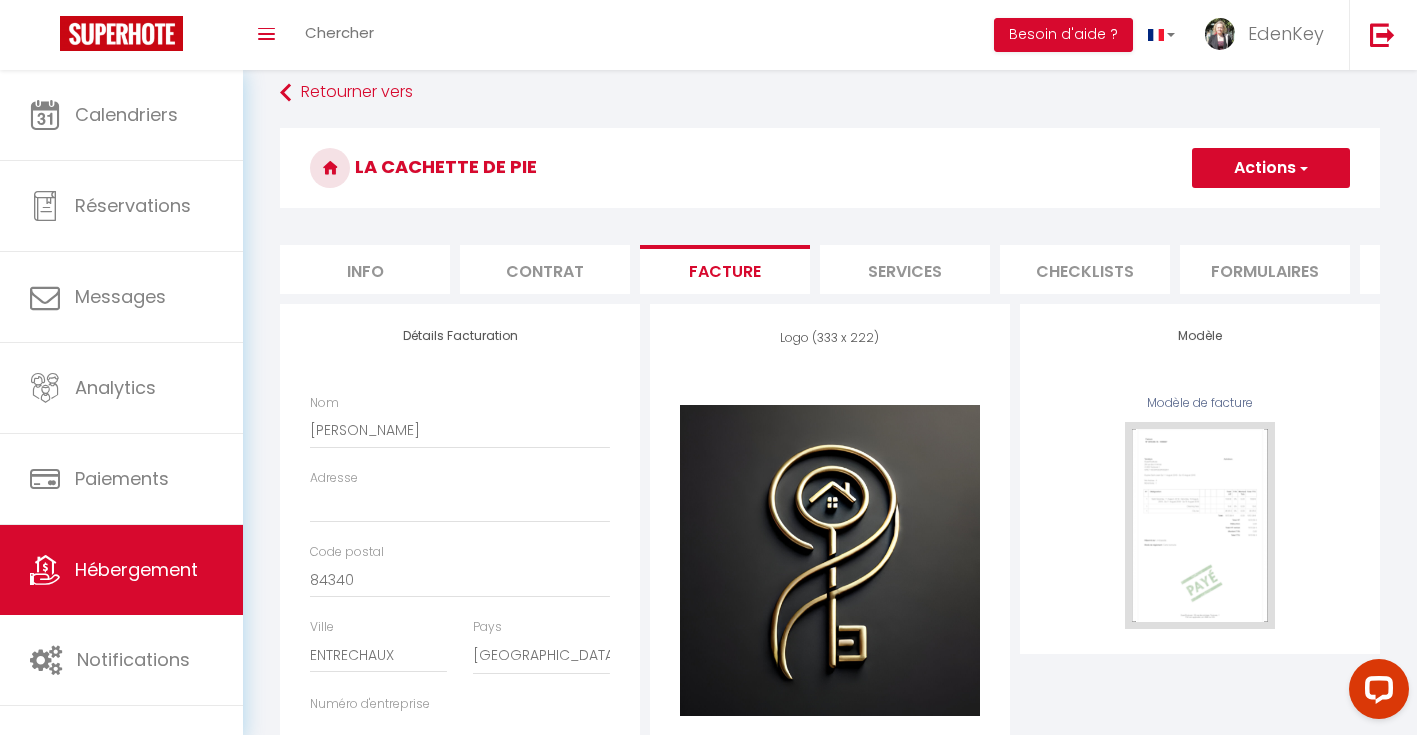 click on "Services" at bounding box center [905, 269] 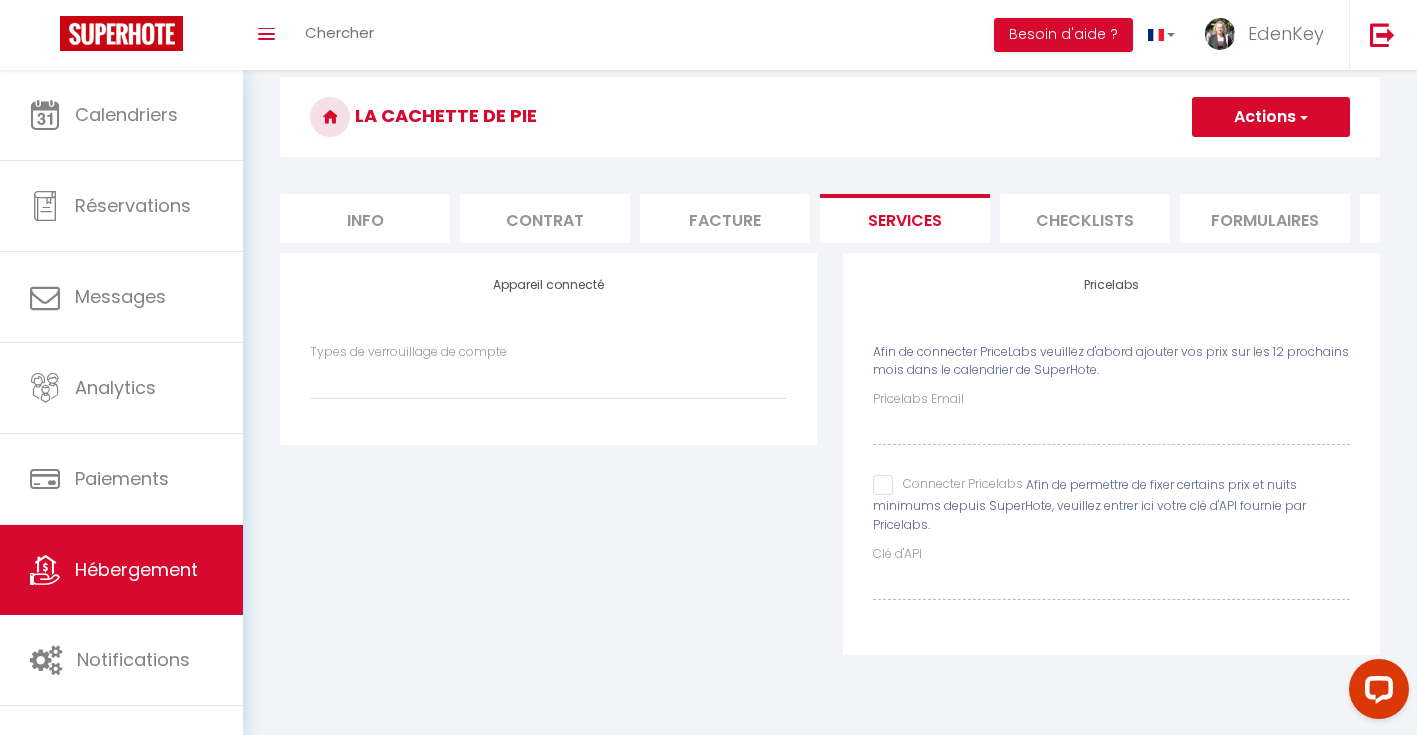 scroll, scrollTop: 70, scrollLeft: 0, axis: vertical 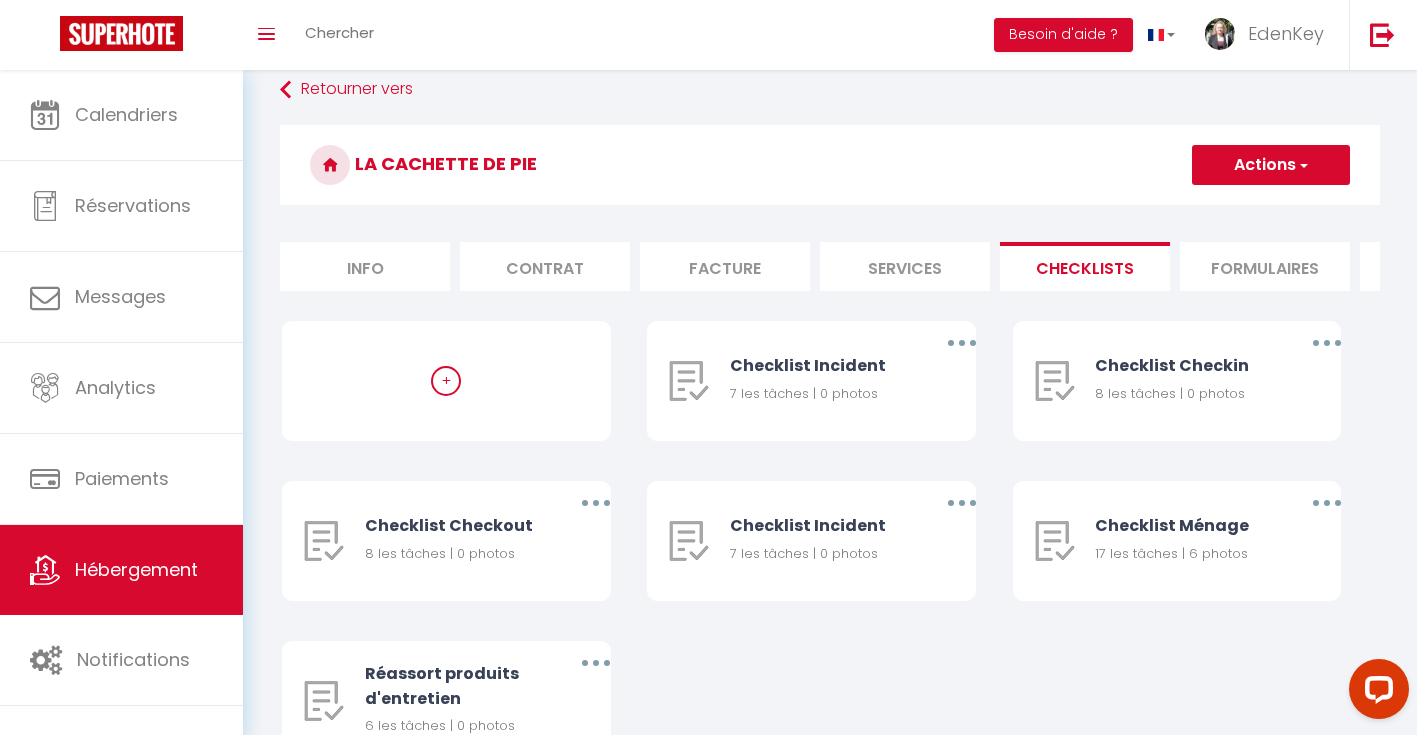 click on "Actions" at bounding box center (1271, 165) 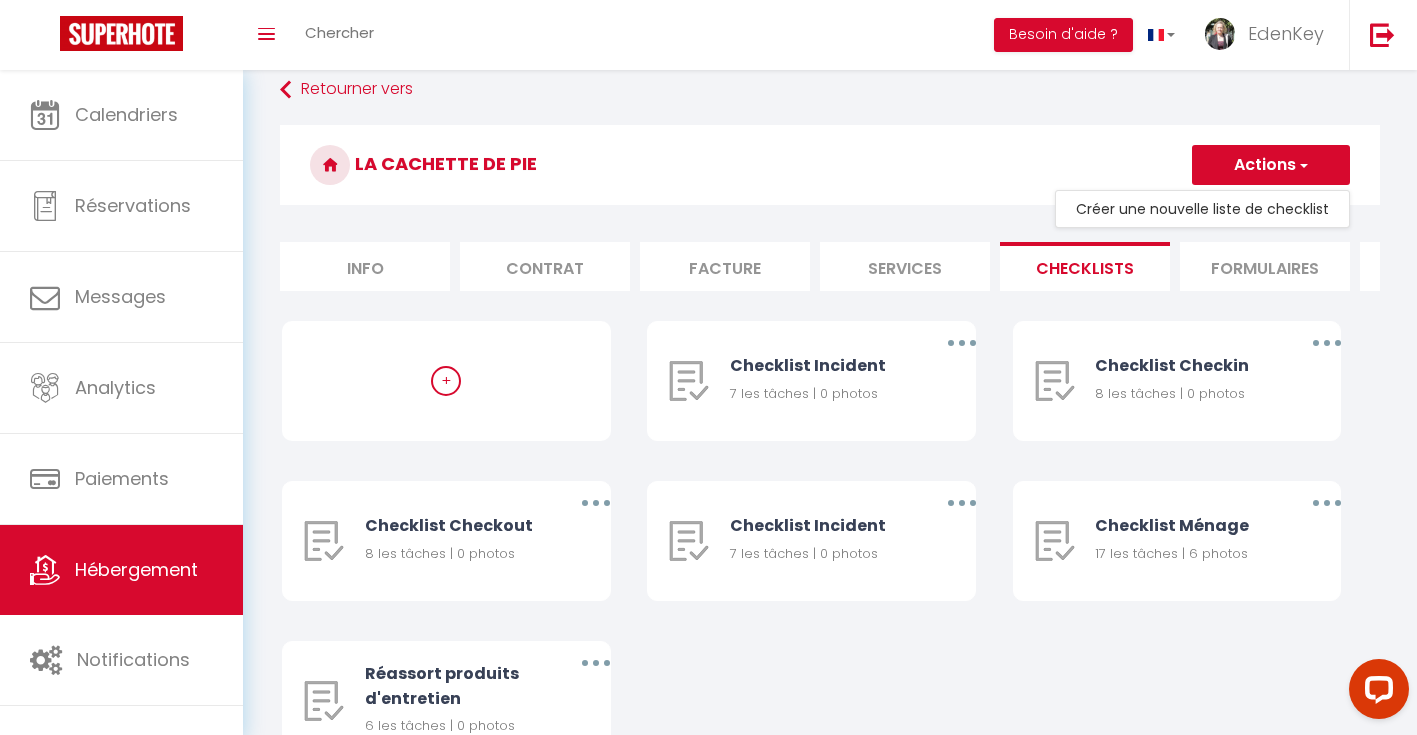 click on "La cachette de Pie
Actions
Créer une nouvelle liste de checklist" at bounding box center [830, 170] 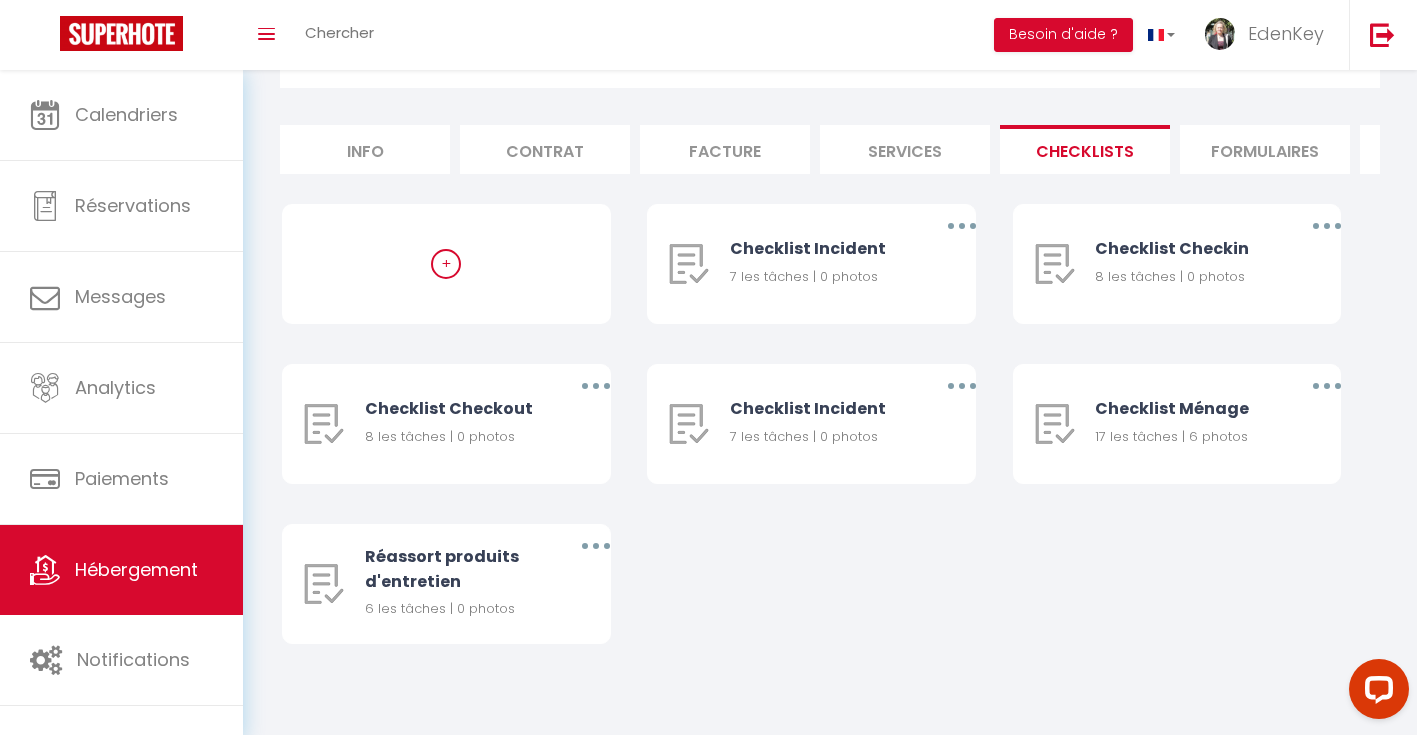 scroll, scrollTop: 139, scrollLeft: 0, axis: vertical 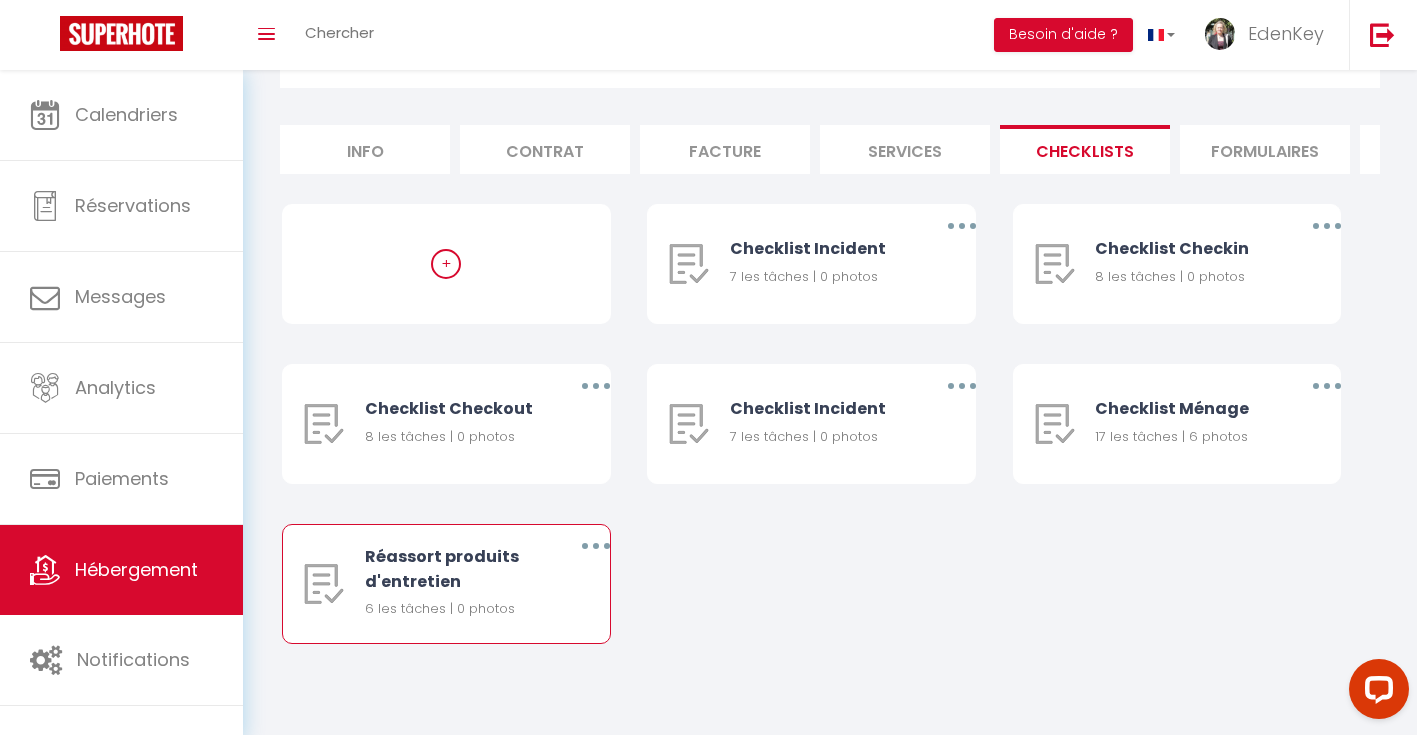 click on "Réassort produits d'entretien" at bounding box center [453, 569] 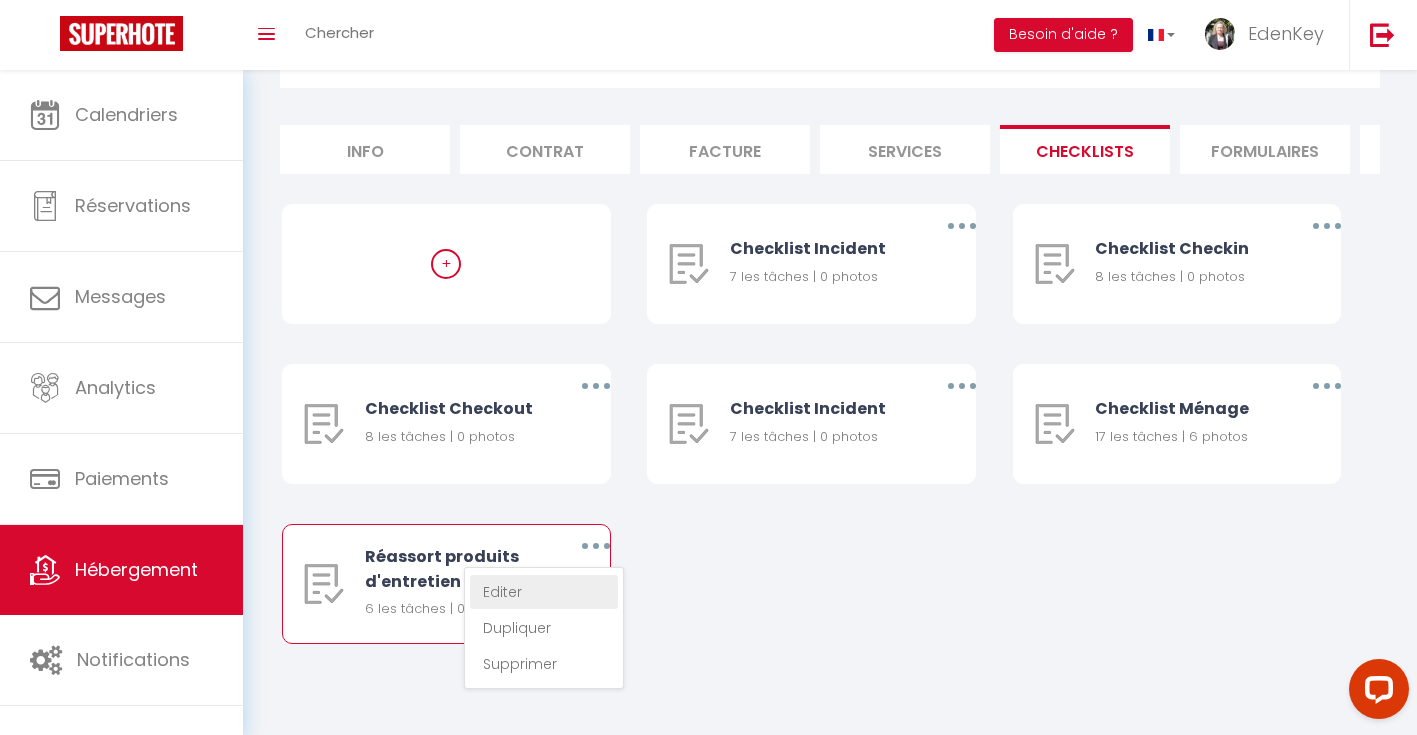 click on "Editer" at bounding box center (544, 592) 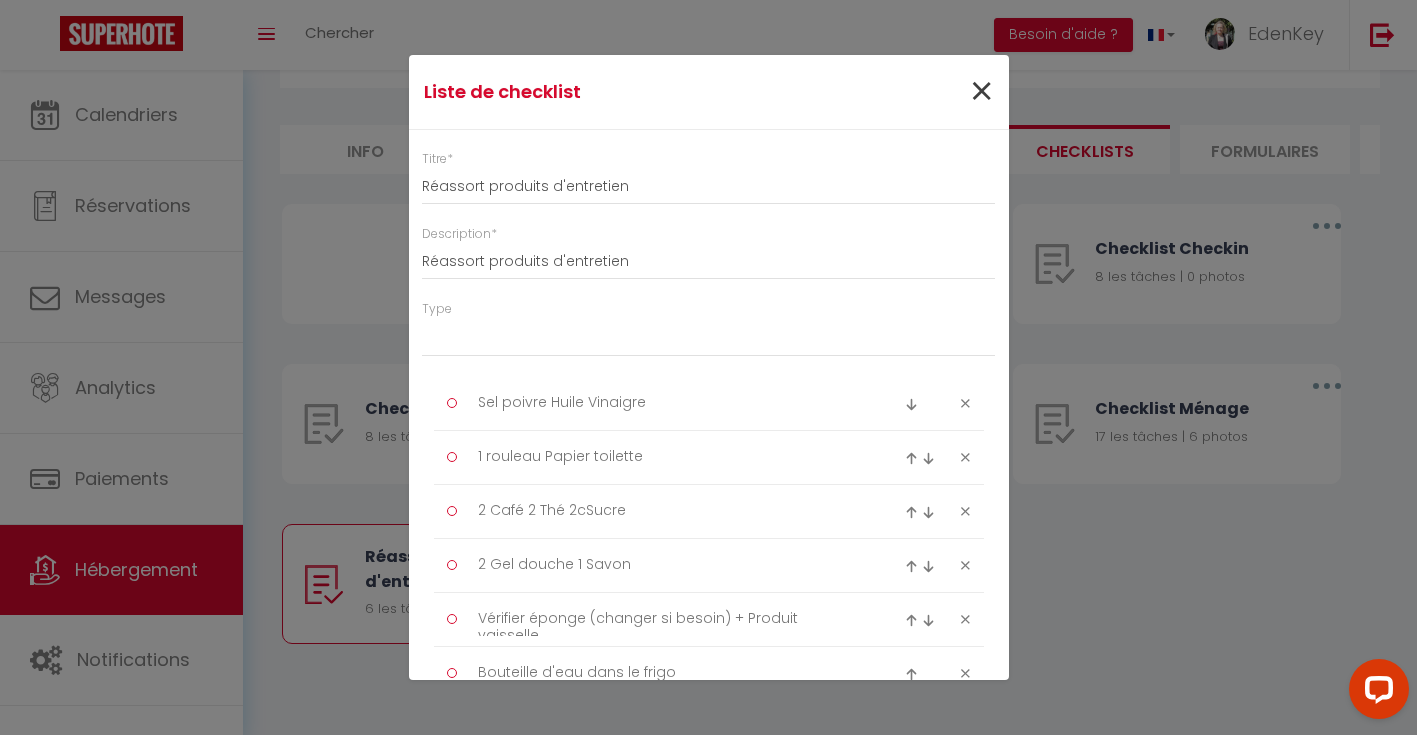 click on "×" at bounding box center [981, 92] 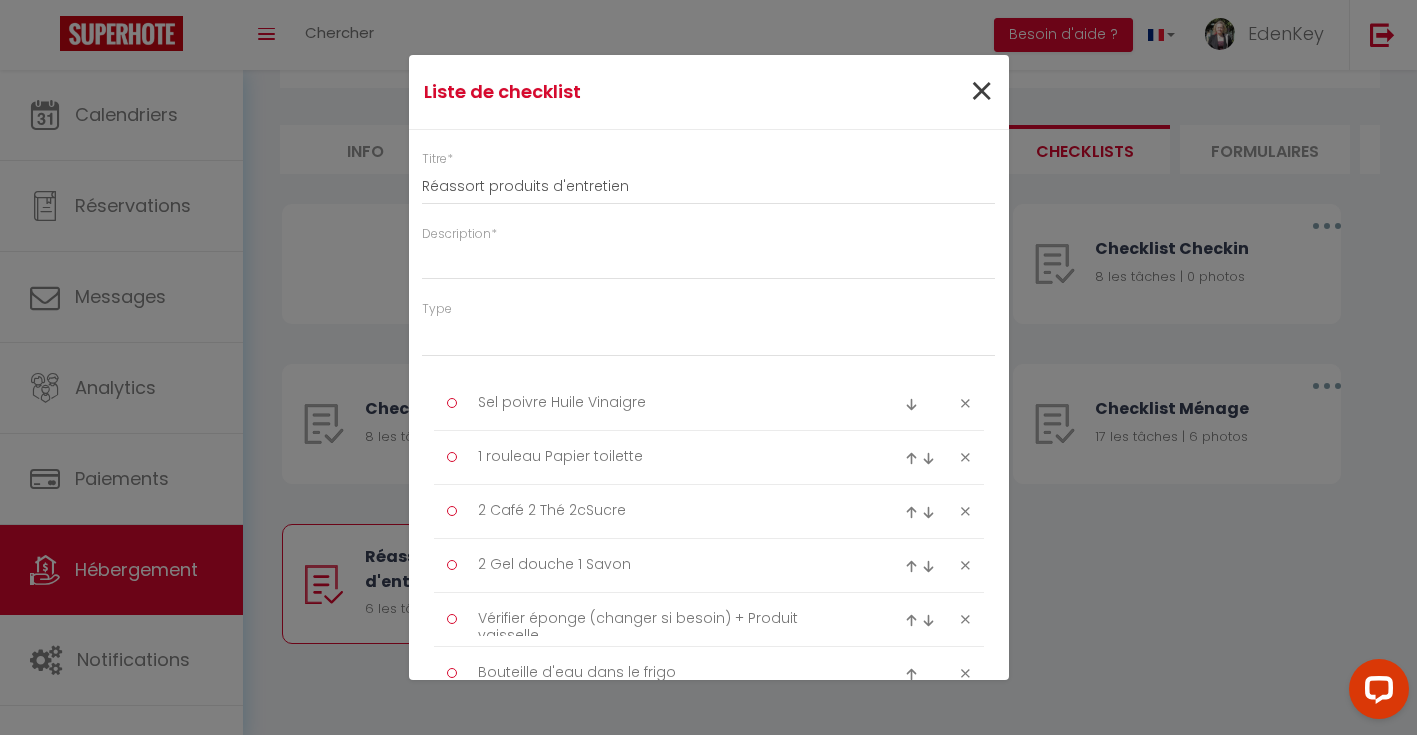 type on "Réassort produits d'entretien" 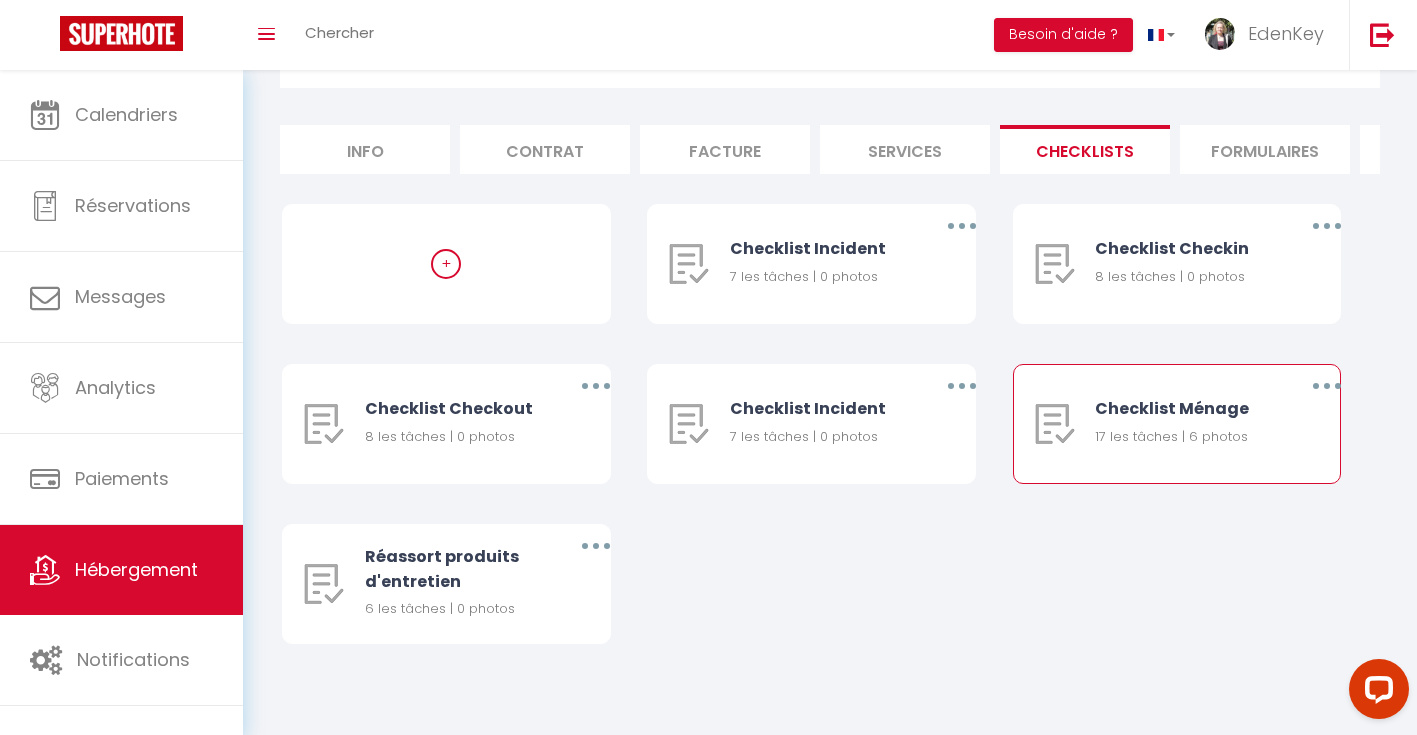 click at bounding box center [1327, 386] 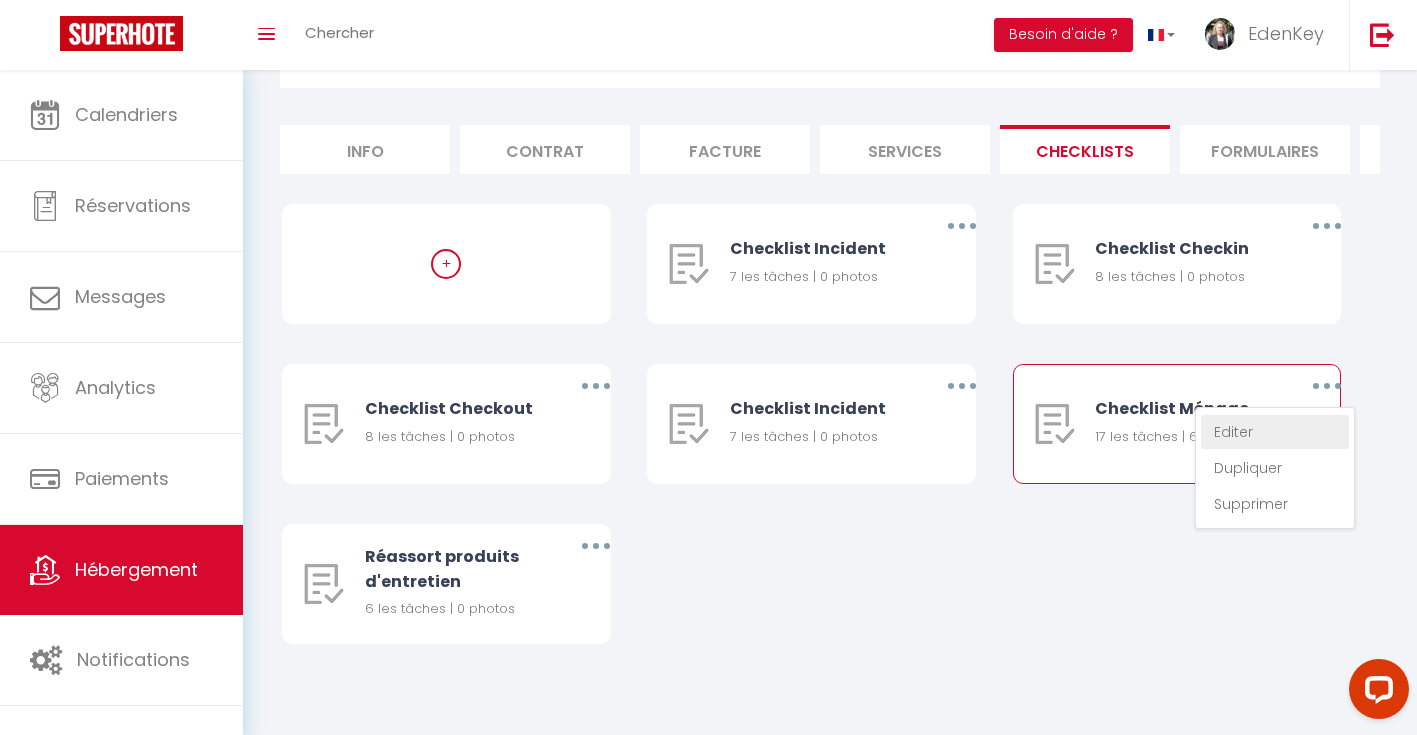 click on "Editer" at bounding box center (1275, 432) 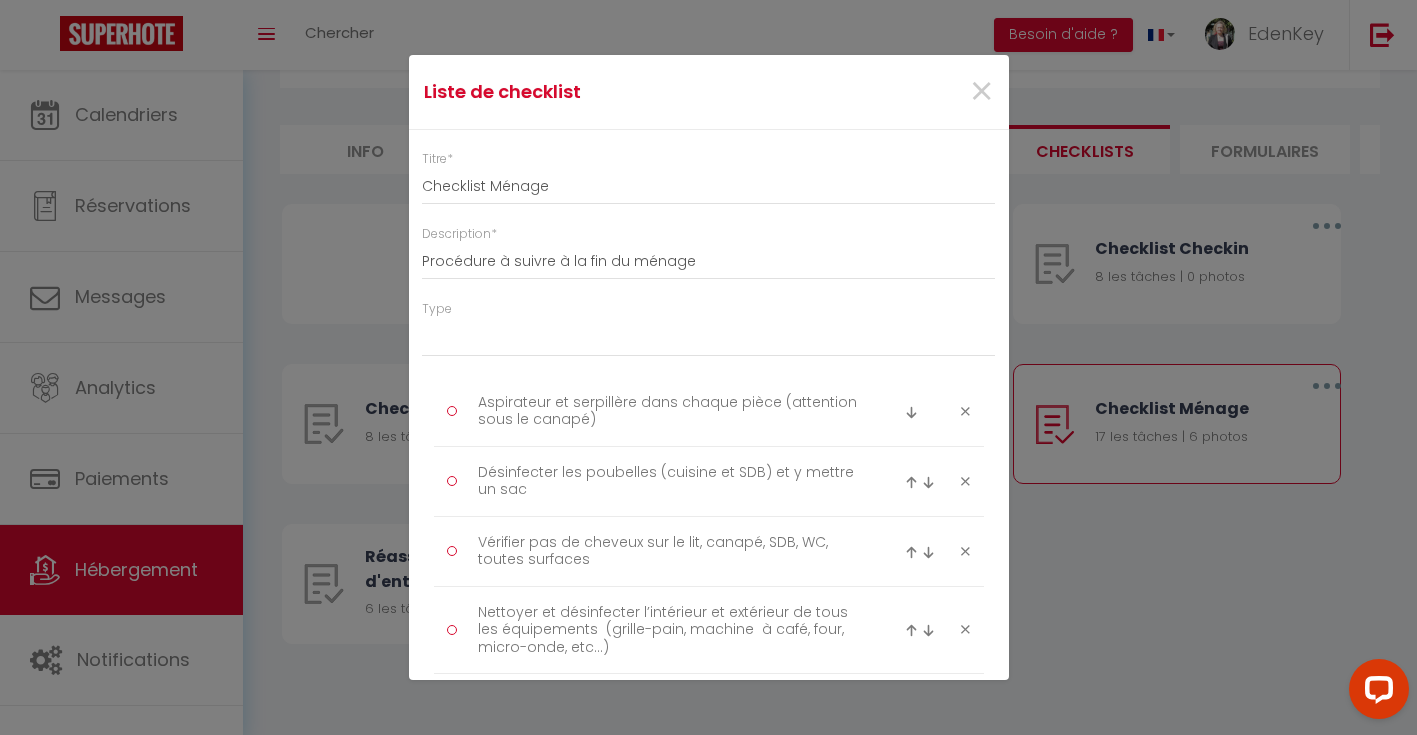 scroll, scrollTop: 0, scrollLeft: 0, axis: both 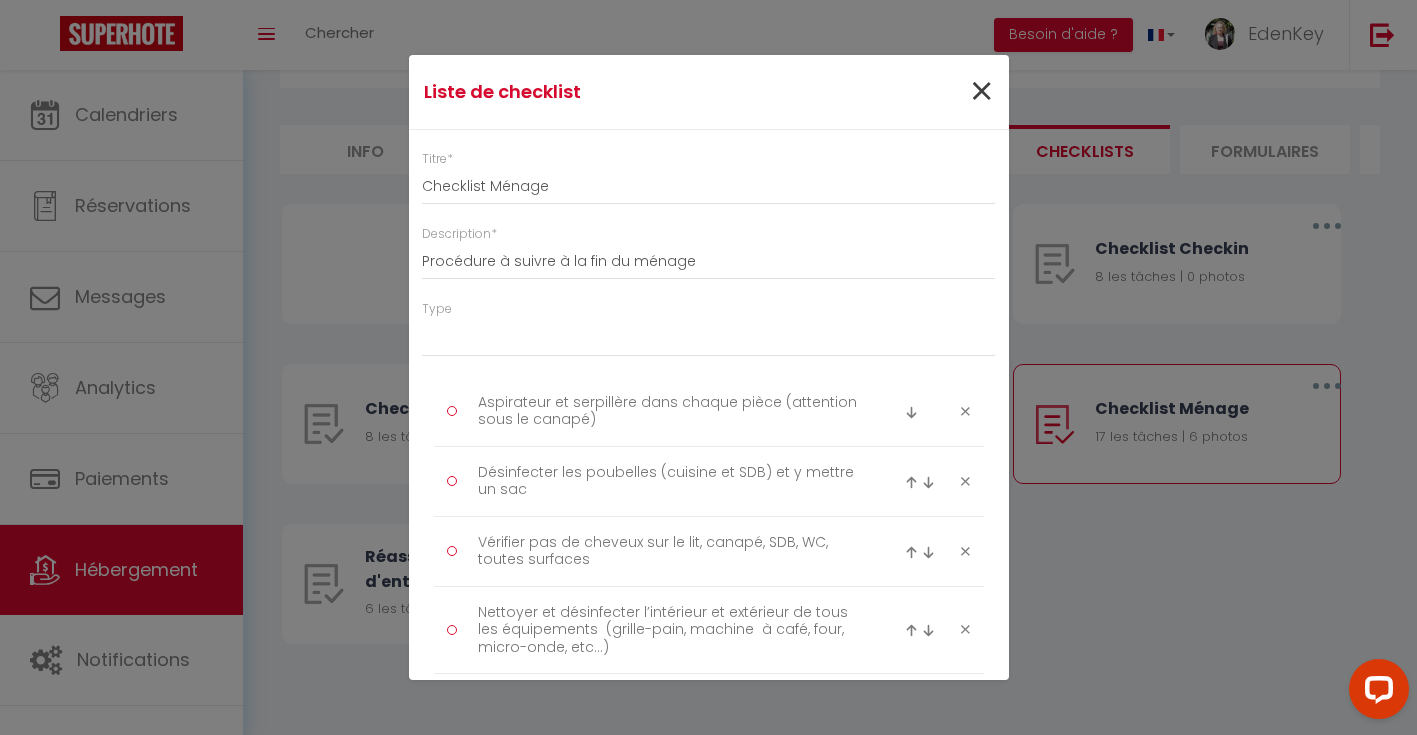 click on "×" at bounding box center [981, 92] 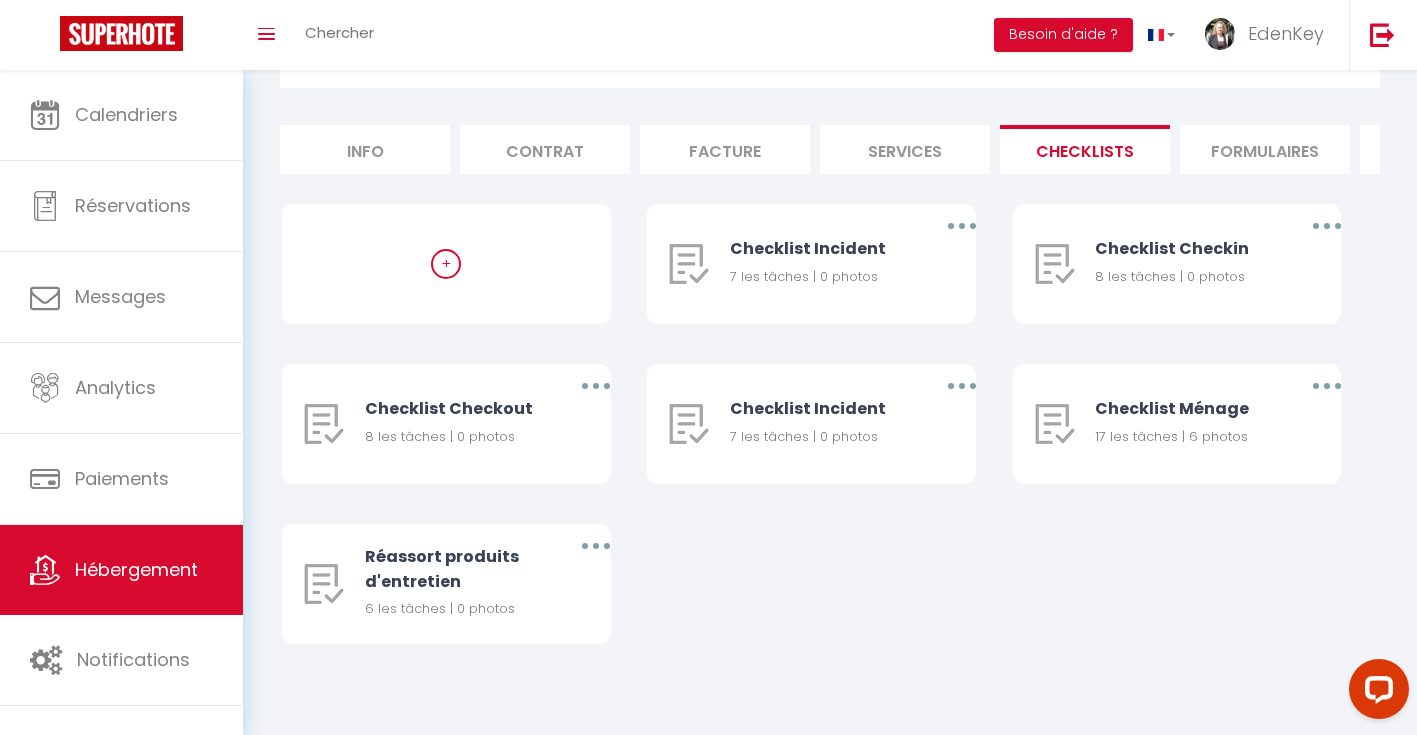 click on "Formulaires" at bounding box center (1265, 149) 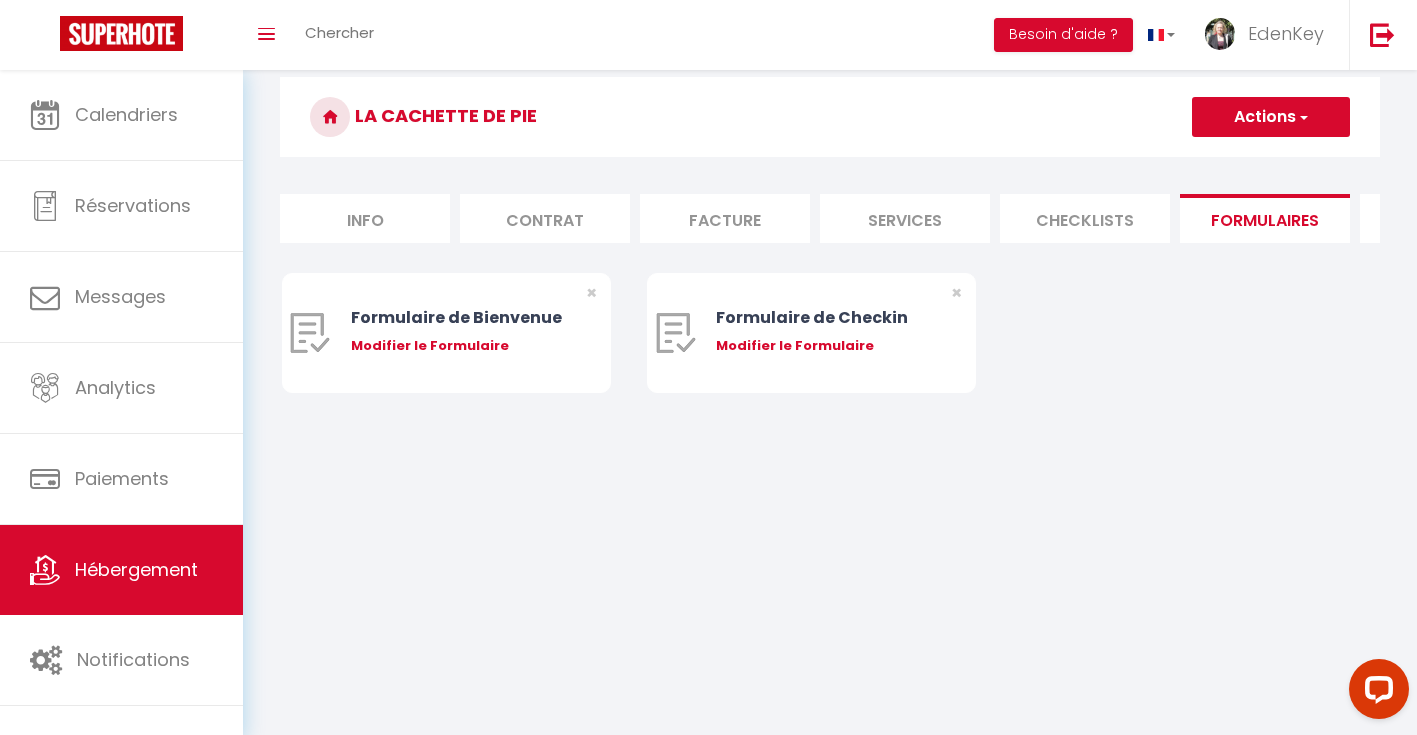 click on "La cachette de Pie
Actions
Créer un nouveau formulaire
Info
Contrat
Facture
Services
Checklists
Formulaires
Plateformes
Paramètres
Vrbo
website
Journal
Modèle personnalisé
×         Titre Modèle
Annuler
Enregistrer
Liste de checklist
×   *   Checklist Ménage   *" at bounding box center (830, 255) 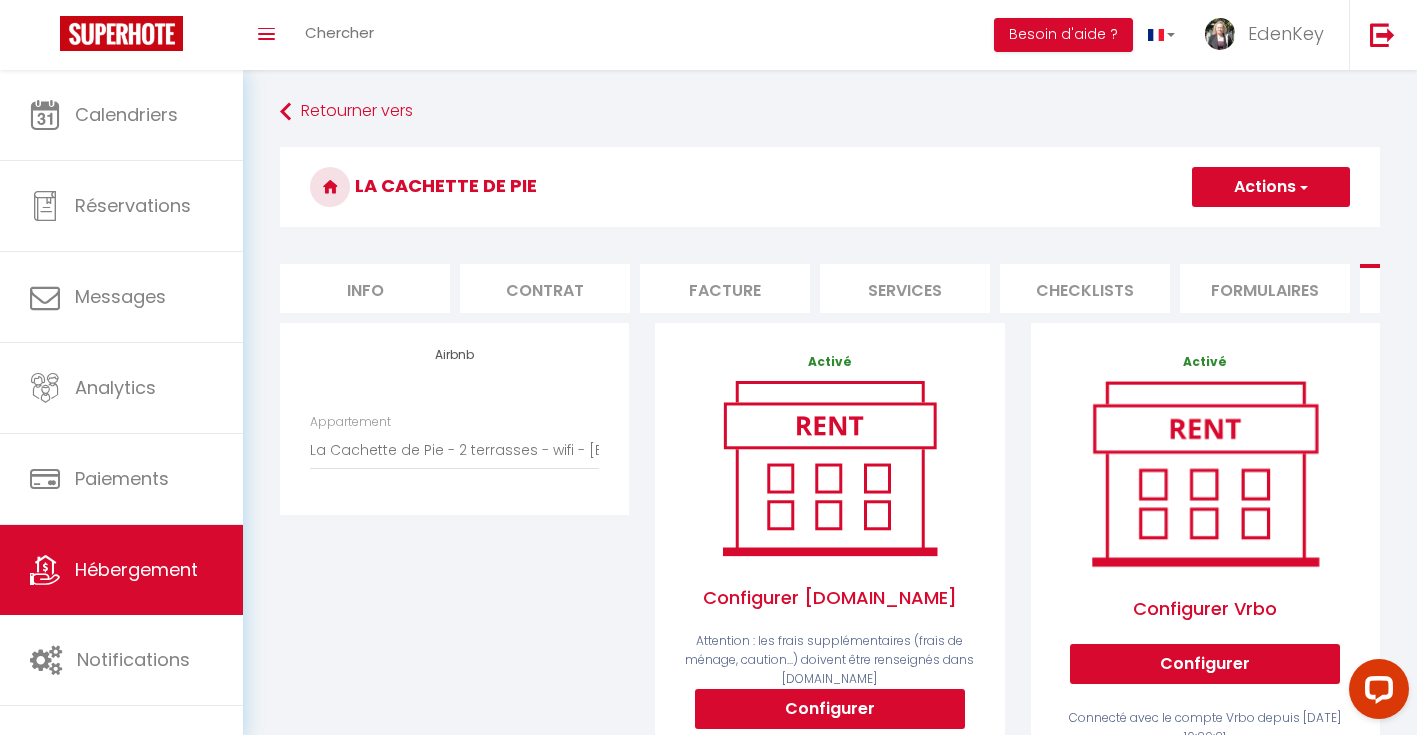 scroll, scrollTop: 0, scrollLeft: 0, axis: both 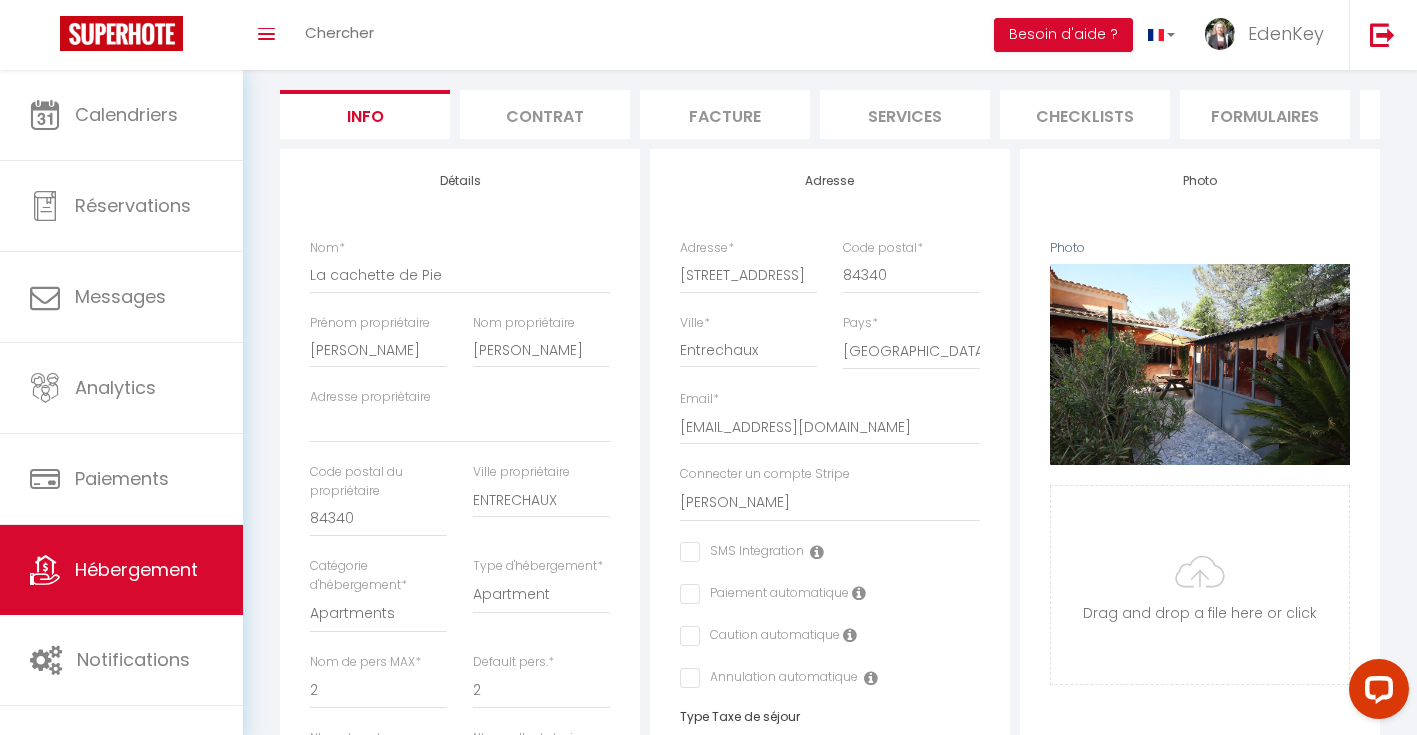 click on "Plateformes" at bounding box center [1445, 114] 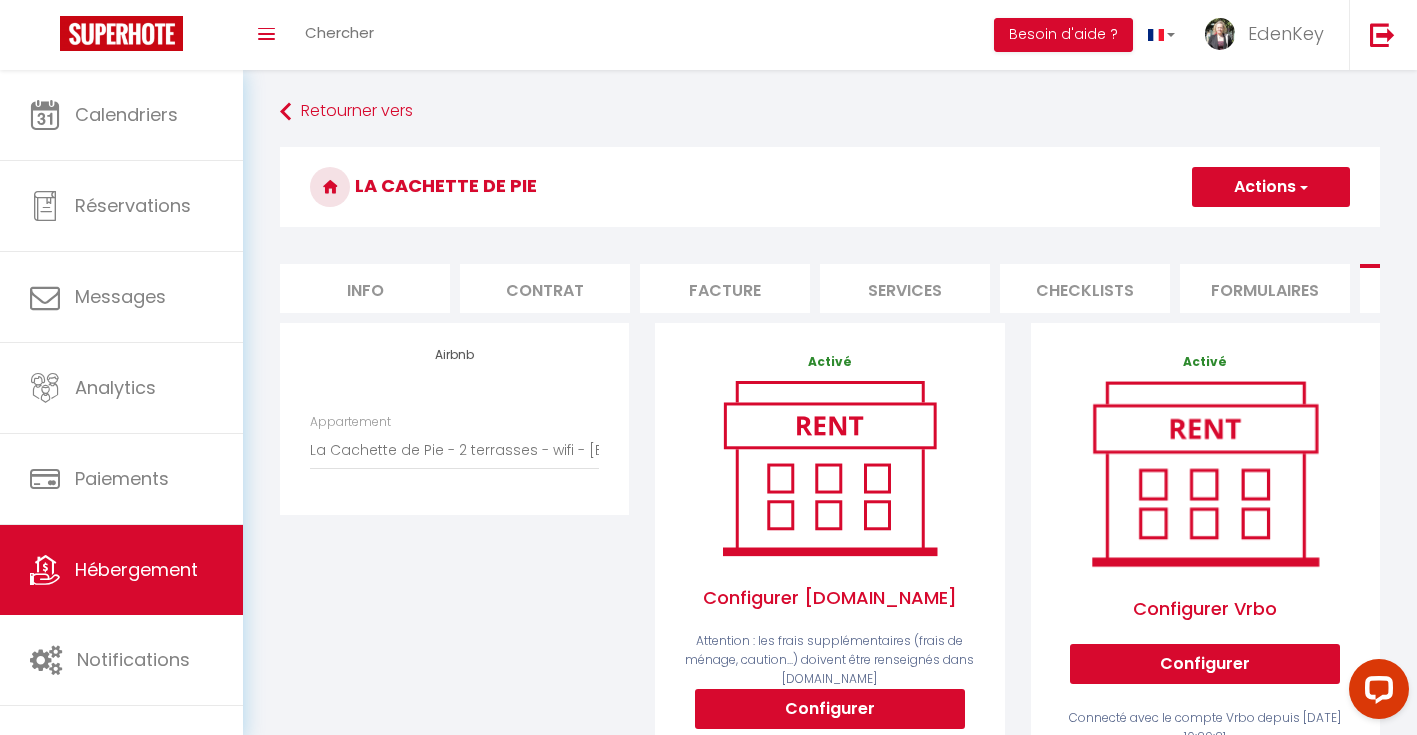 scroll, scrollTop: 0, scrollLeft: 0, axis: both 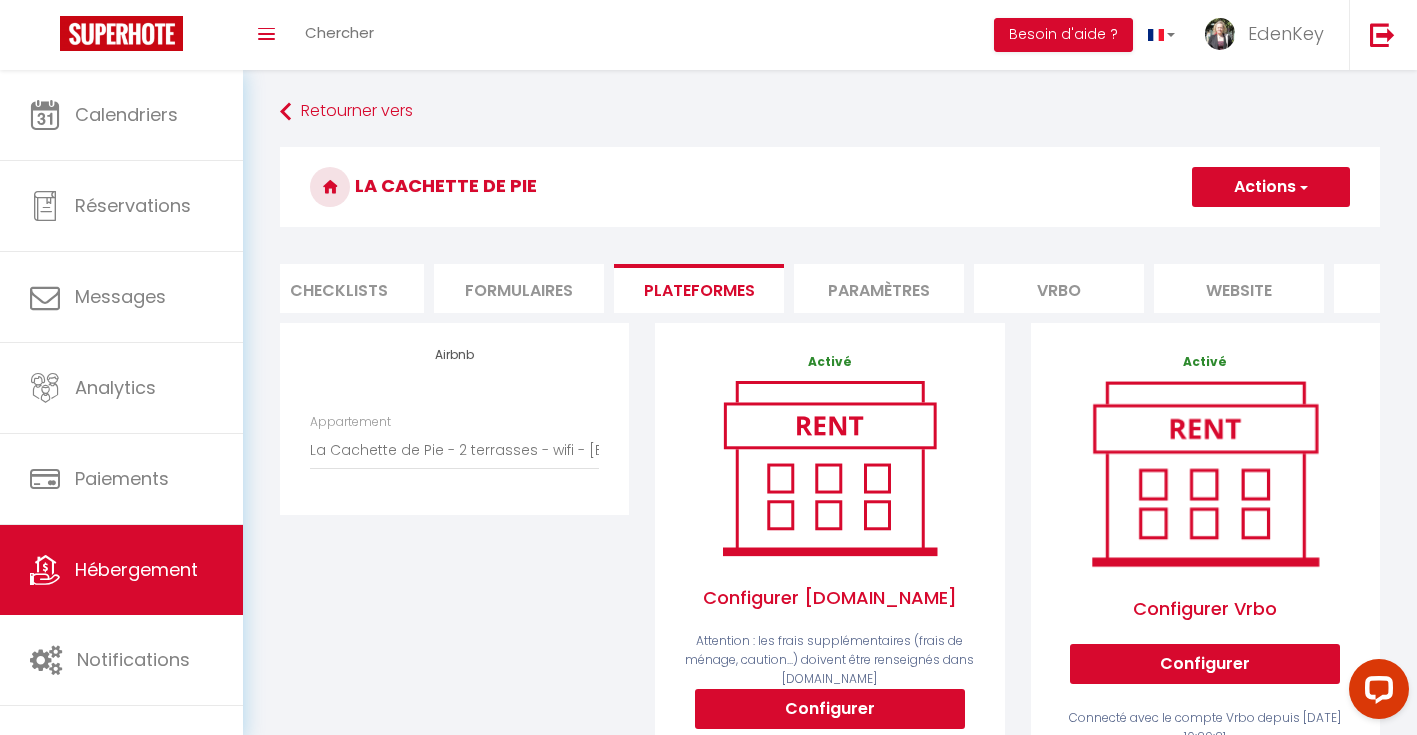 click on "Info
Contrat
Facture
Services
Checklists
Formulaires
Plateformes
Paramètres
Vrbo
website
Journal" at bounding box center (830, 288) 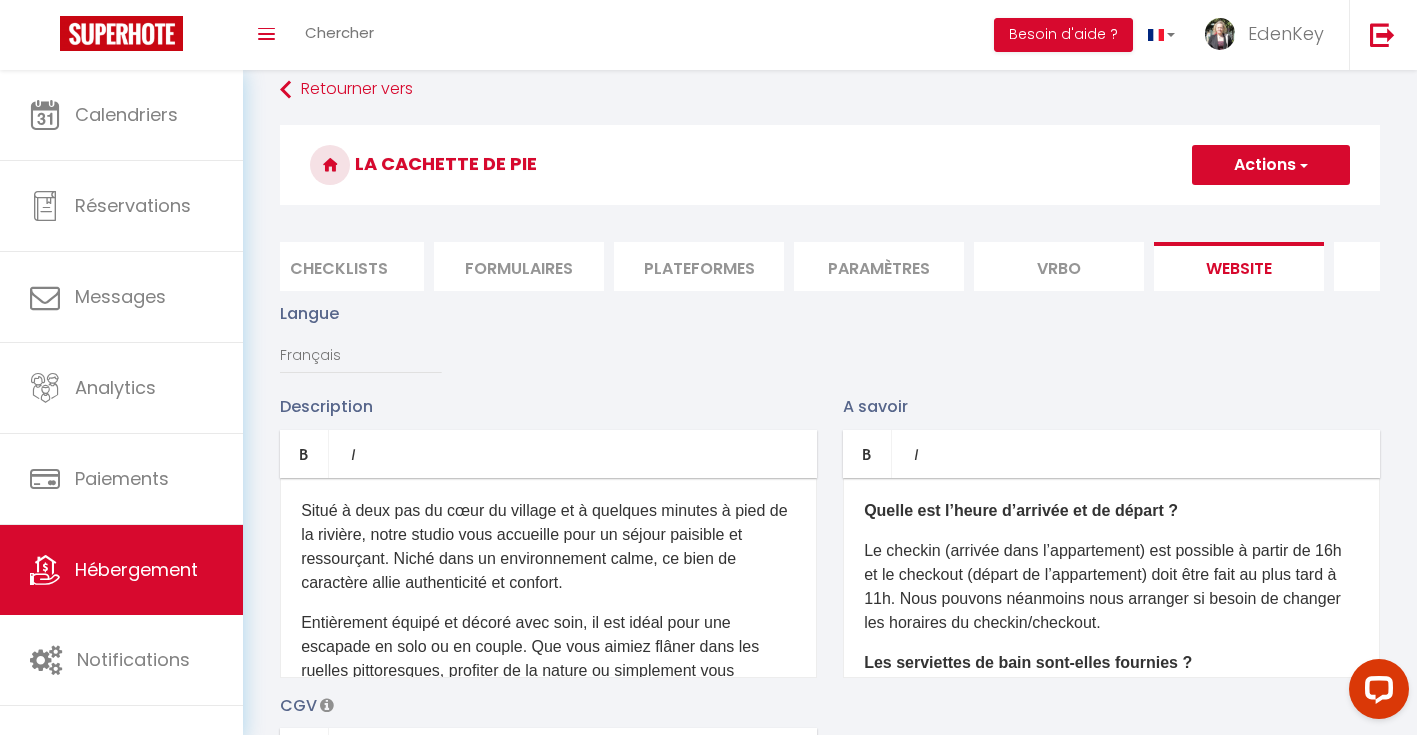 scroll, scrollTop: 42, scrollLeft: 0, axis: vertical 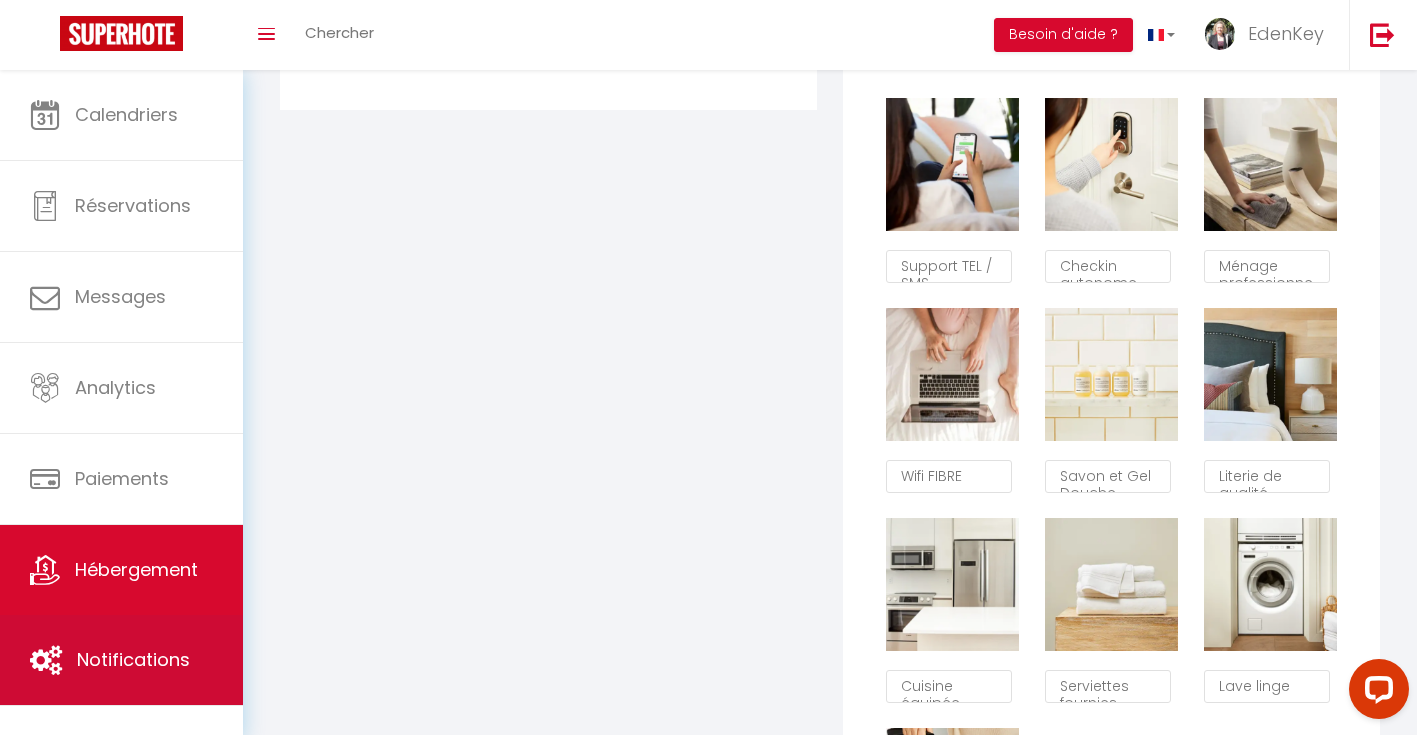click on "Notifications" at bounding box center [133, 659] 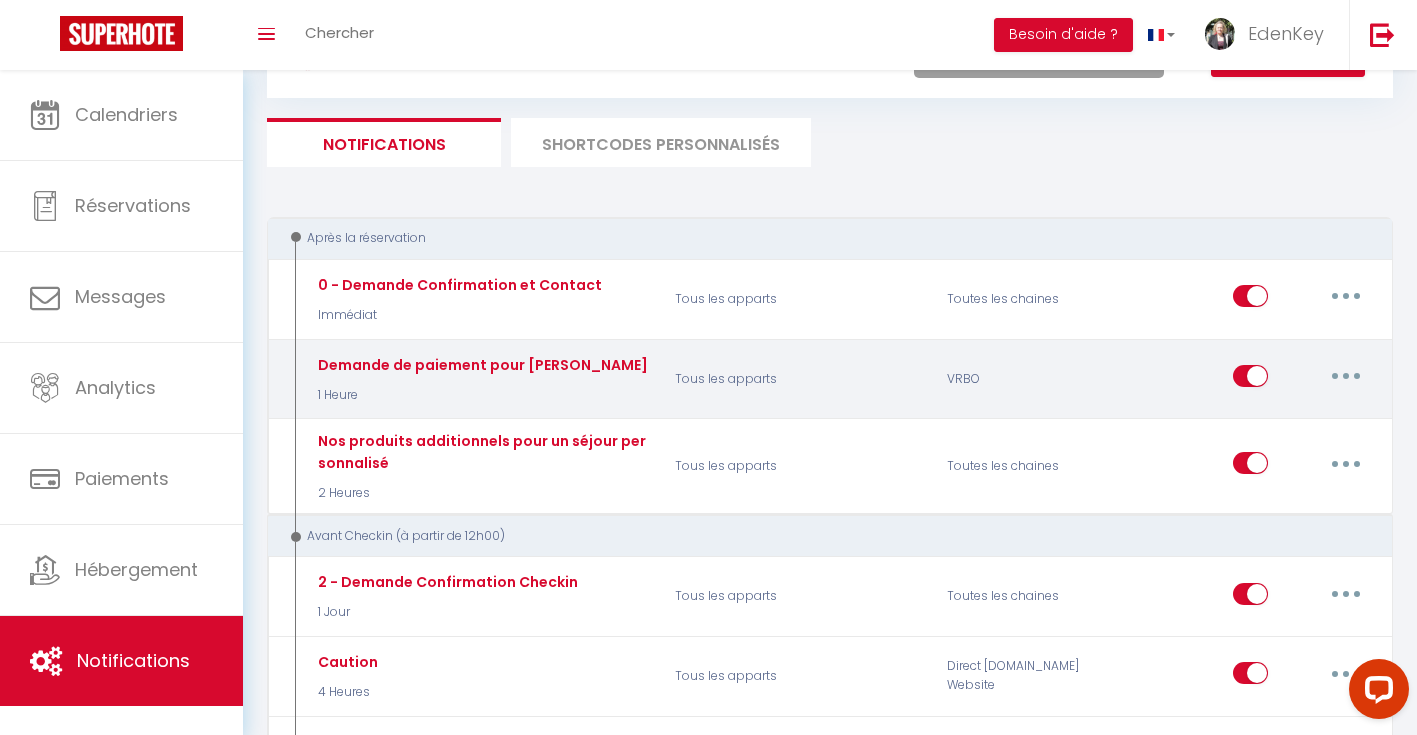 scroll, scrollTop: 99, scrollLeft: 0, axis: vertical 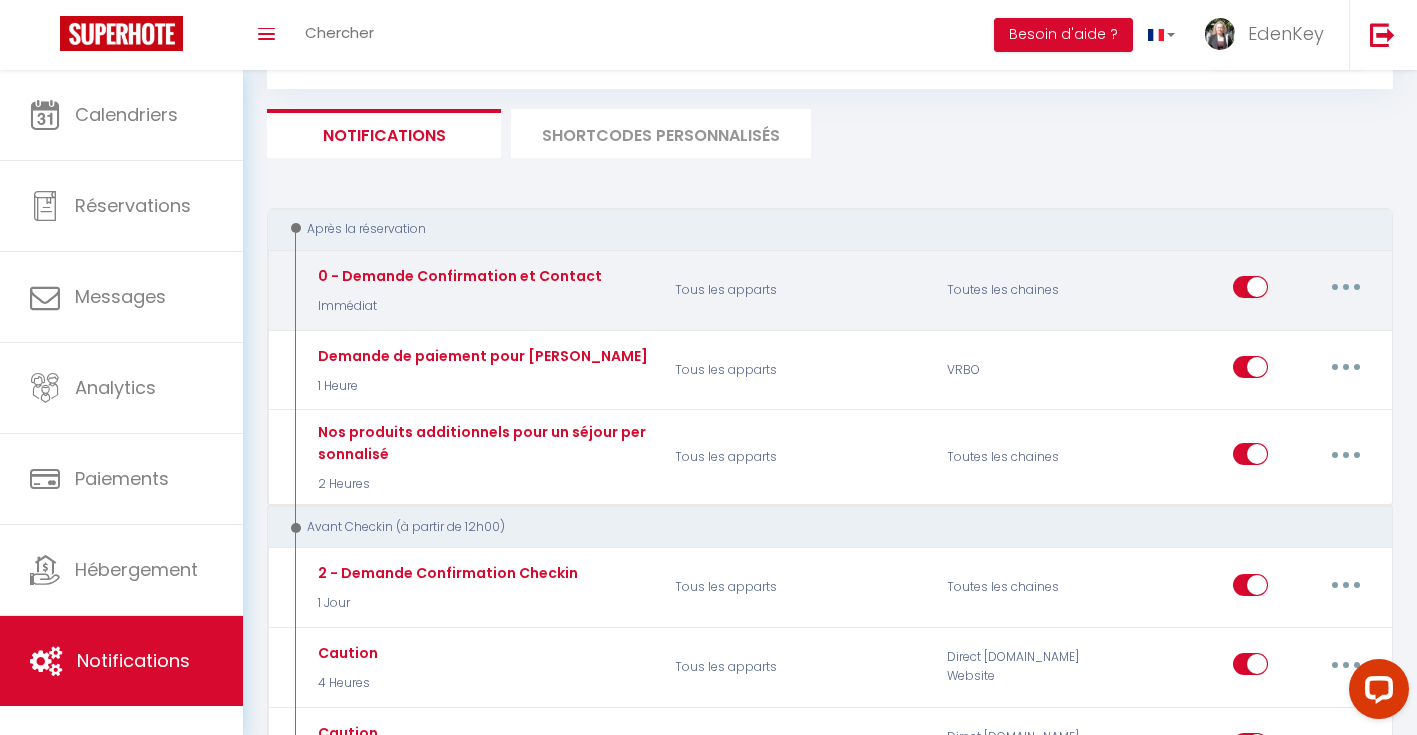 click at bounding box center [1346, 287] 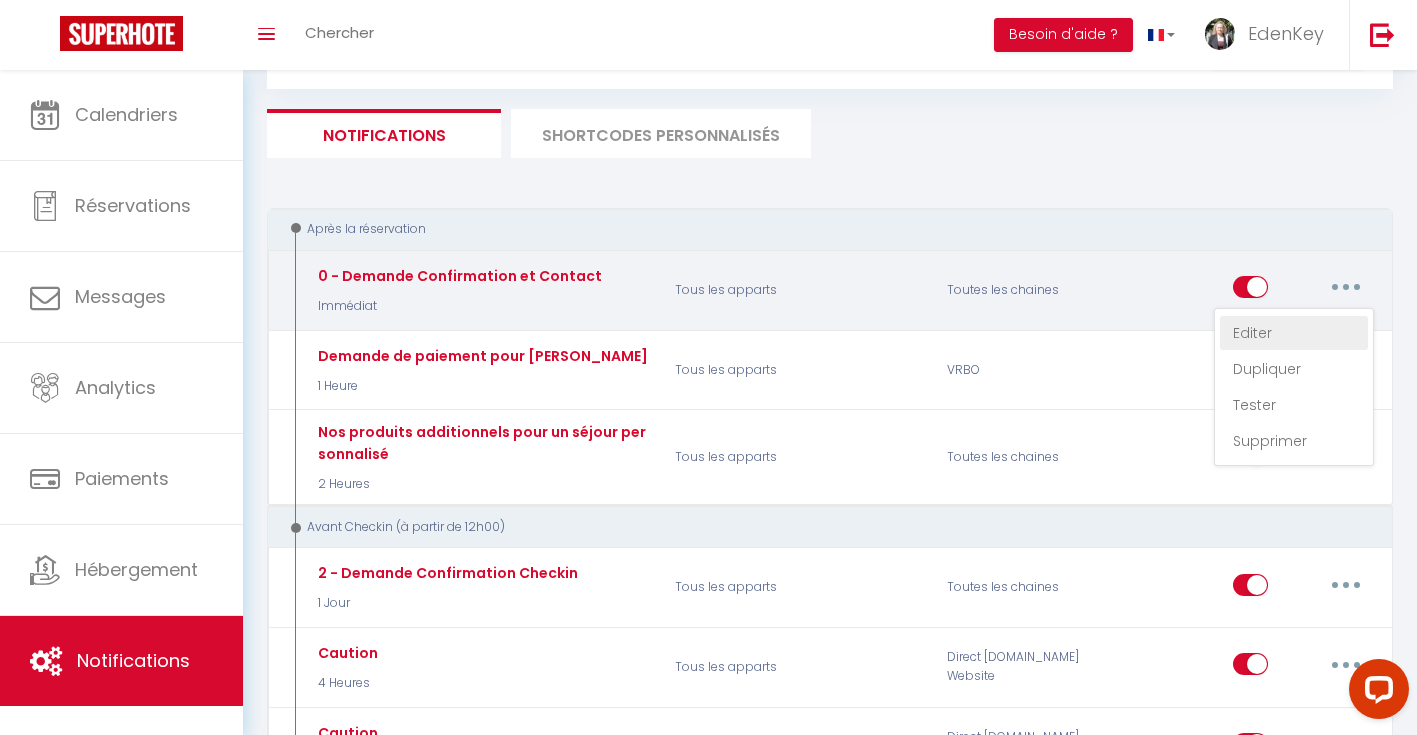 click on "Editer" at bounding box center [1294, 333] 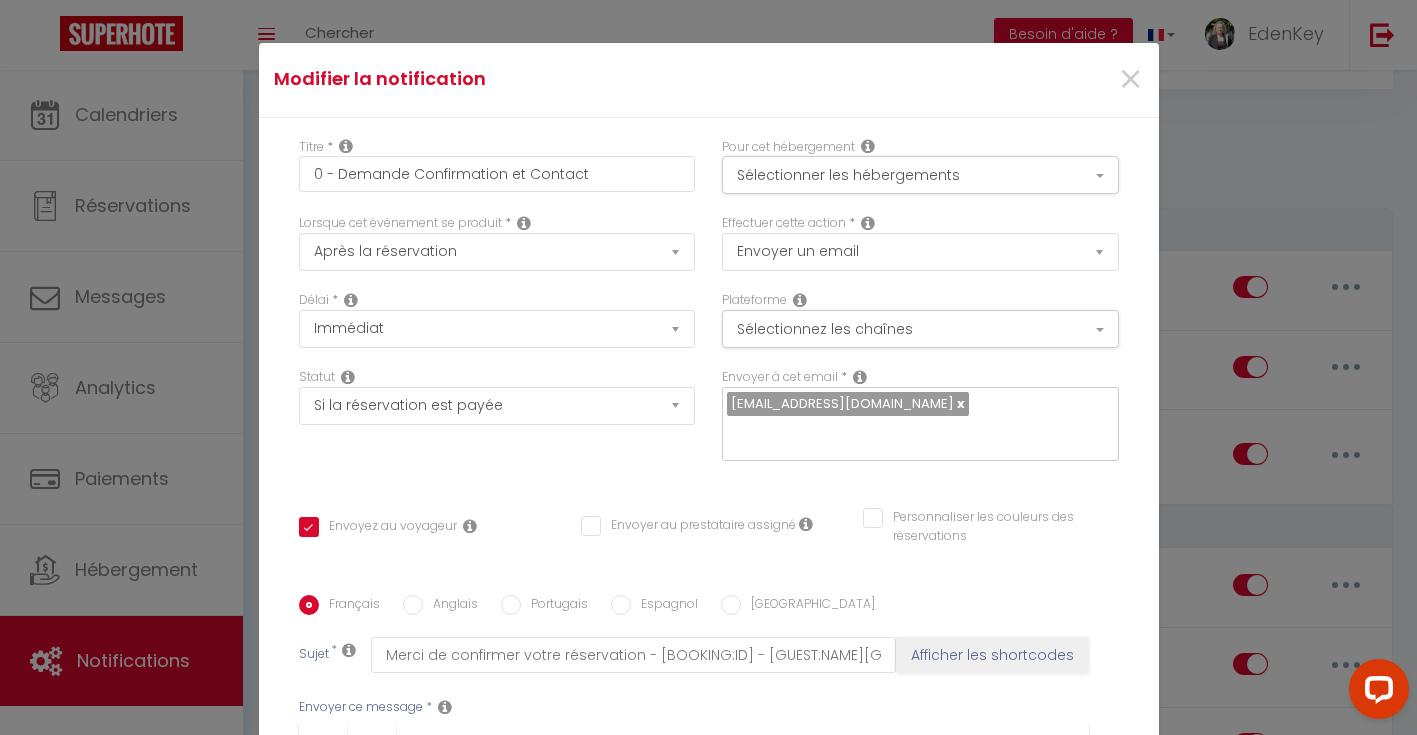 scroll, scrollTop: 0, scrollLeft: 0, axis: both 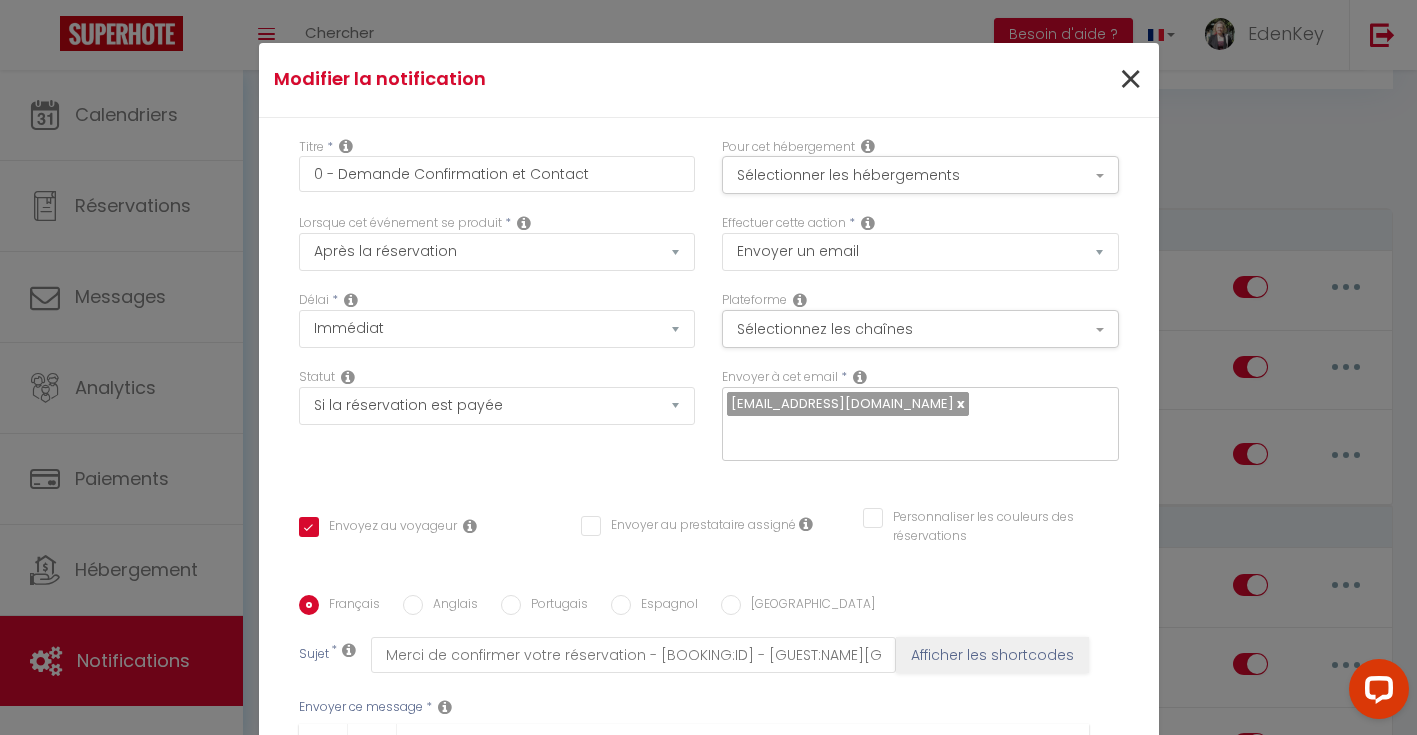 click on "×" at bounding box center [1130, 80] 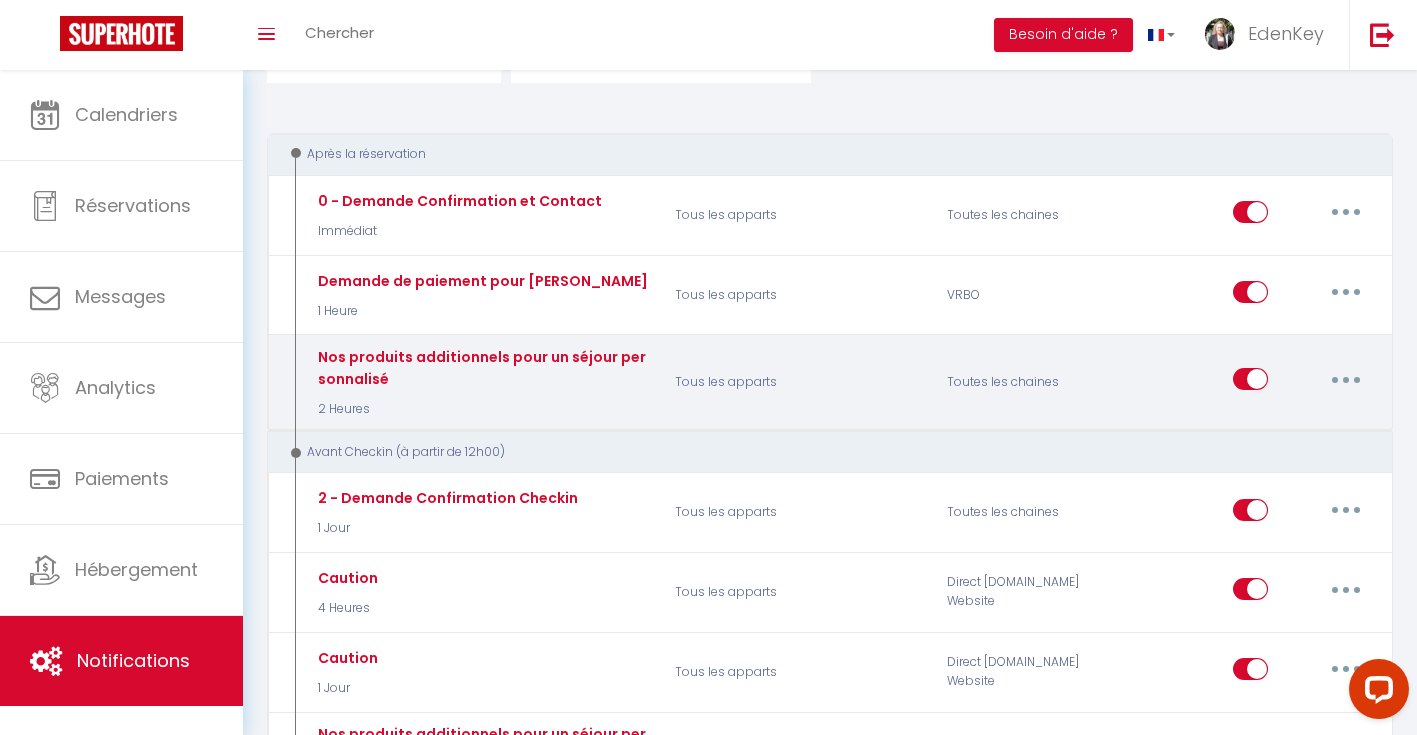 scroll, scrollTop: 189, scrollLeft: 0, axis: vertical 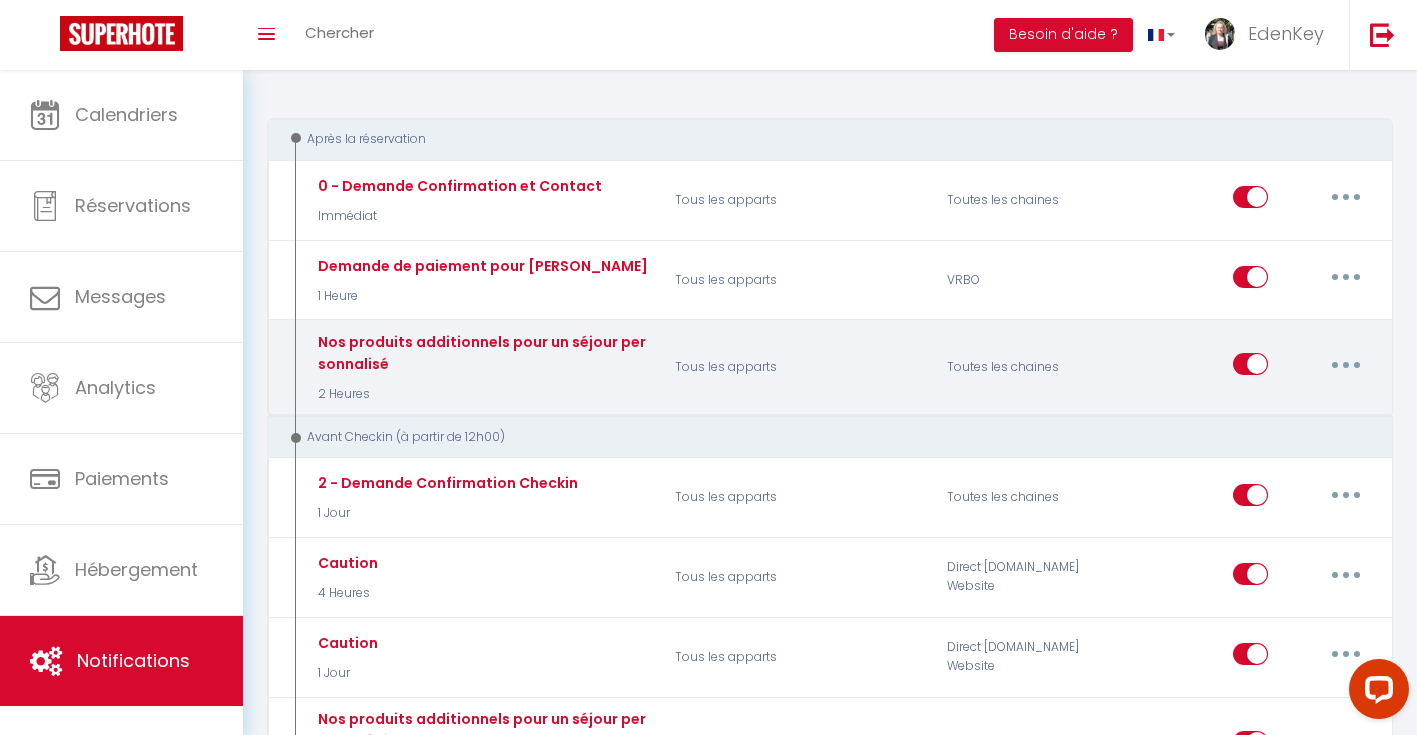 click at bounding box center [1346, 364] 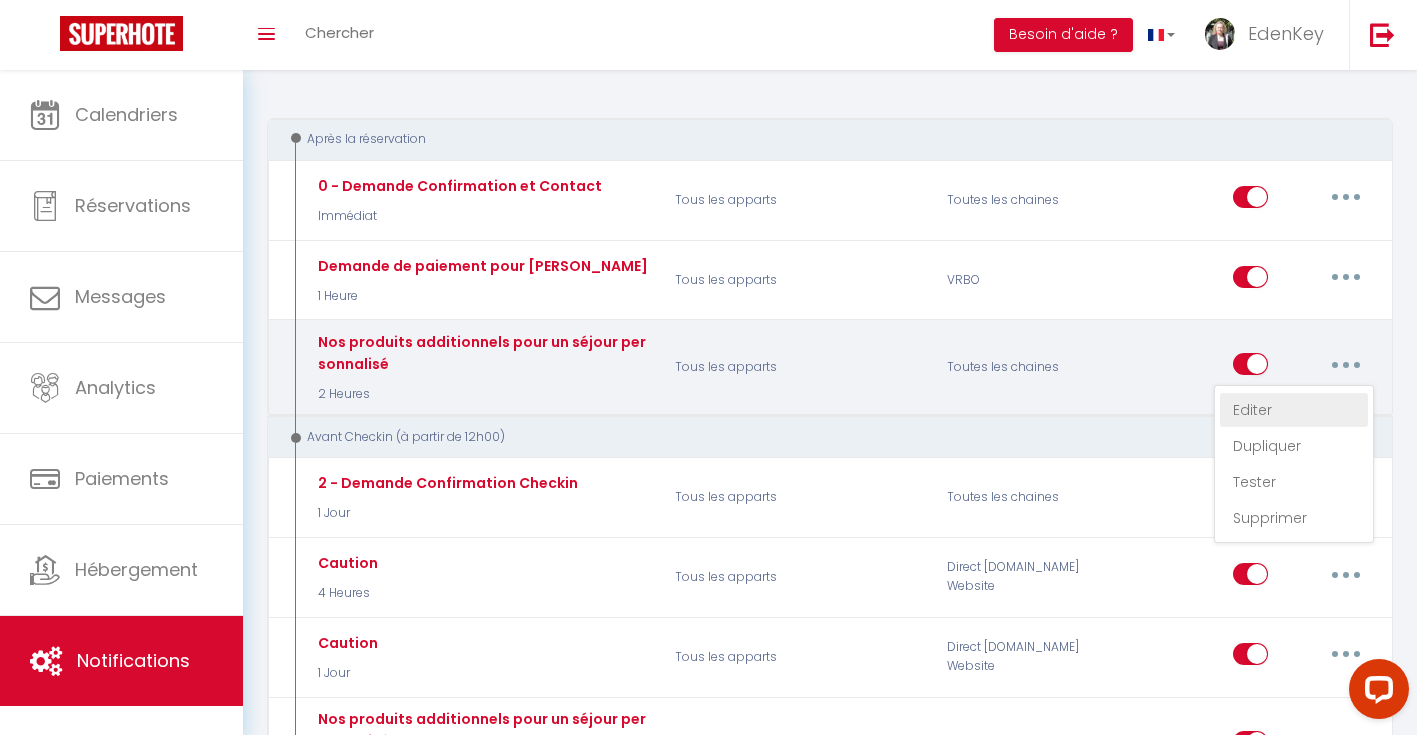 click on "Editer" at bounding box center [1294, 410] 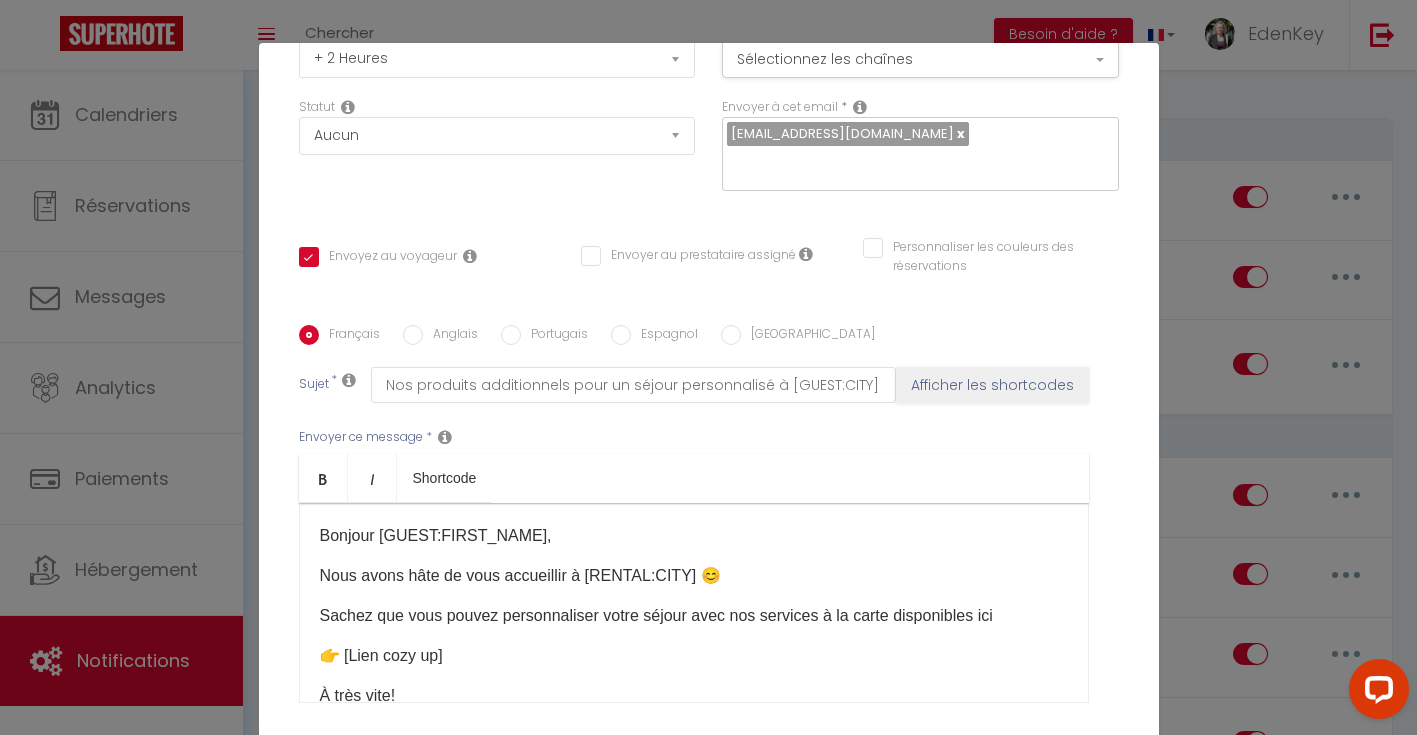 scroll, scrollTop: 343, scrollLeft: 0, axis: vertical 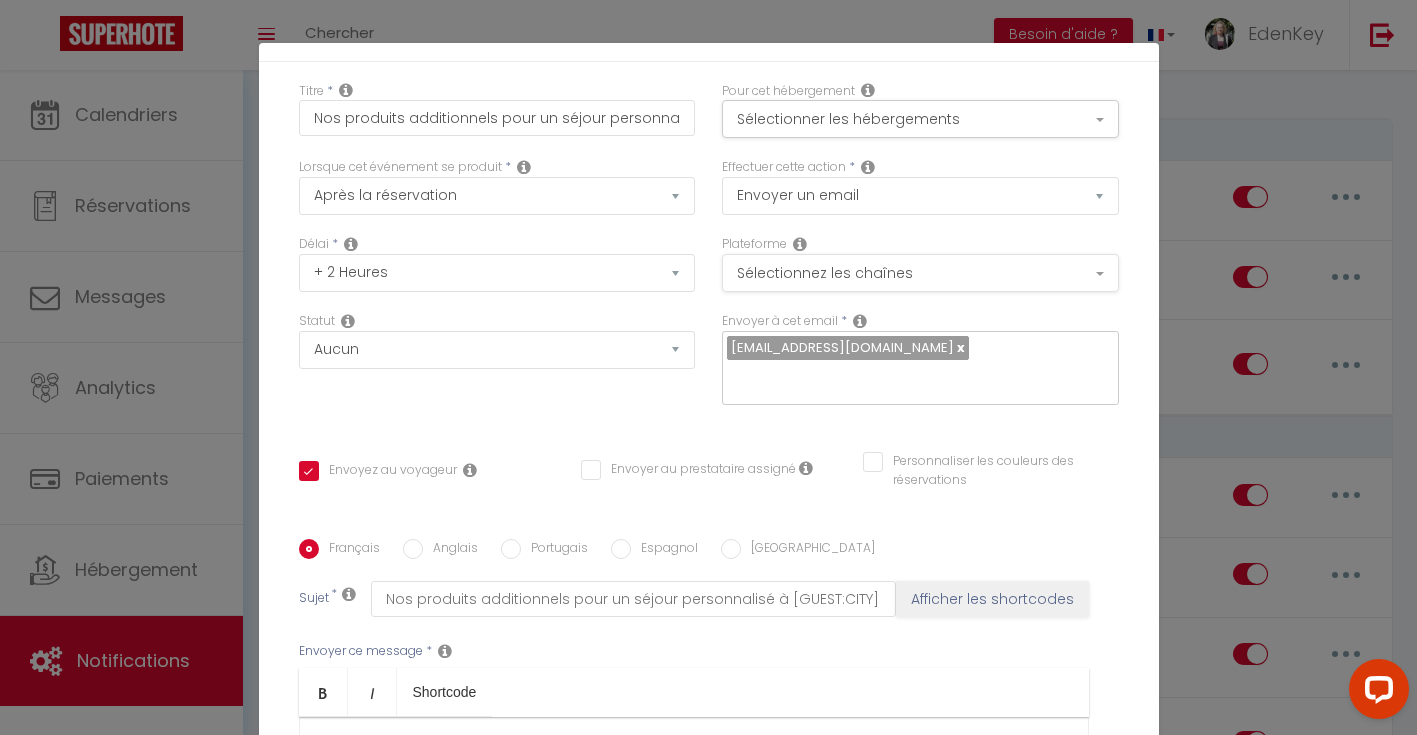 click on "Sélectionnez les chaînes" at bounding box center [920, 273] 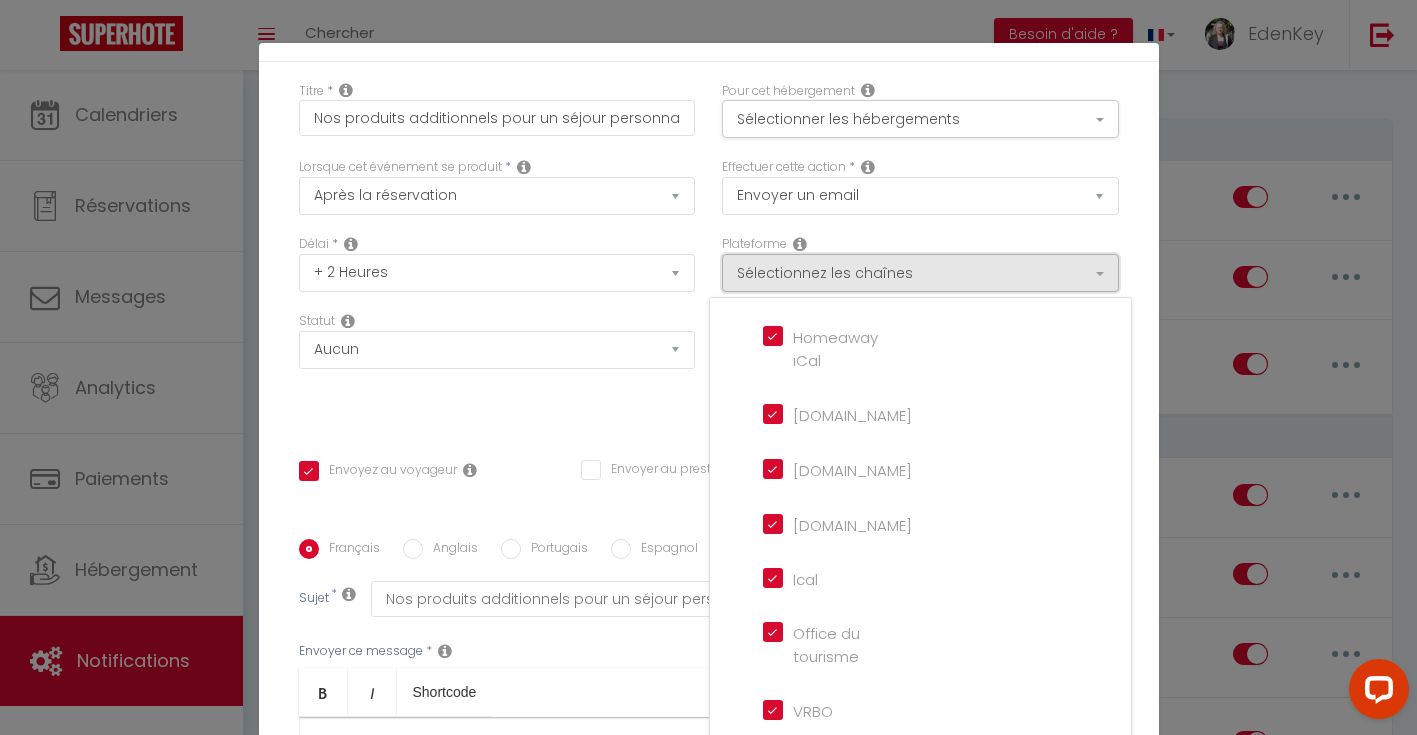 scroll, scrollTop: 457, scrollLeft: 0, axis: vertical 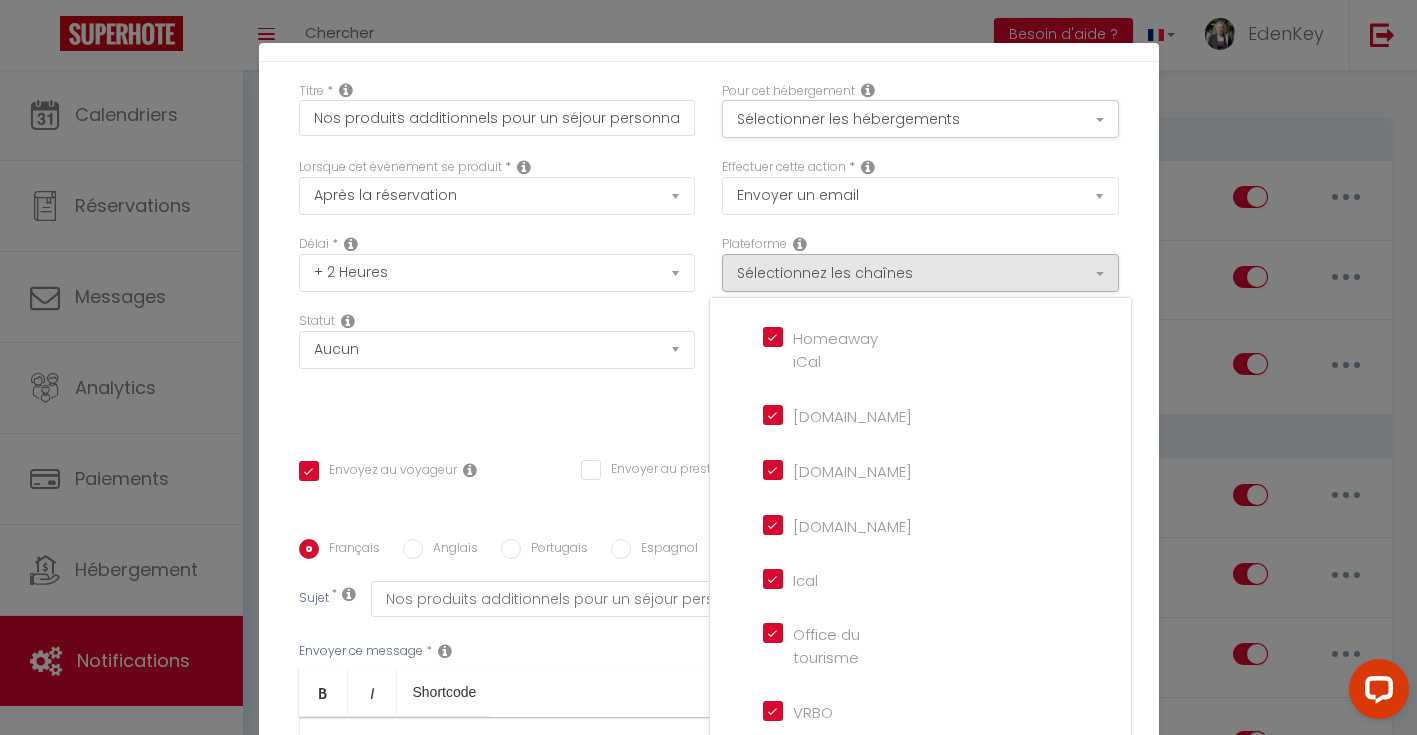 click on "Titre   *     Nos produits additionnels pour un séjour personnalisé   Pour cet hébergement
Sélectionner les hébergements
Tous les apparts
Camaret
Apt PMR · Cocon Zen & Accessible
Studio Loft · L'Échappée Bohème
Grand Loft · La Grande Échappée Bohème
Autres
La cachette de Pie
L’Hôtel Particulier – Loft Chic au Cœur d’Orange
*      Température   Co2" at bounding box center (709, 540) 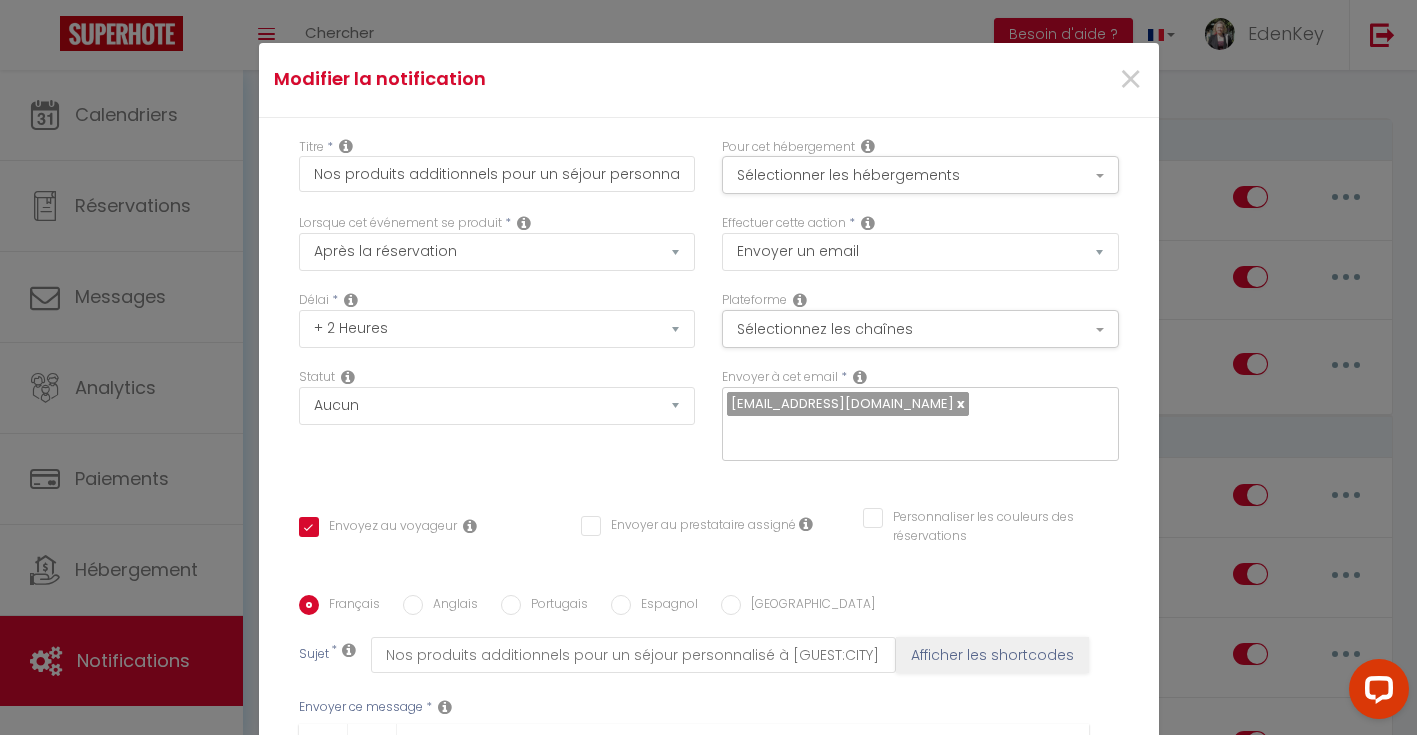 scroll, scrollTop: -1, scrollLeft: 0, axis: vertical 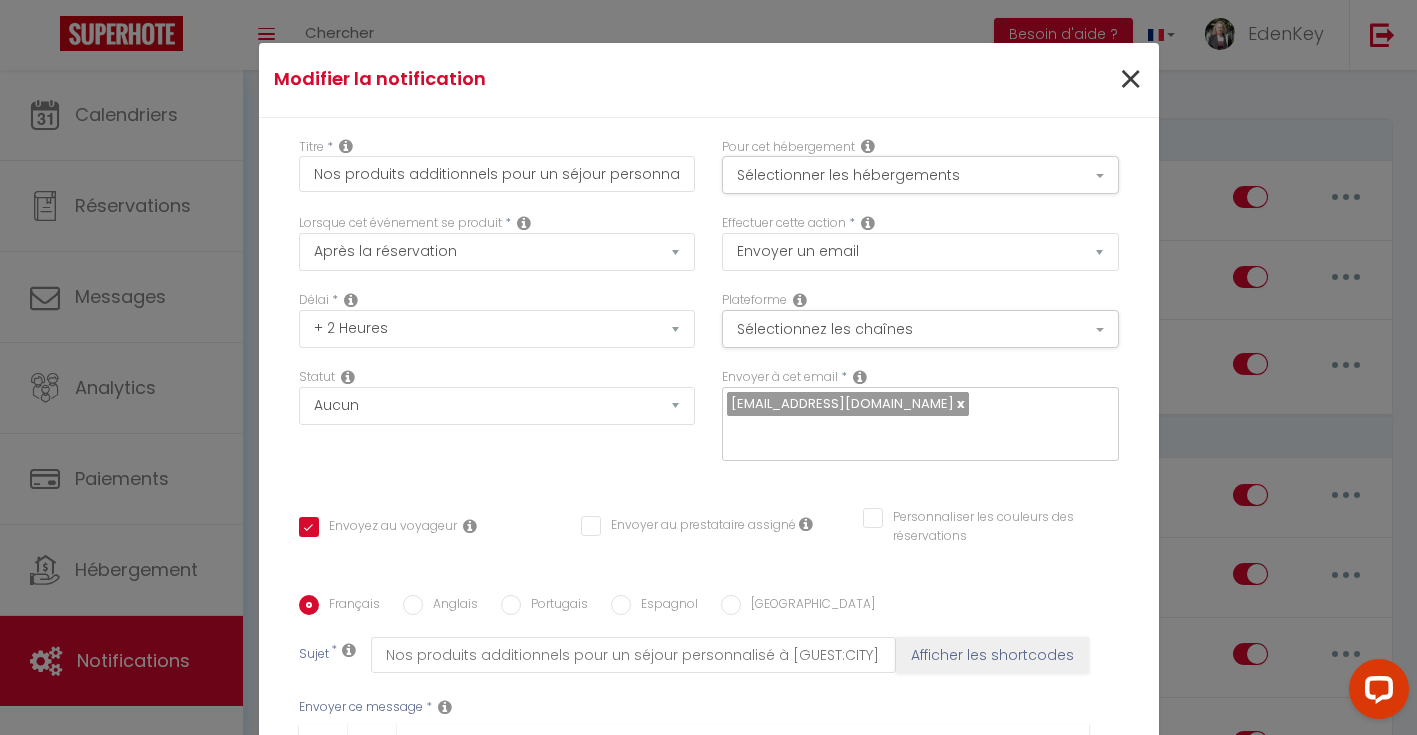 click on "×" at bounding box center [1130, 80] 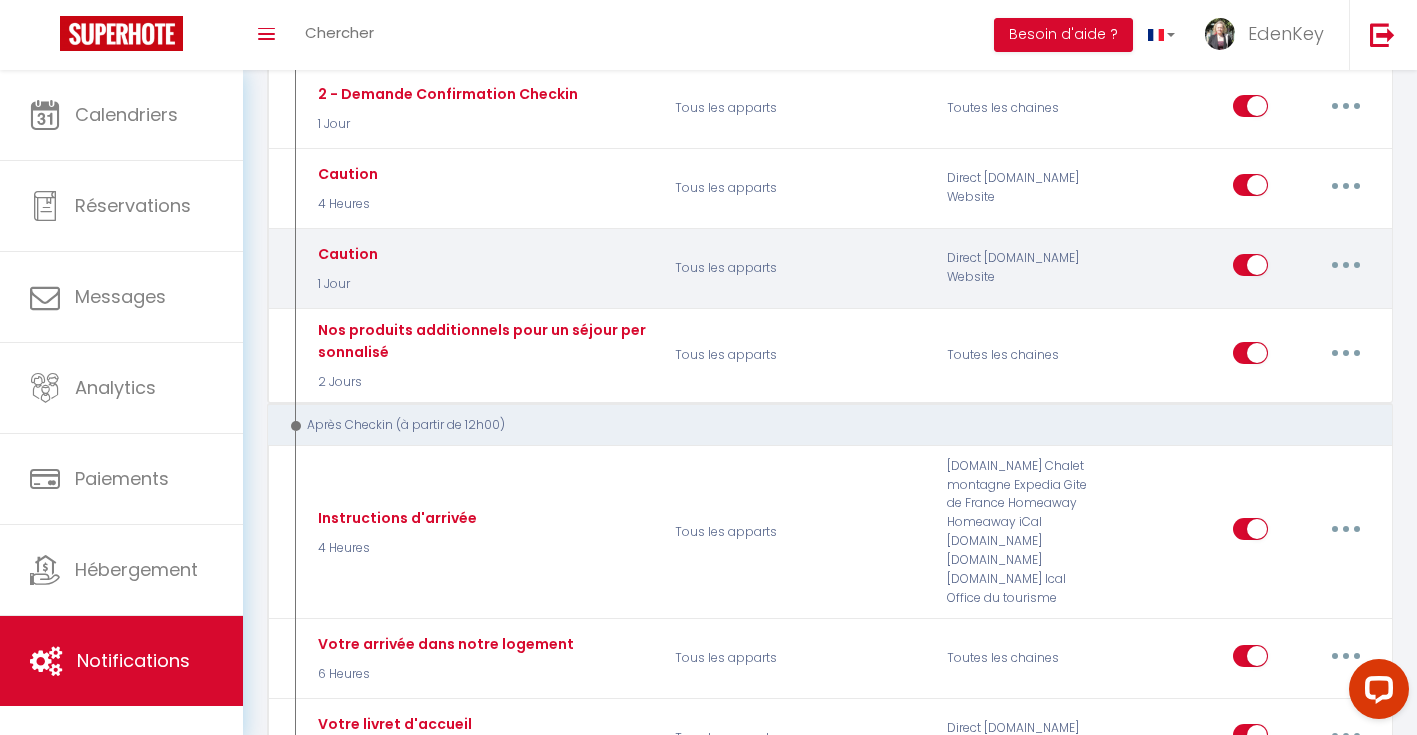 scroll, scrollTop: 579, scrollLeft: 0, axis: vertical 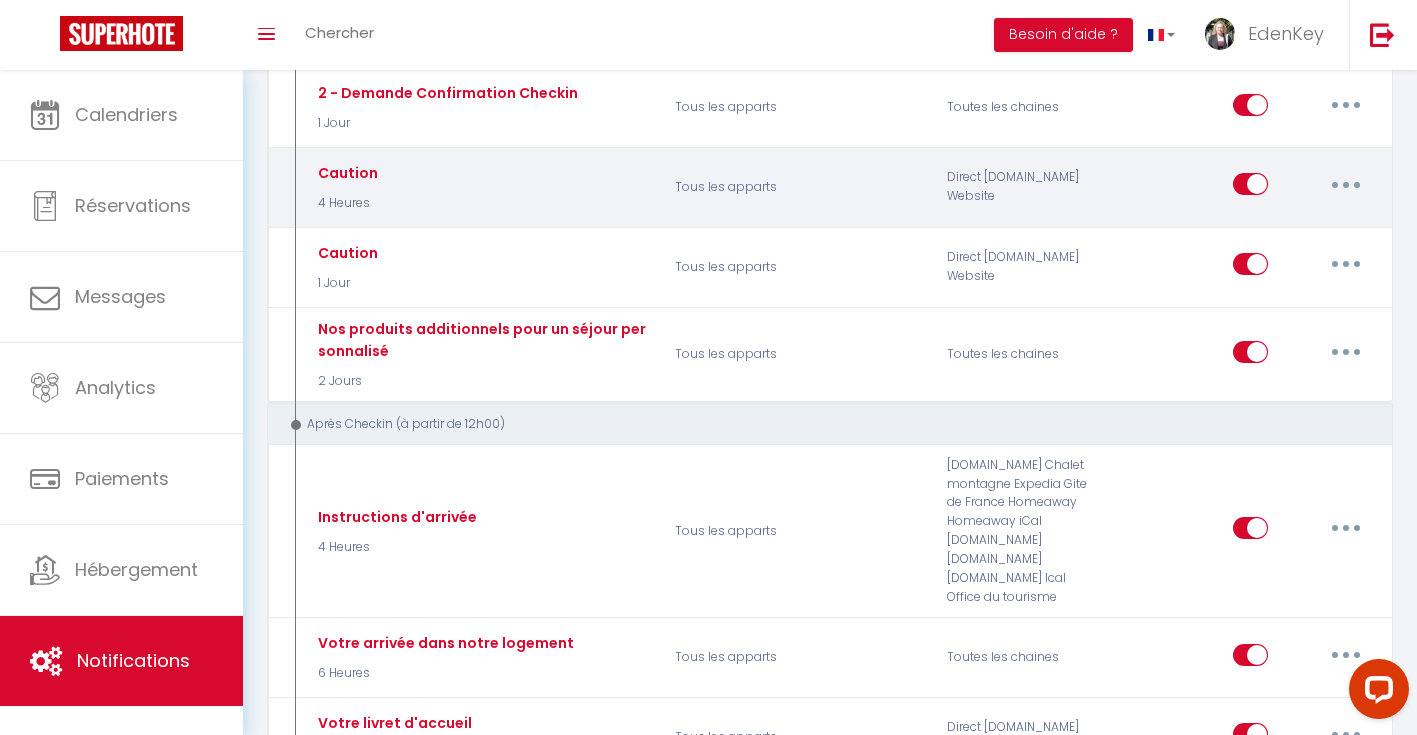 click at bounding box center [1346, 184] 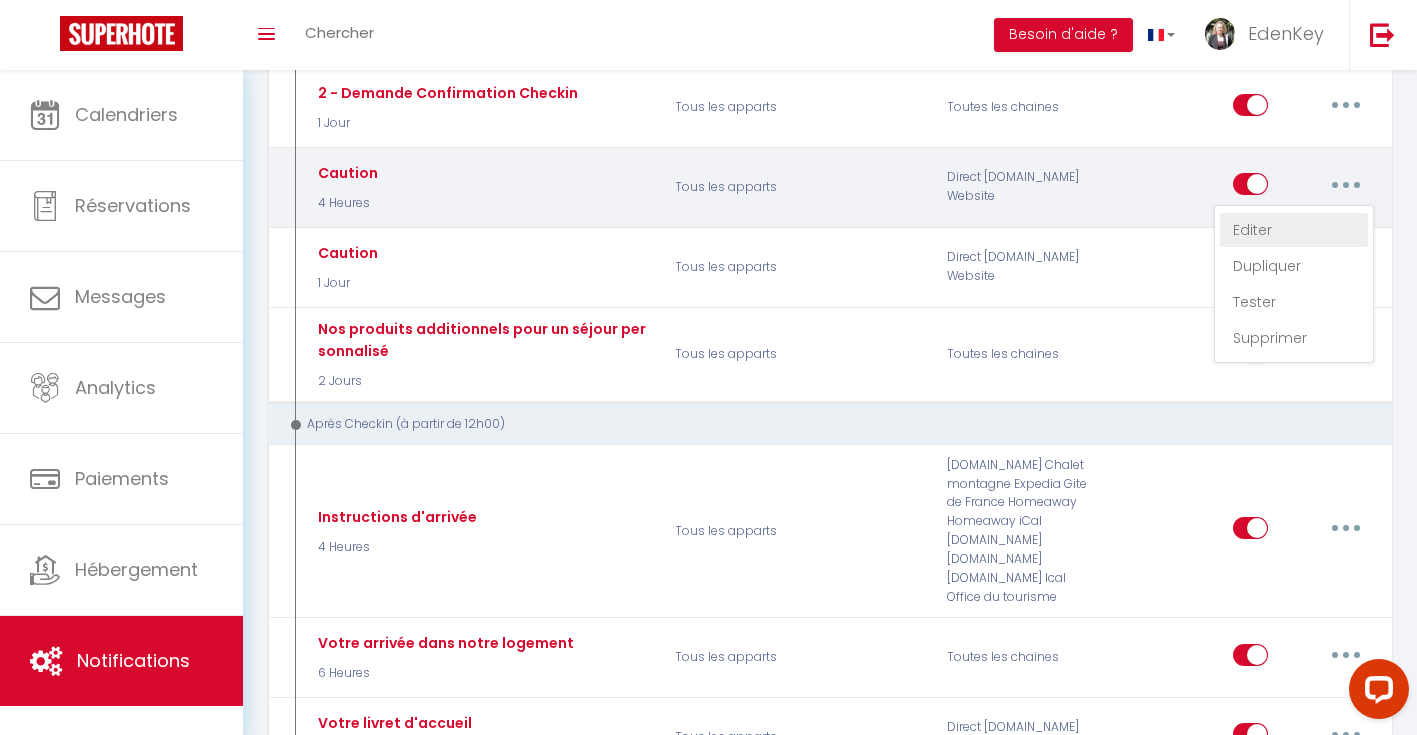 click on "Editer" at bounding box center (1294, 230) 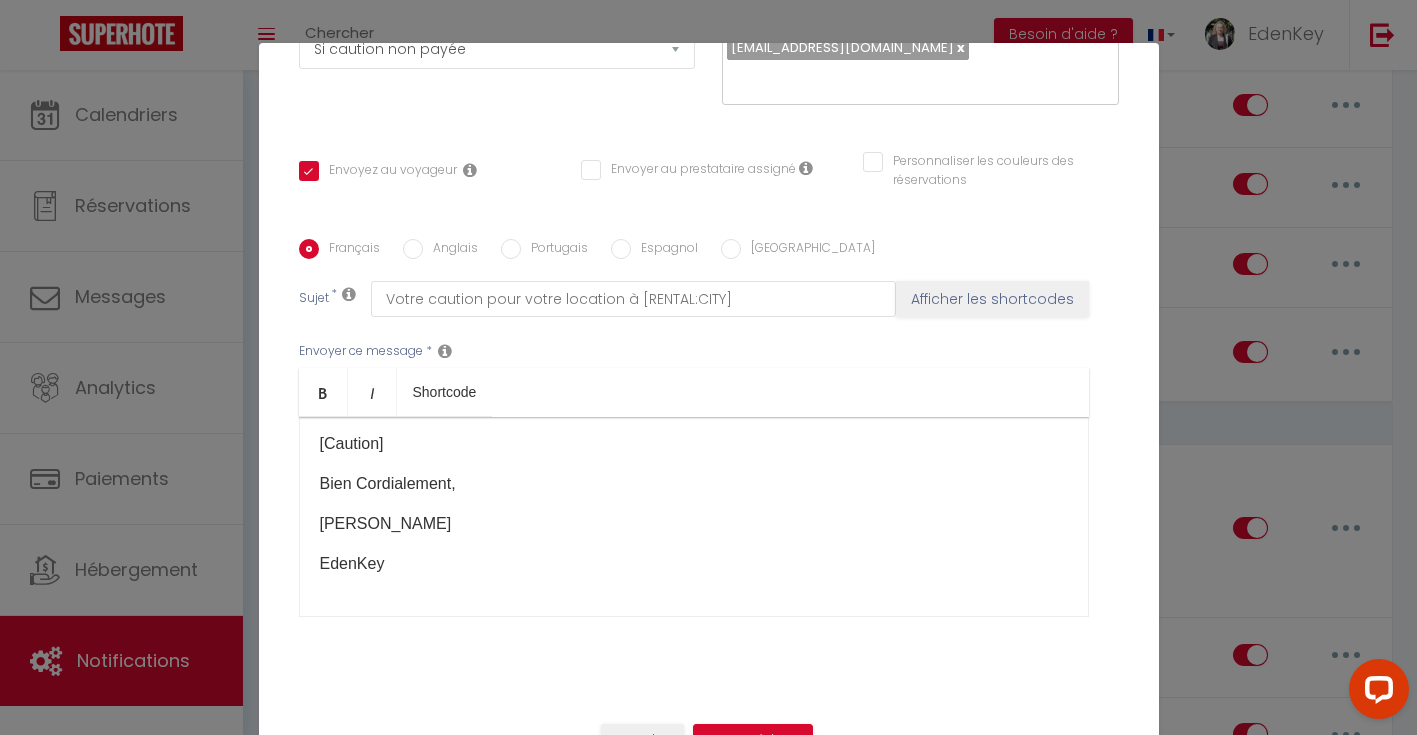 scroll, scrollTop: 356, scrollLeft: 0, axis: vertical 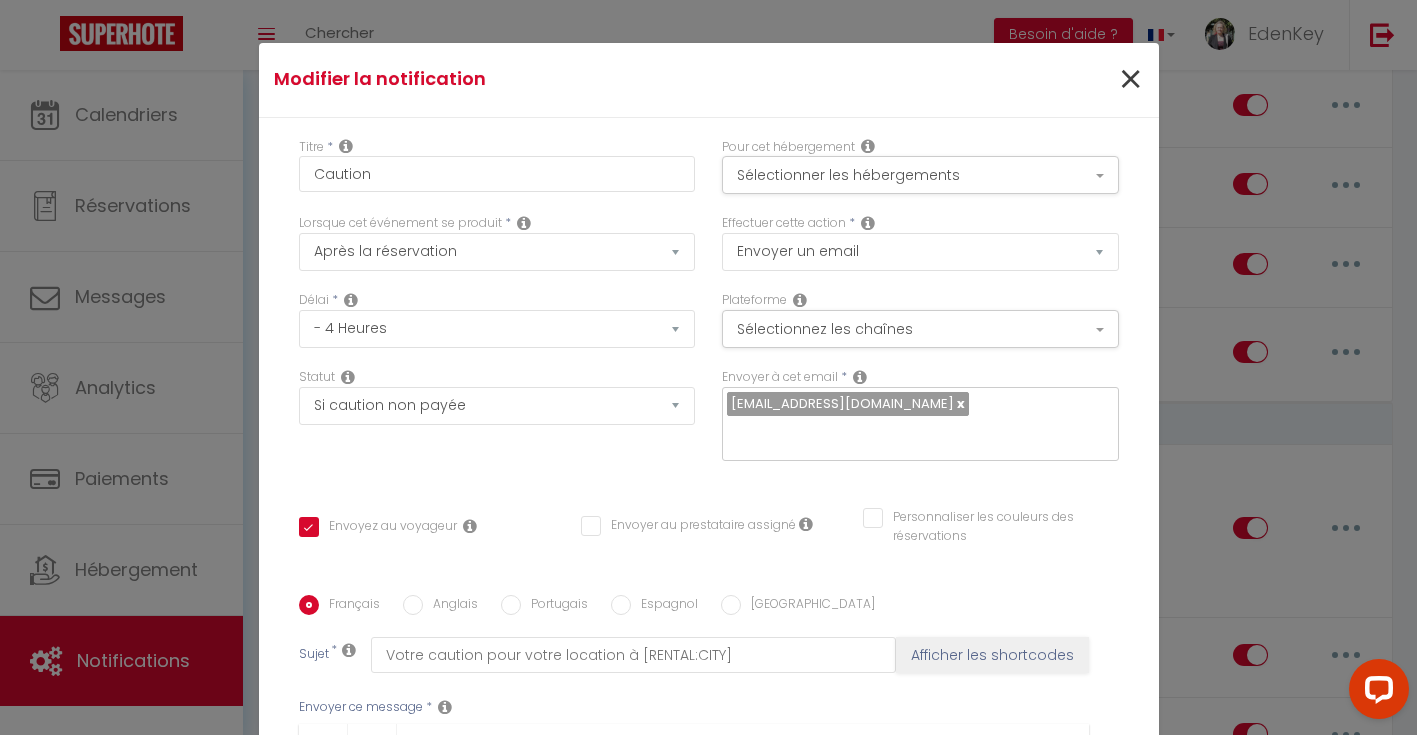 click on "×" at bounding box center (1130, 80) 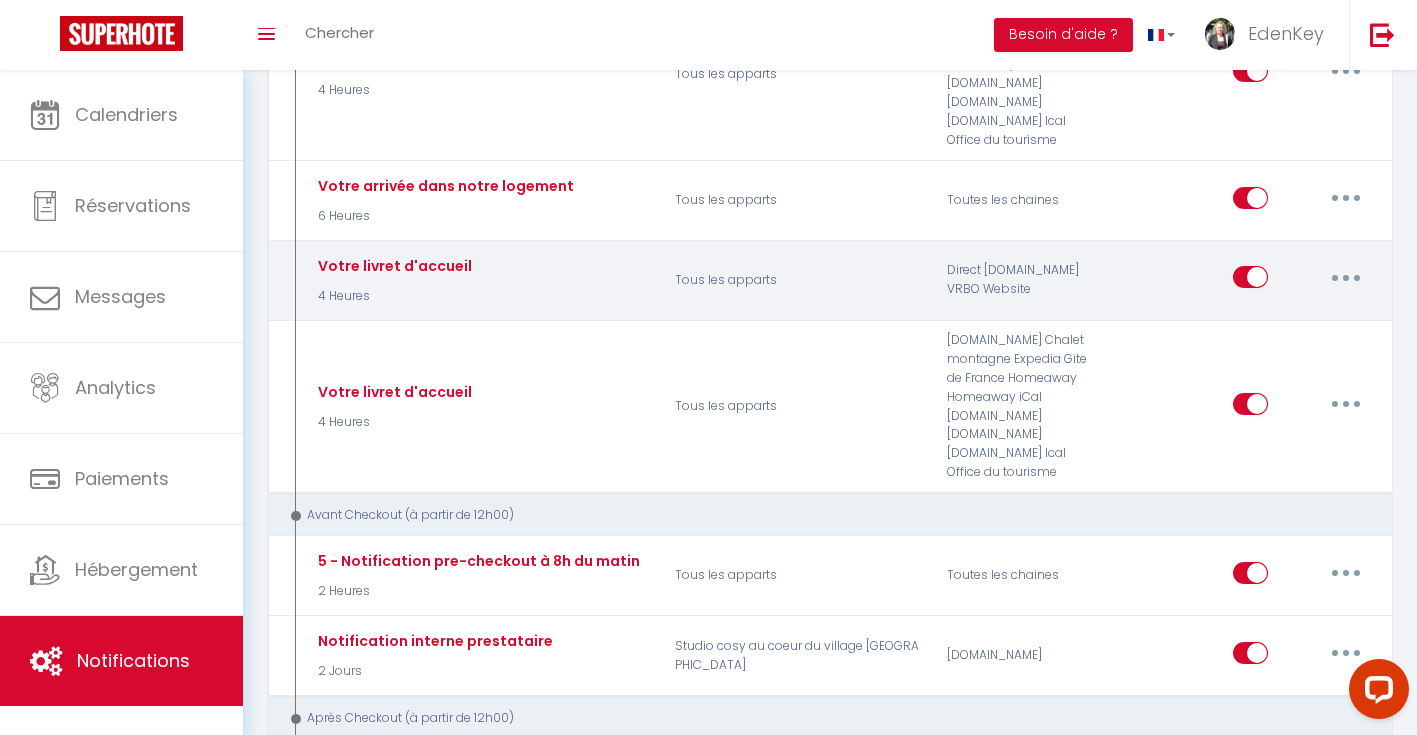 scroll, scrollTop: 1038, scrollLeft: 0, axis: vertical 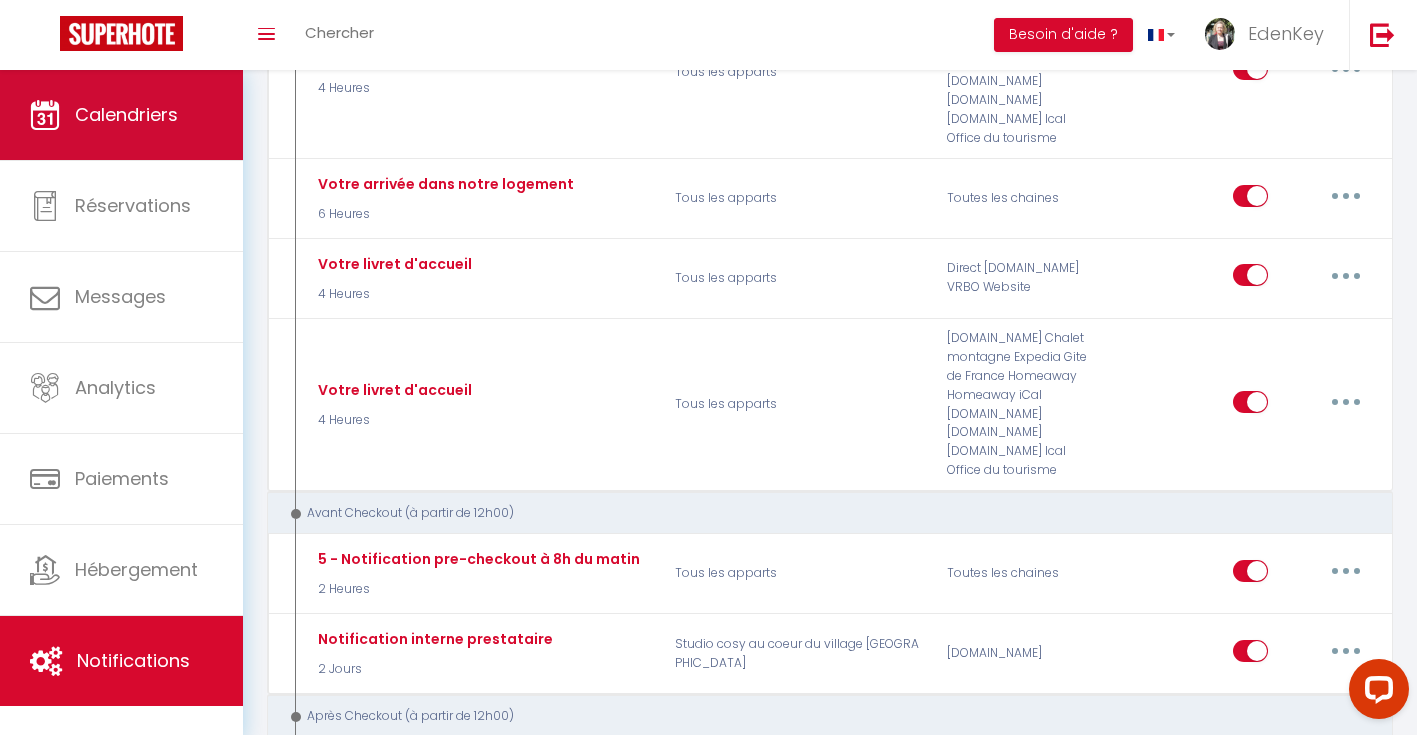 click on "Calendriers" at bounding box center [126, 114] 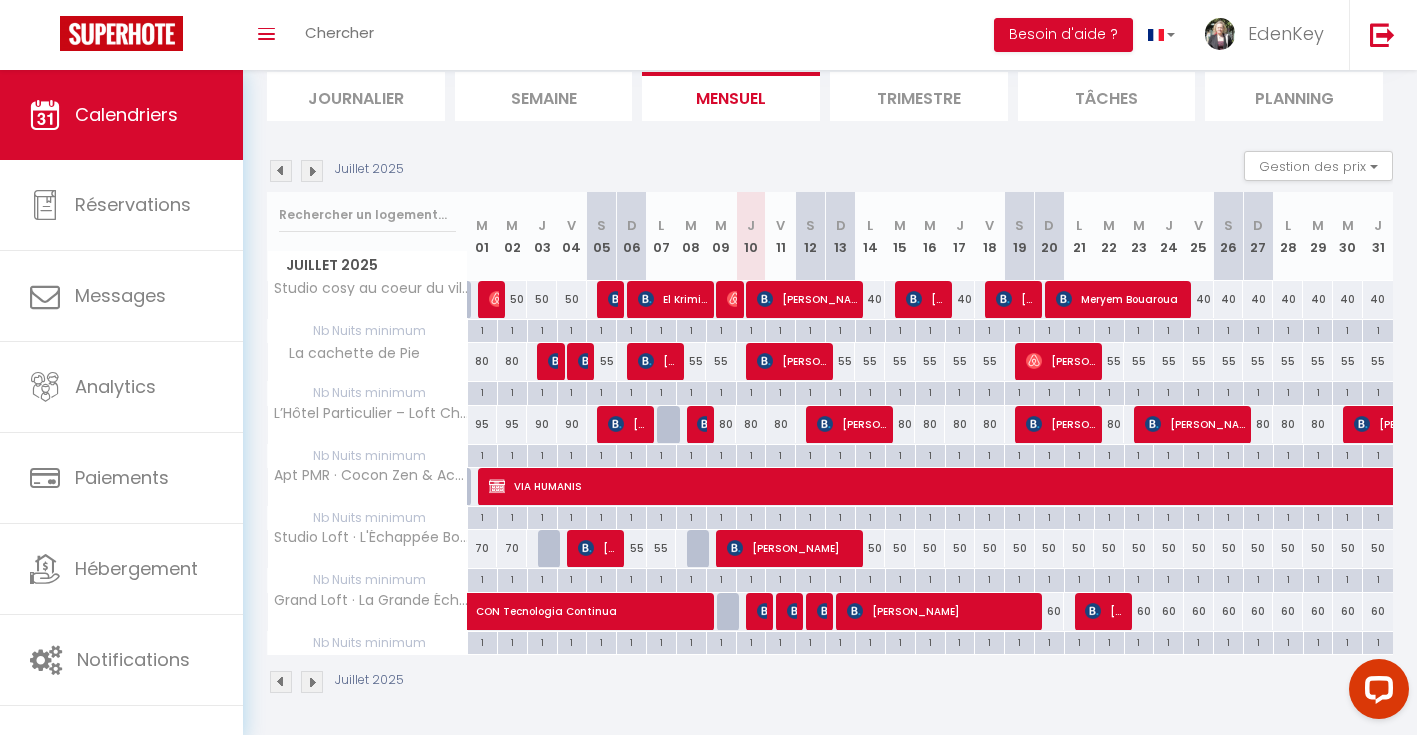 scroll, scrollTop: 135, scrollLeft: 0, axis: vertical 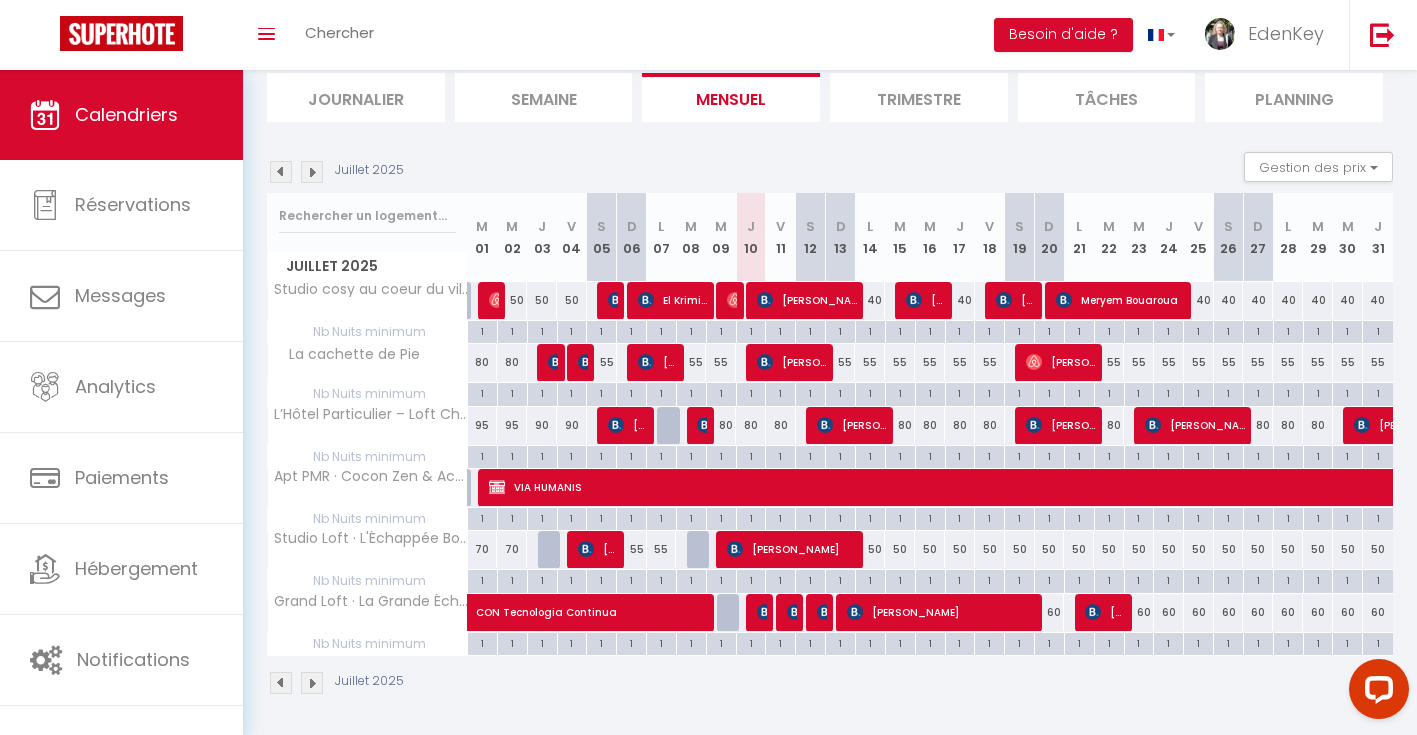 click at bounding box center [616, 300] 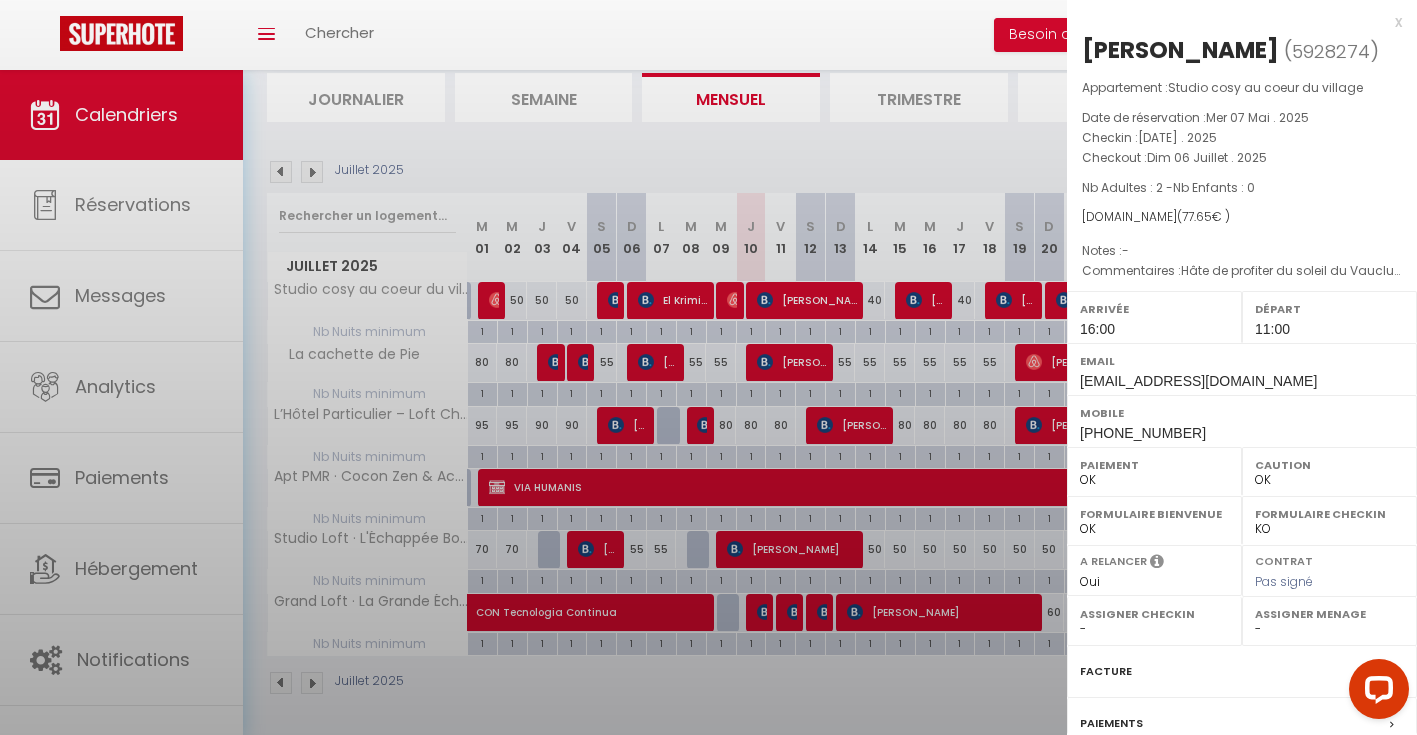 type 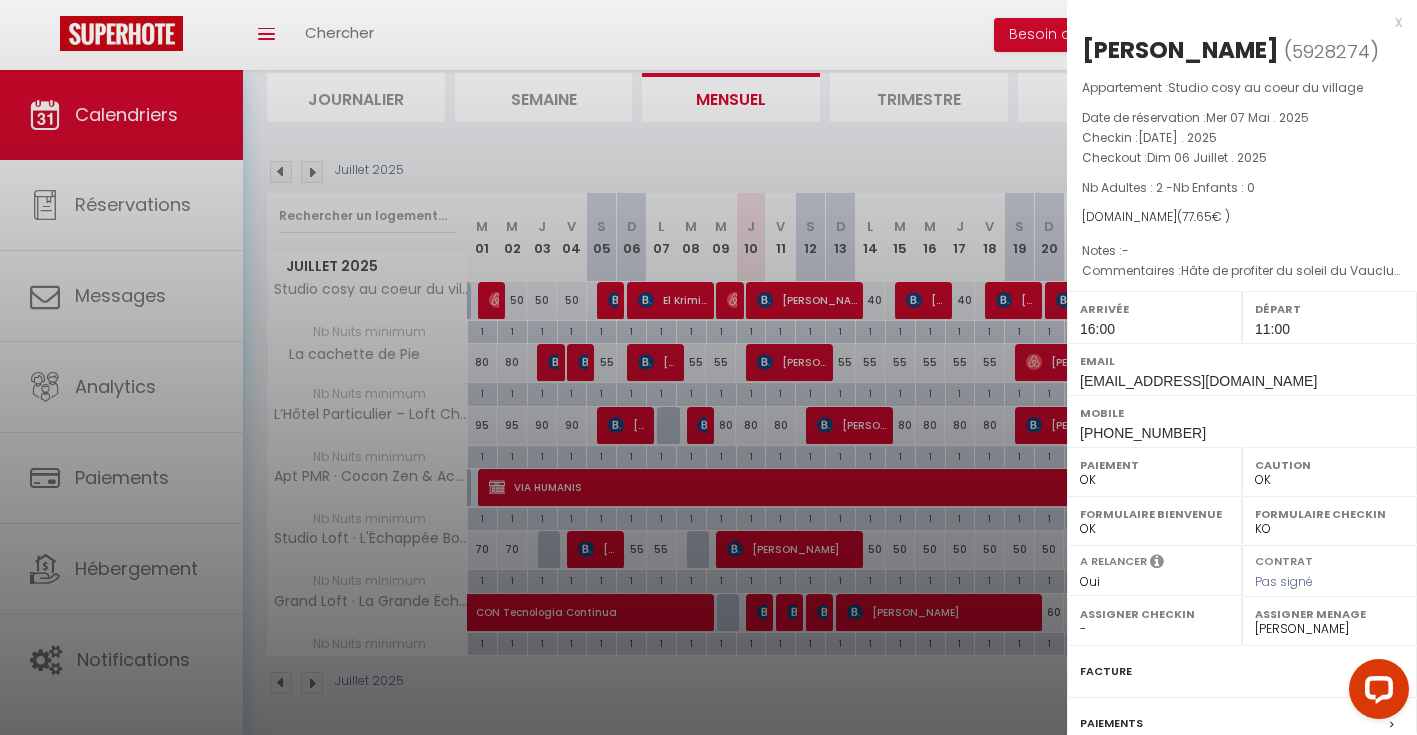 scroll, scrollTop: 40, scrollLeft: 0, axis: vertical 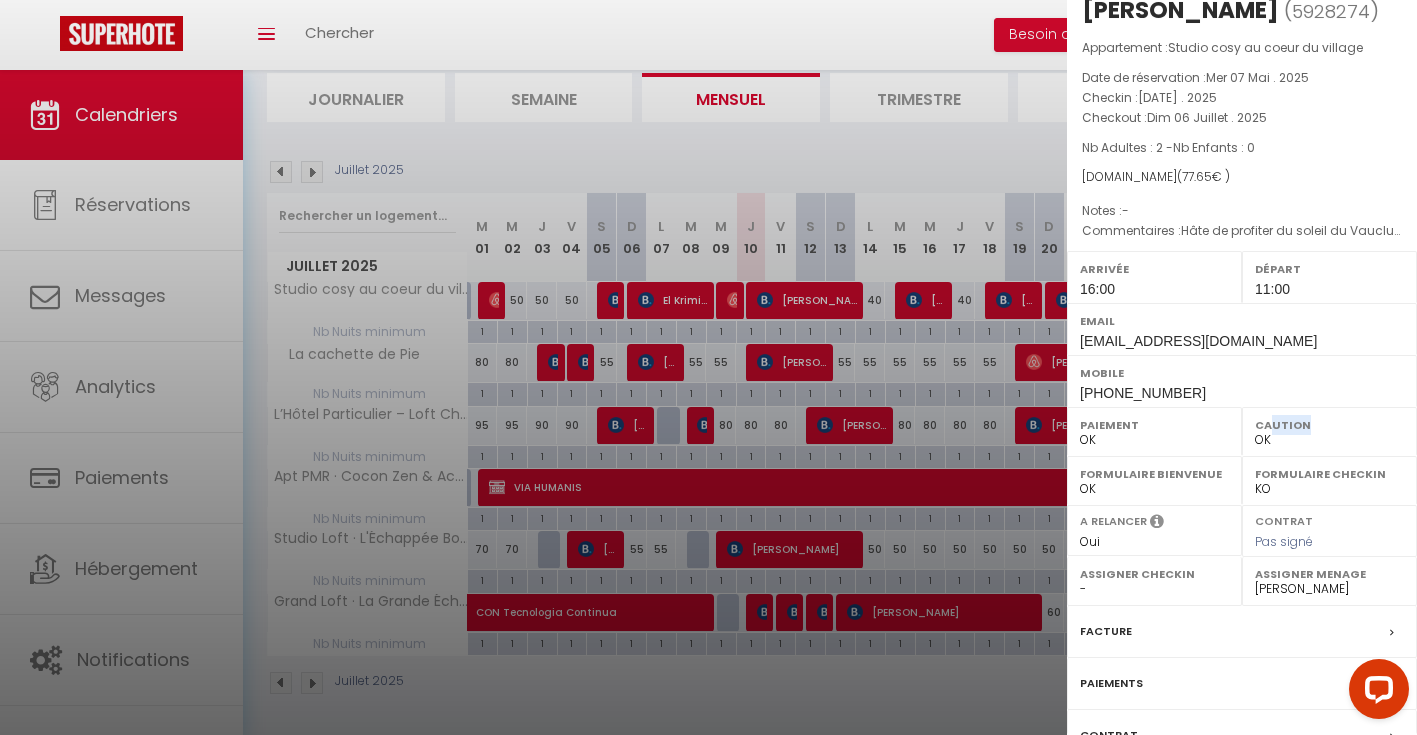 click on "Caution" at bounding box center [1329, 425] 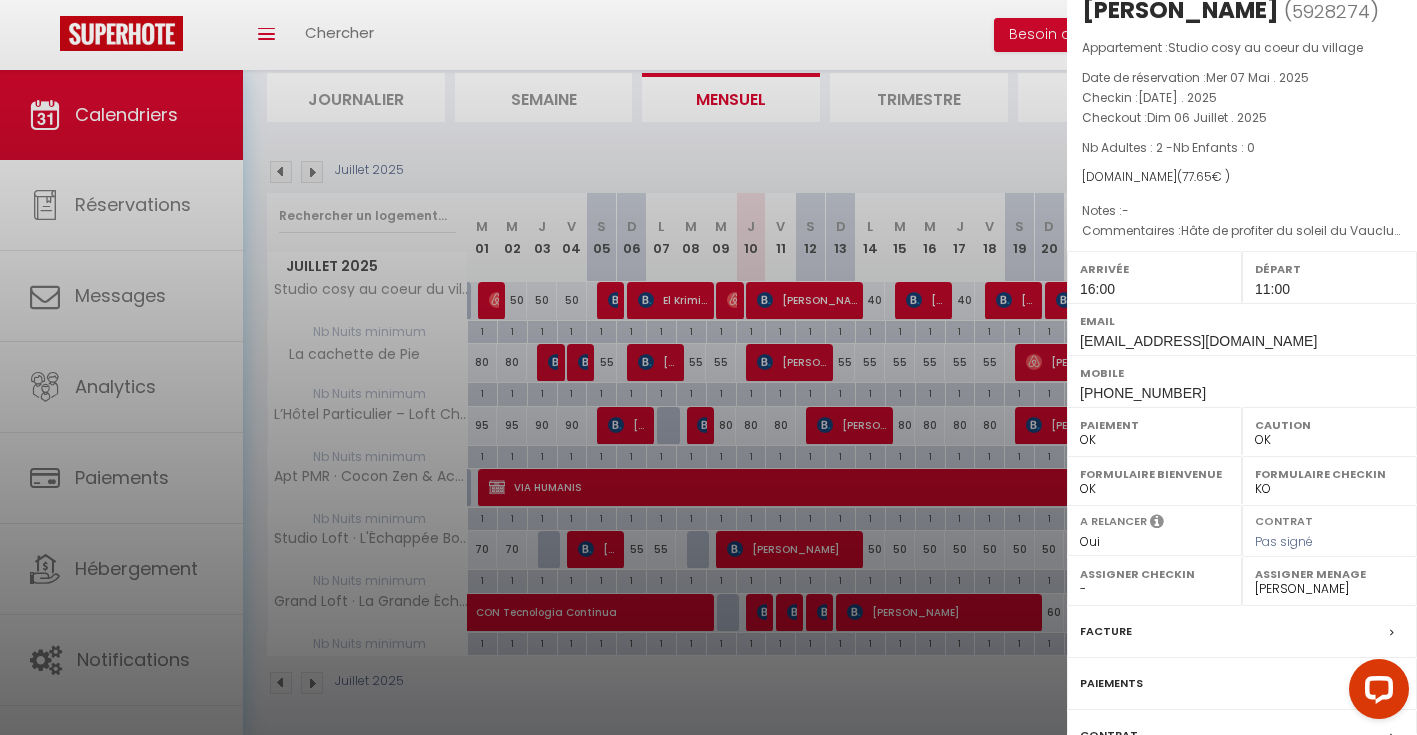 click on "Mobile
+33689451723" at bounding box center [1242, 381] 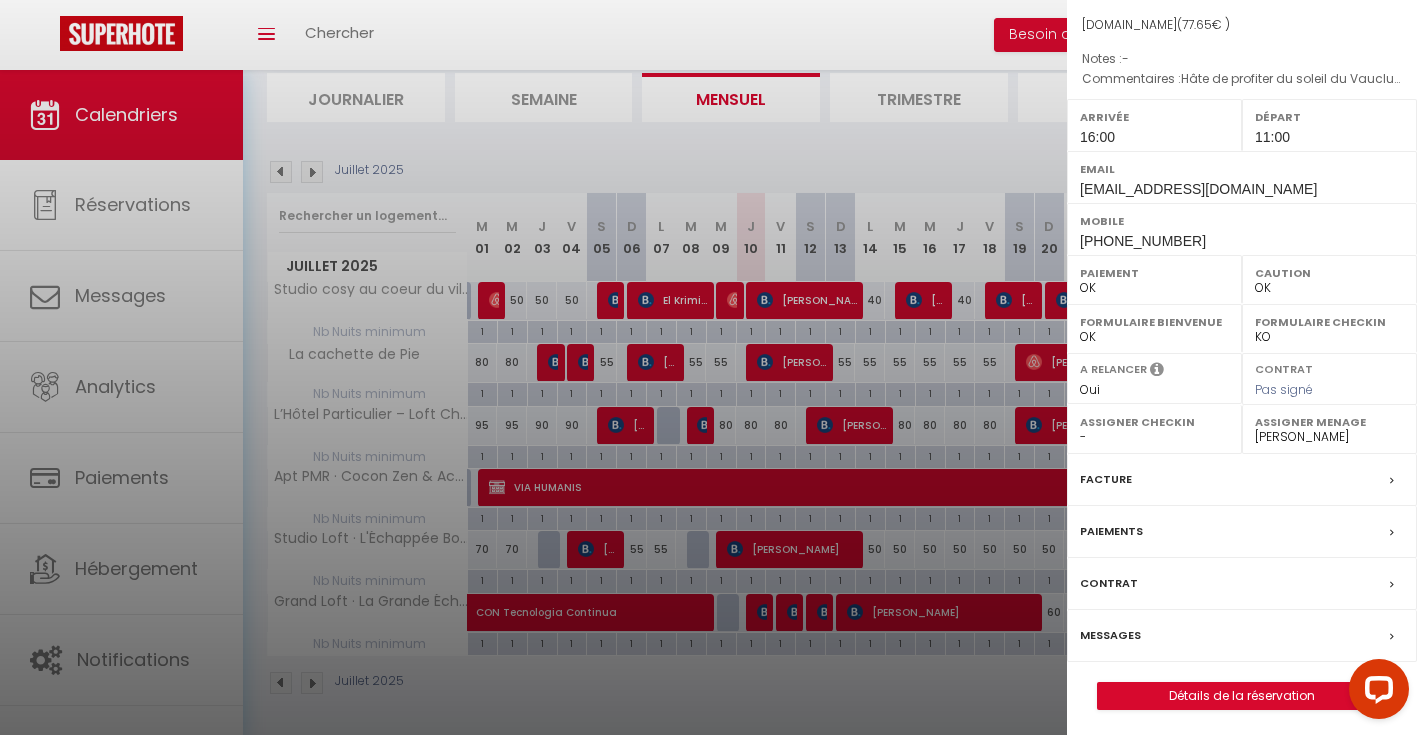 scroll, scrollTop: 191, scrollLeft: 0, axis: vertical 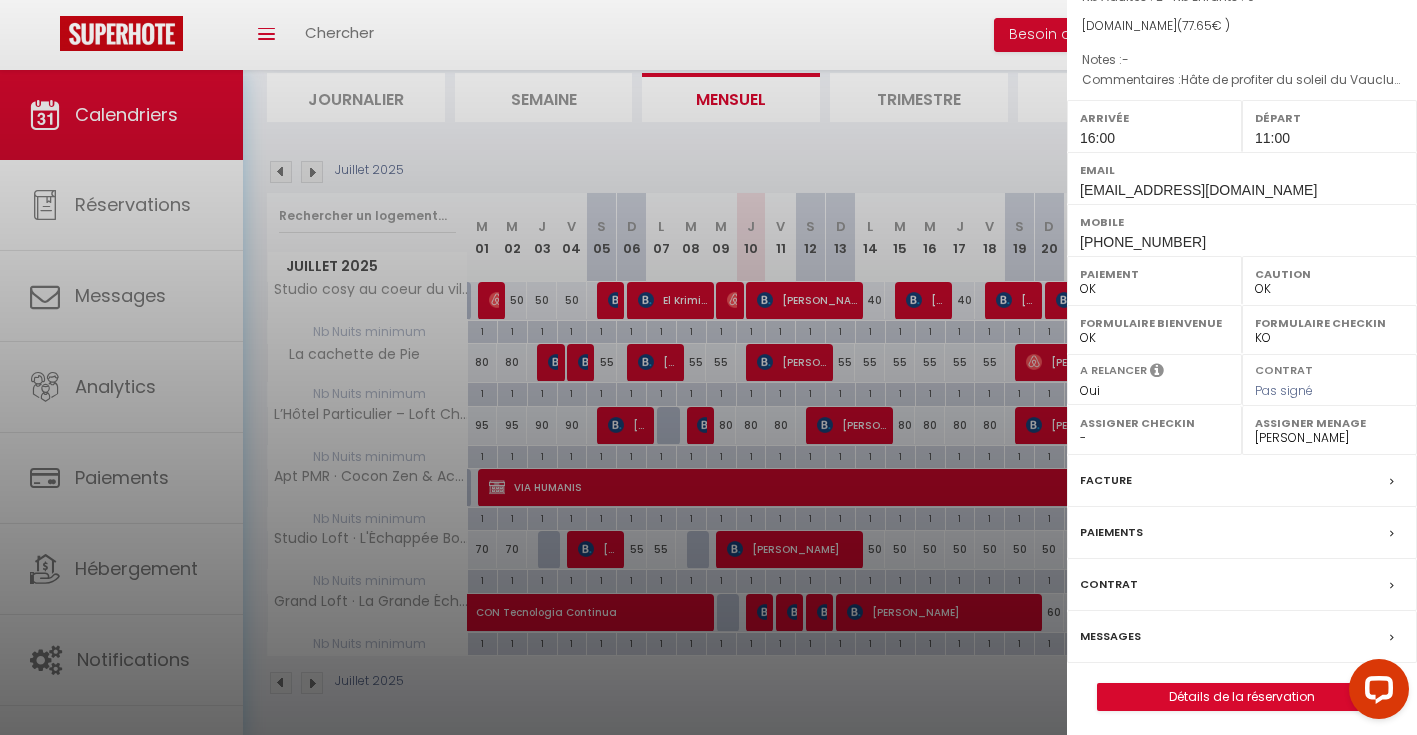 click on "Détails de la réservation" at bounding box center (1242, 697) 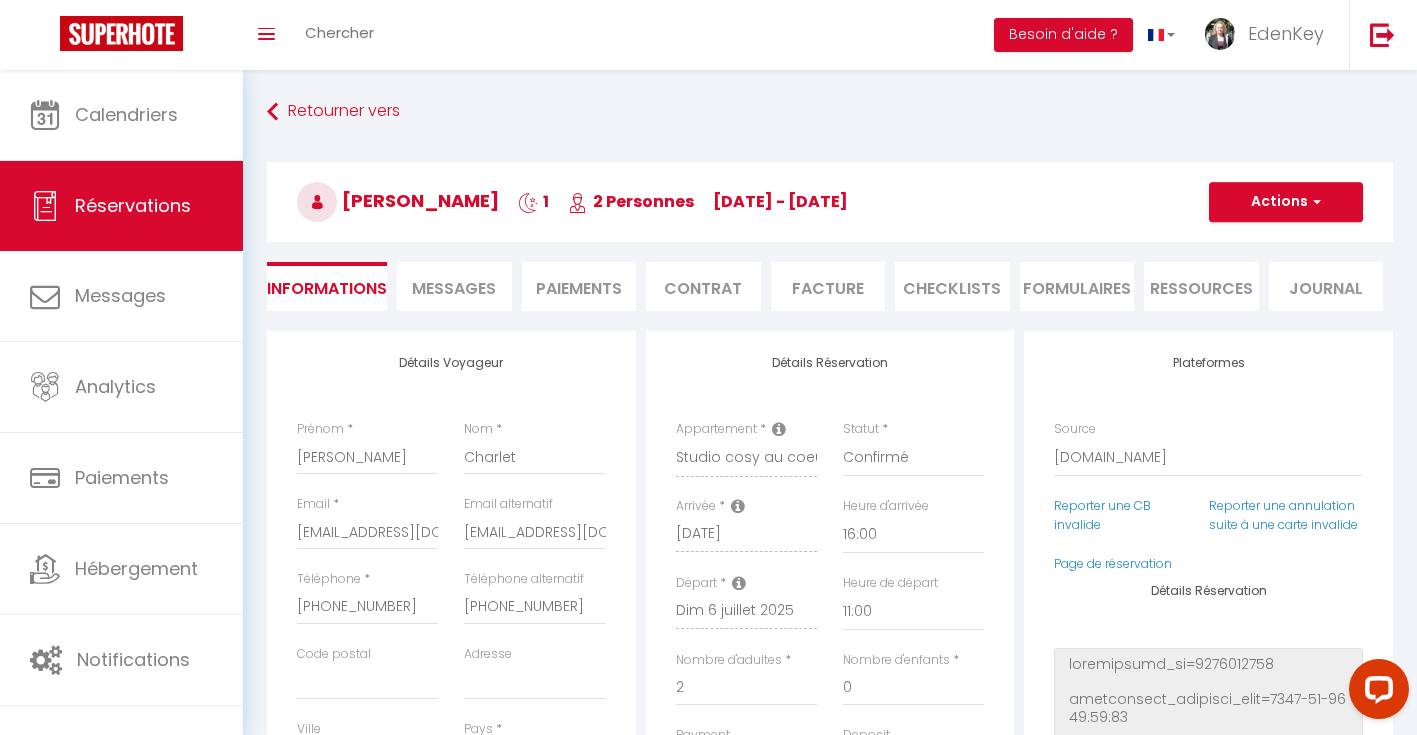 scroll, scrollTop: 0, scrollLeft: 0, axis: both 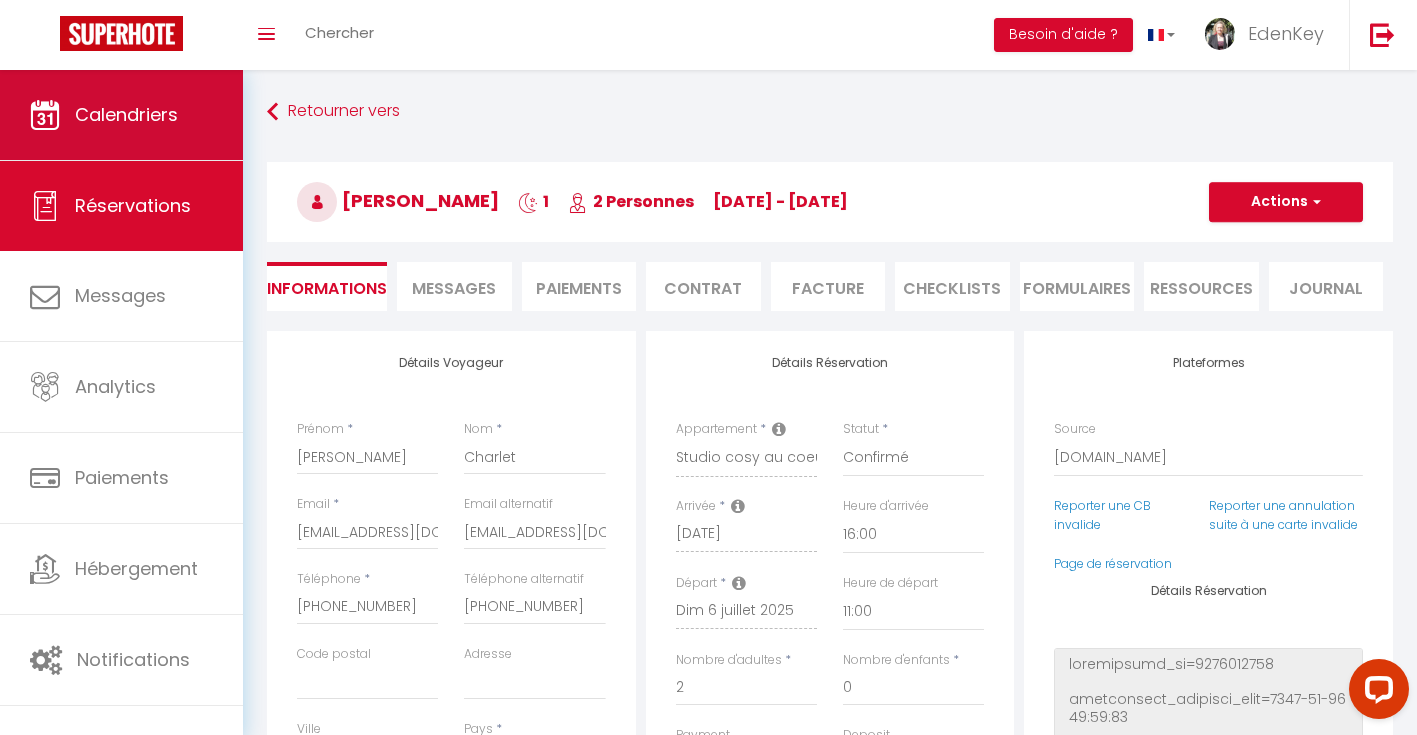 click on "Calendriers" at bounding box center (121, 115) 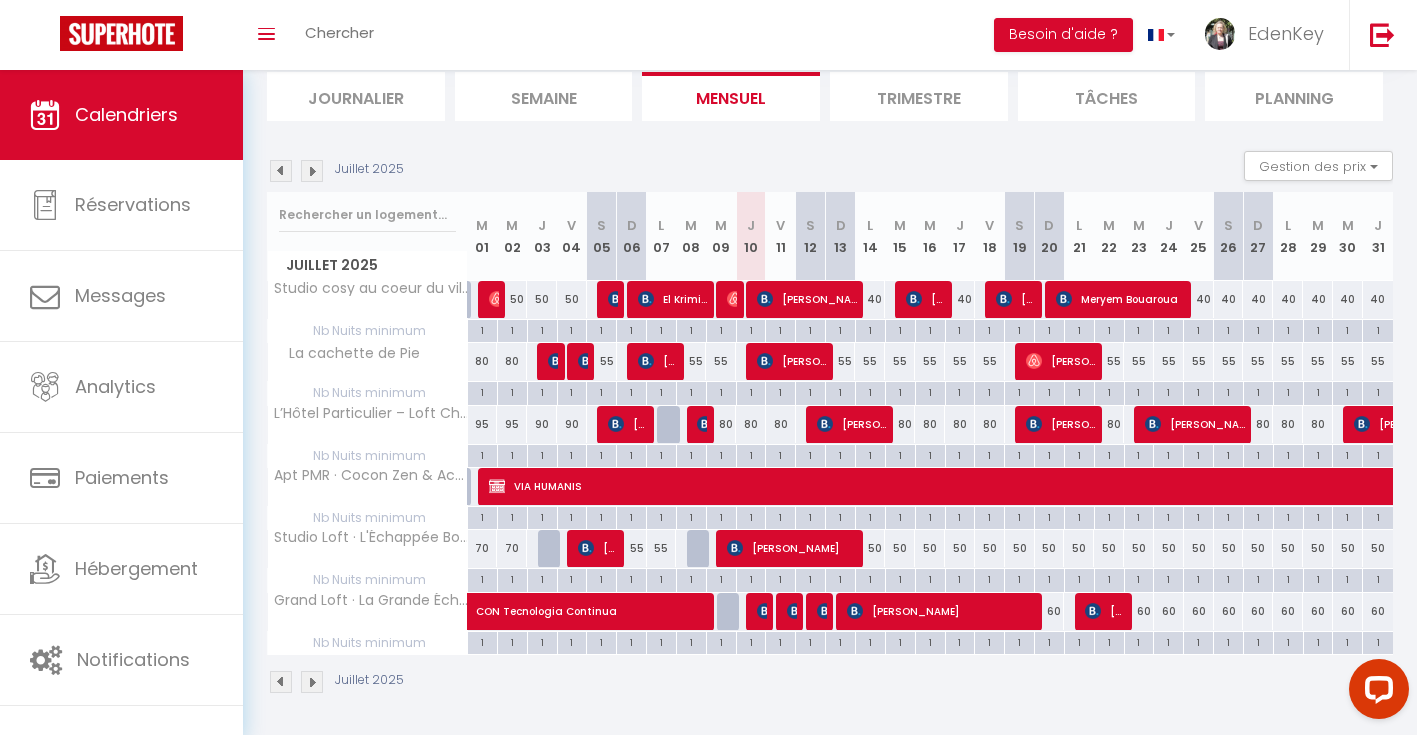scroll, scrollTop: 135, scrollLeft: 0, axis: vertical 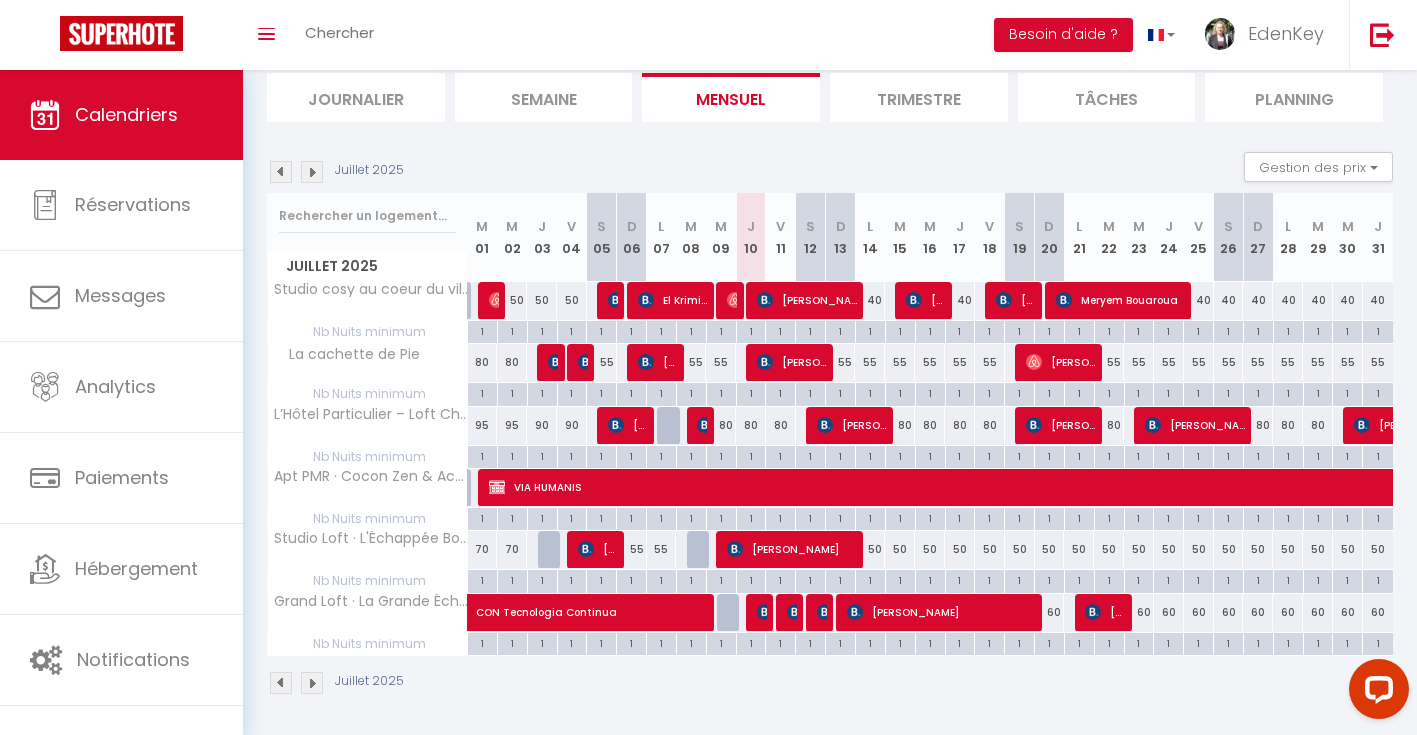 click at bounding box center [765, 612] 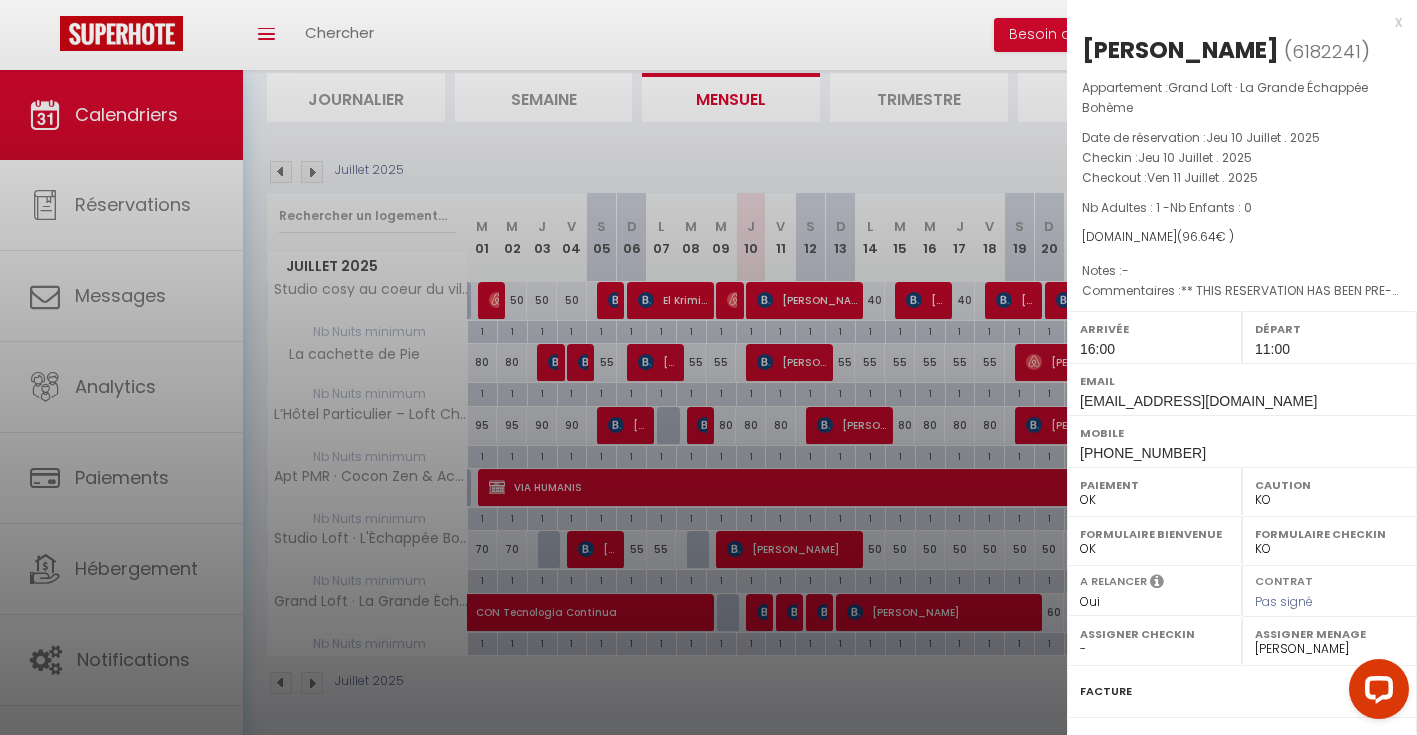 click at bounding box center (708, 367) 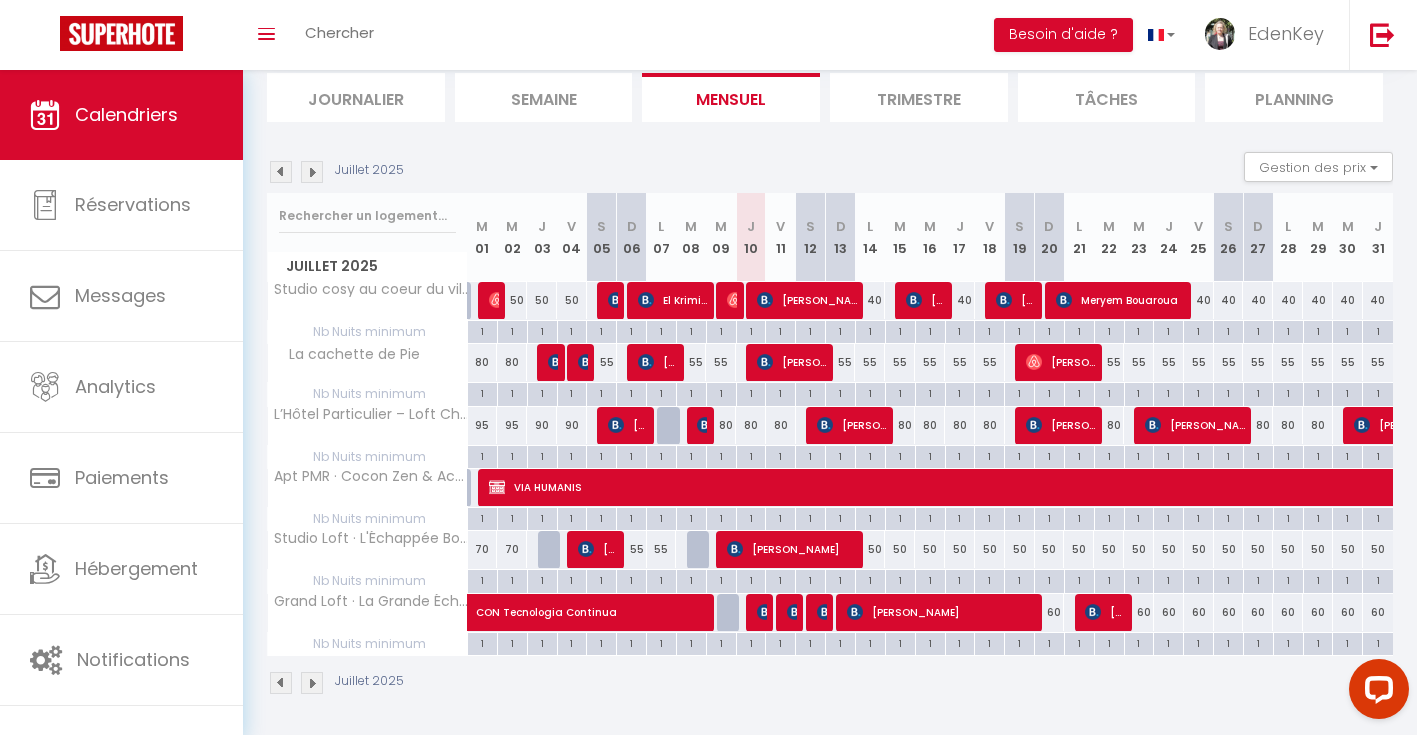 click on "Juillet 2025
Gestion des prix
Nb Nuits minimum   Règles   Disponibilité" at bounding box center [830, 172] 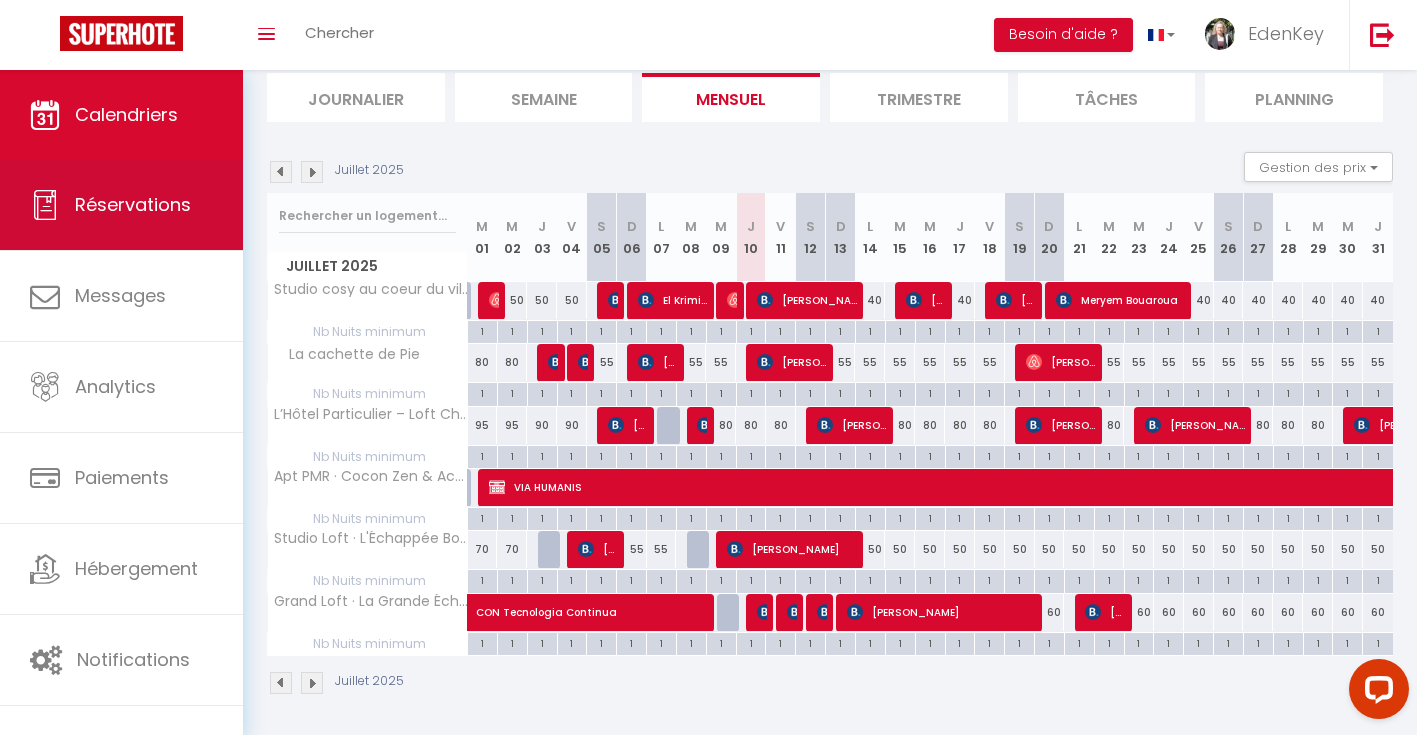 click on "Réservations" at bounding box center (133, 204) 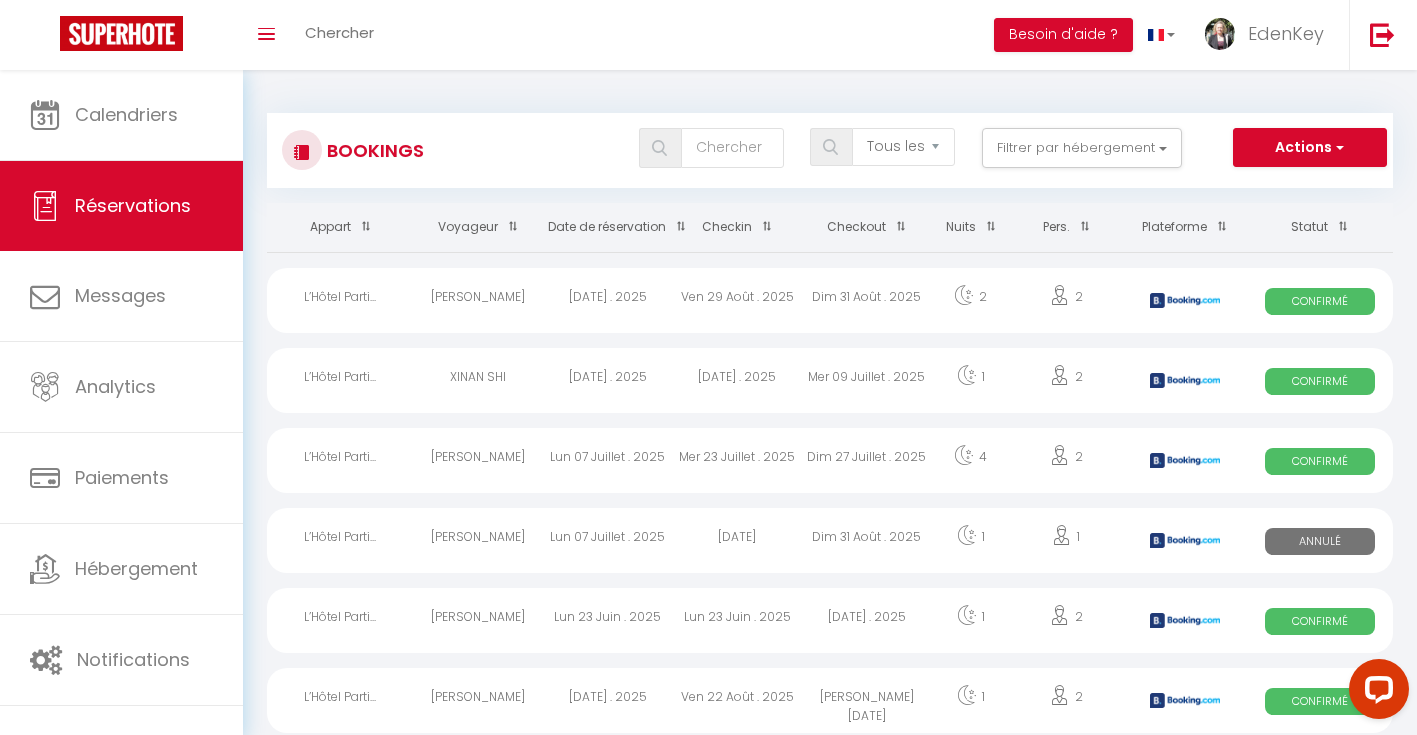 scroll, scrollTop: 0, scrollLeft: 0, axis: both 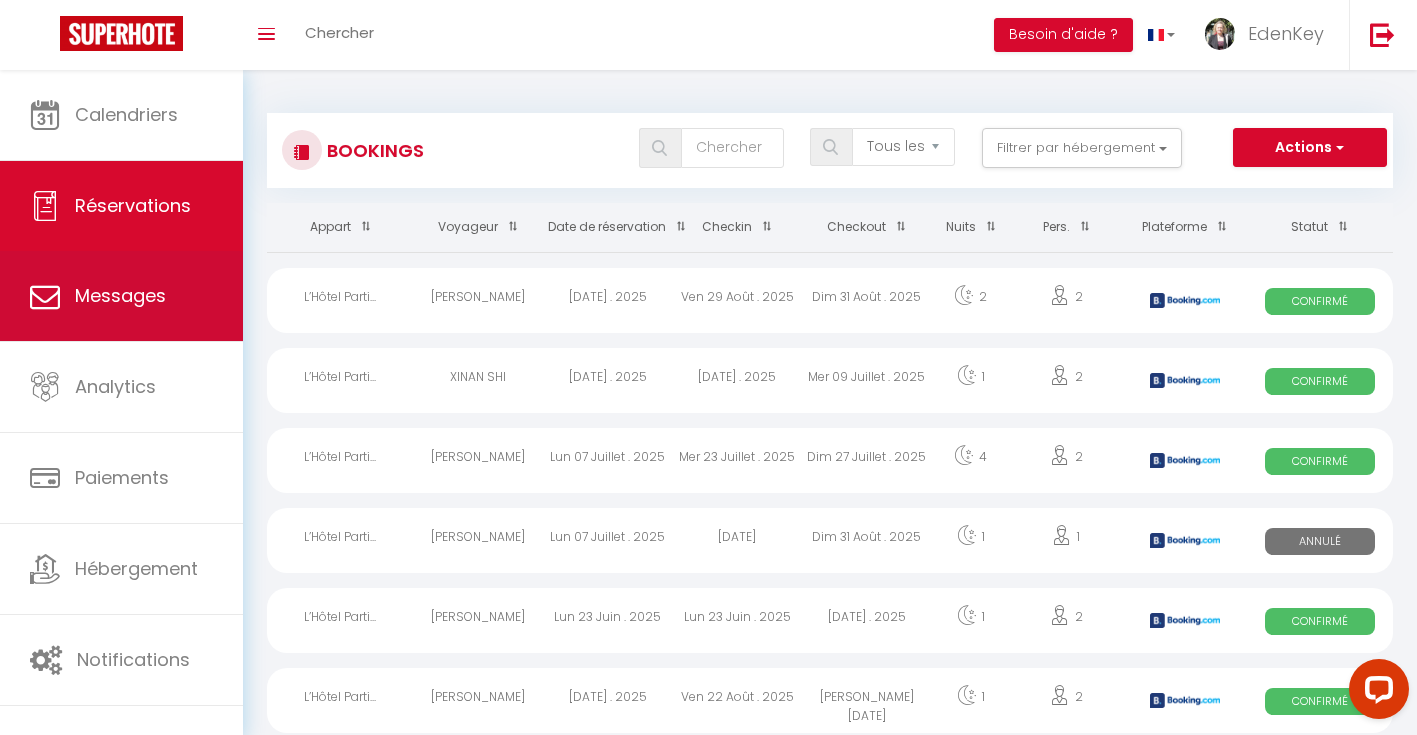 click on "Messages" at bounding box center (121, 296) 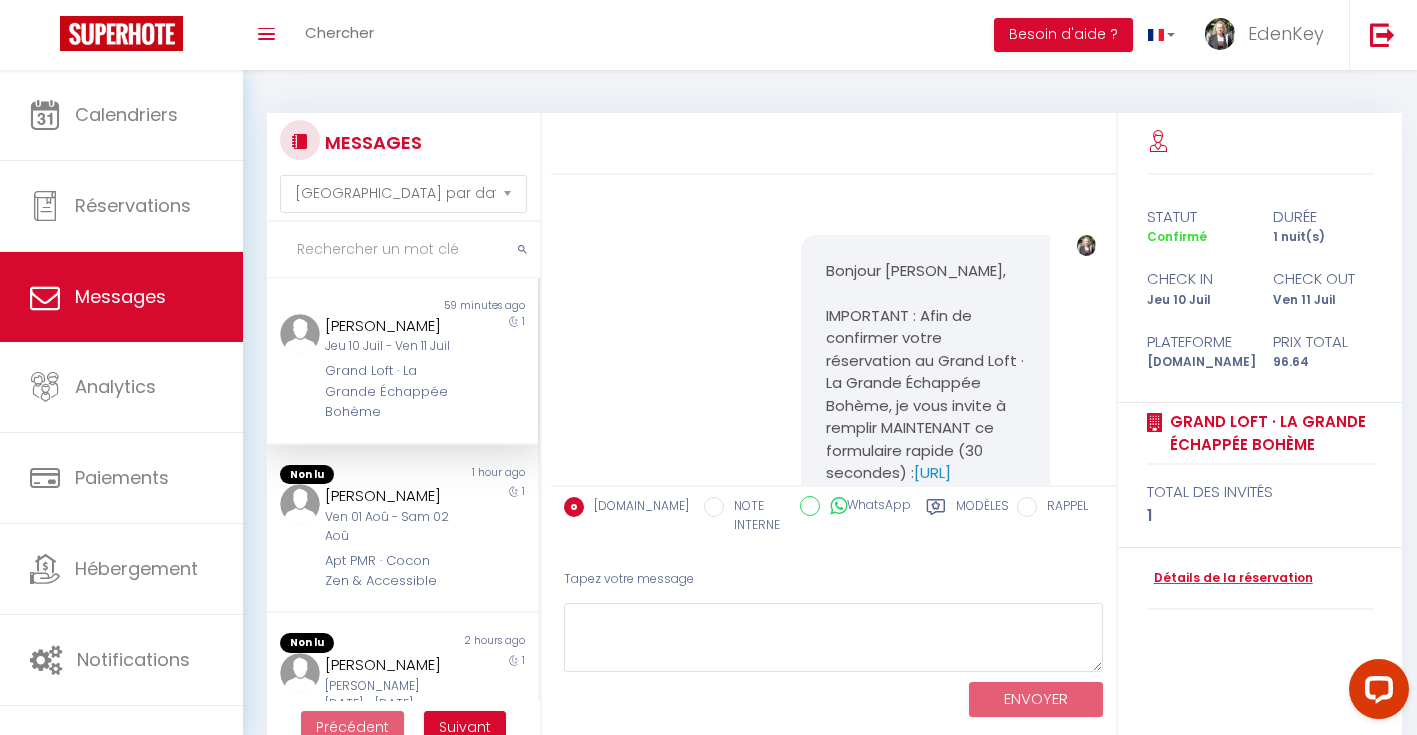 scroll, scrollTop: 428, scrollLeft: 0, axis: vertical 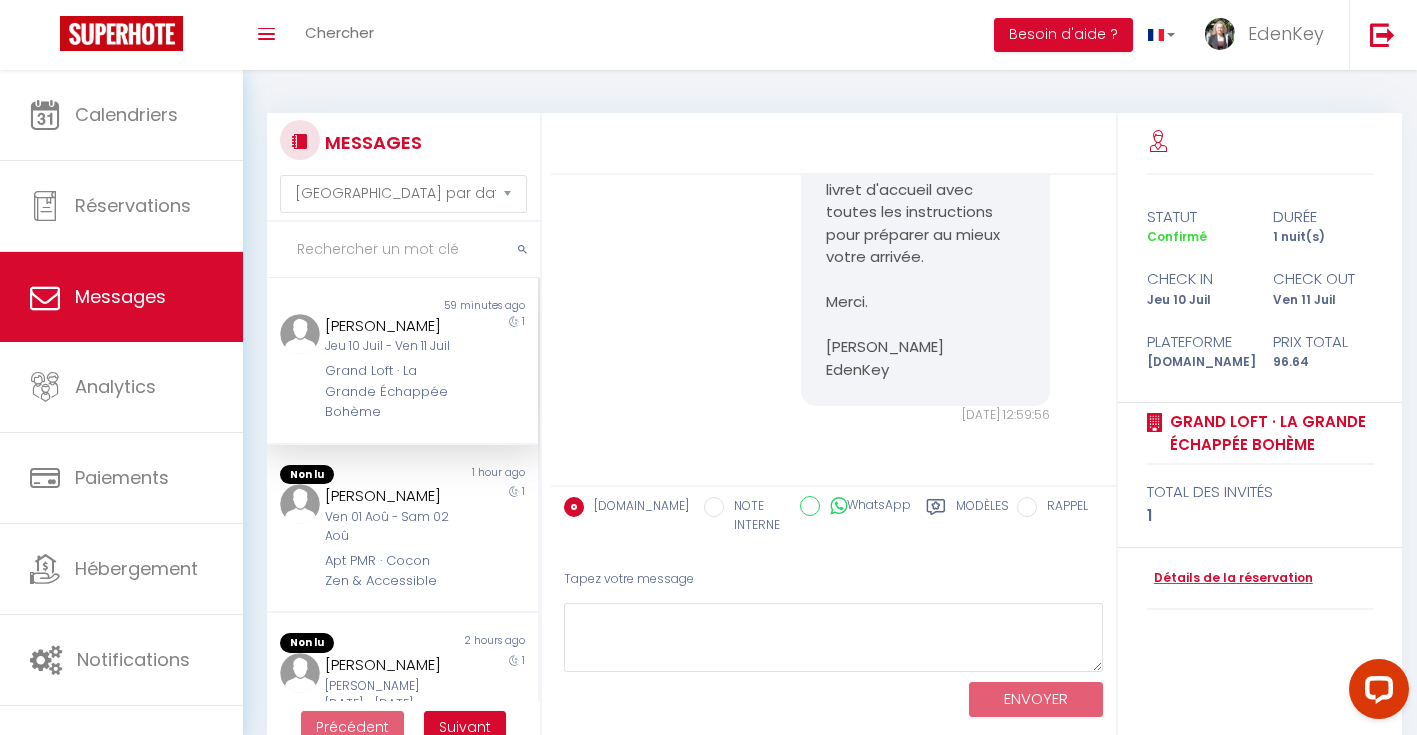 click on "Grand Loft · La Grande Échappée Bohème" at bounding box center (391, 391) 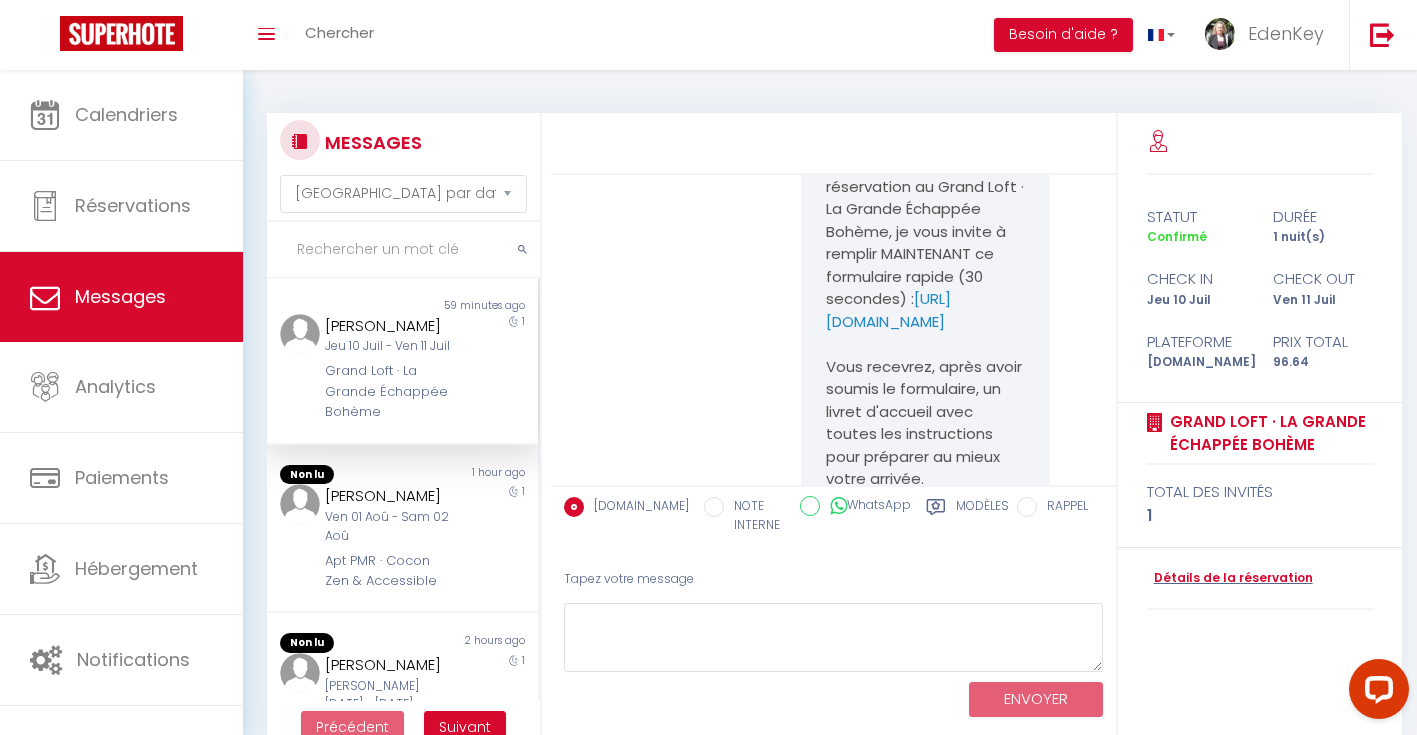 scroll, scrollTop: 273, scrollLeft: 0, axis: vertical 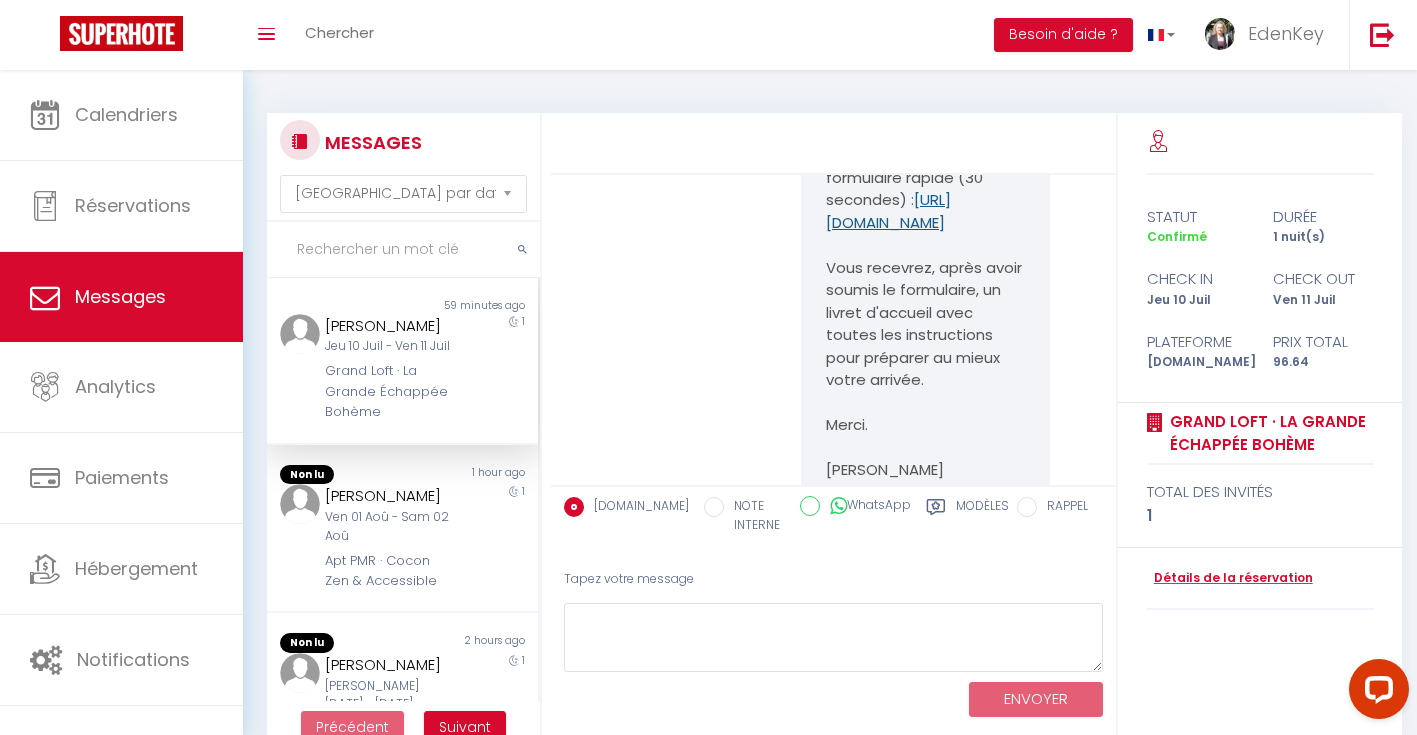 click on "https://superhote.com/applink/booking/W7oWIigZsZ/welcome" at bounding box center [888, 211] 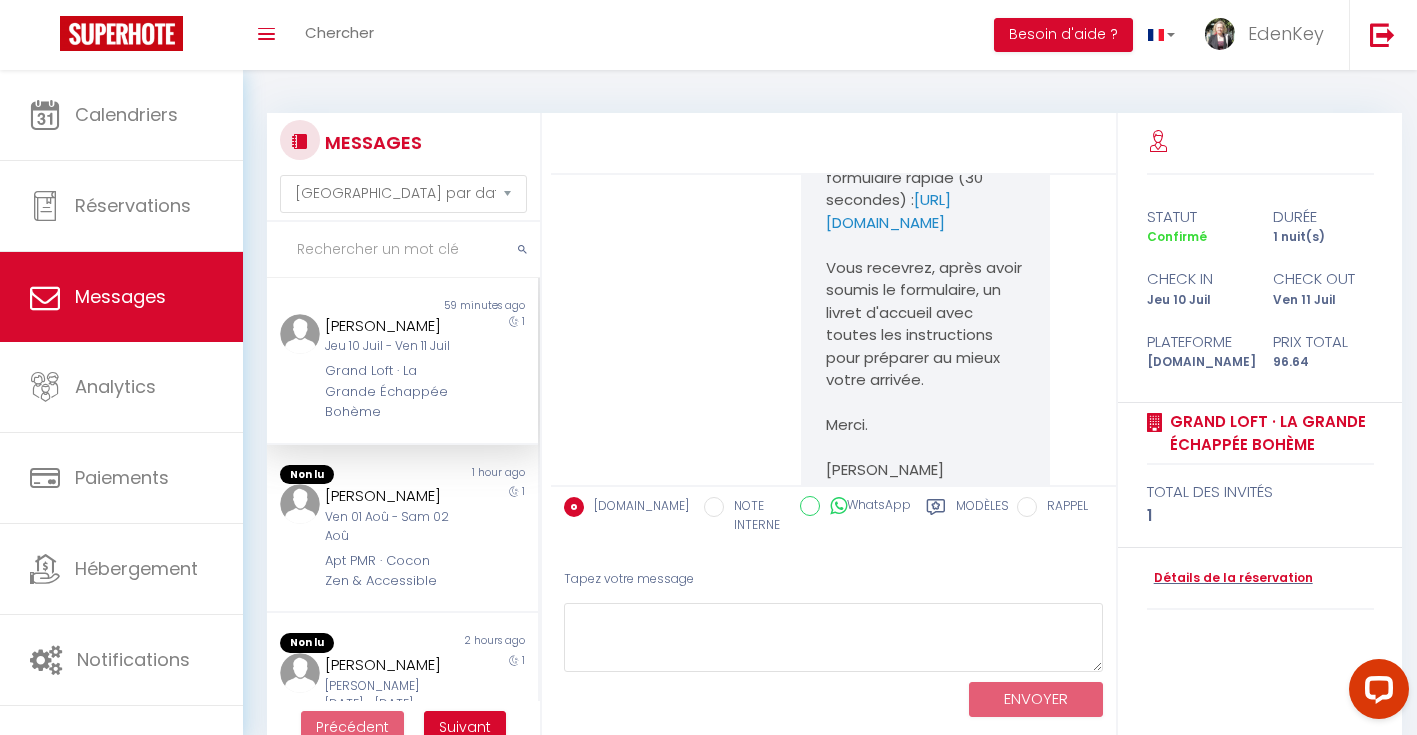 scroll, scrollTop: -1, scrollLeft: 2, axis: both 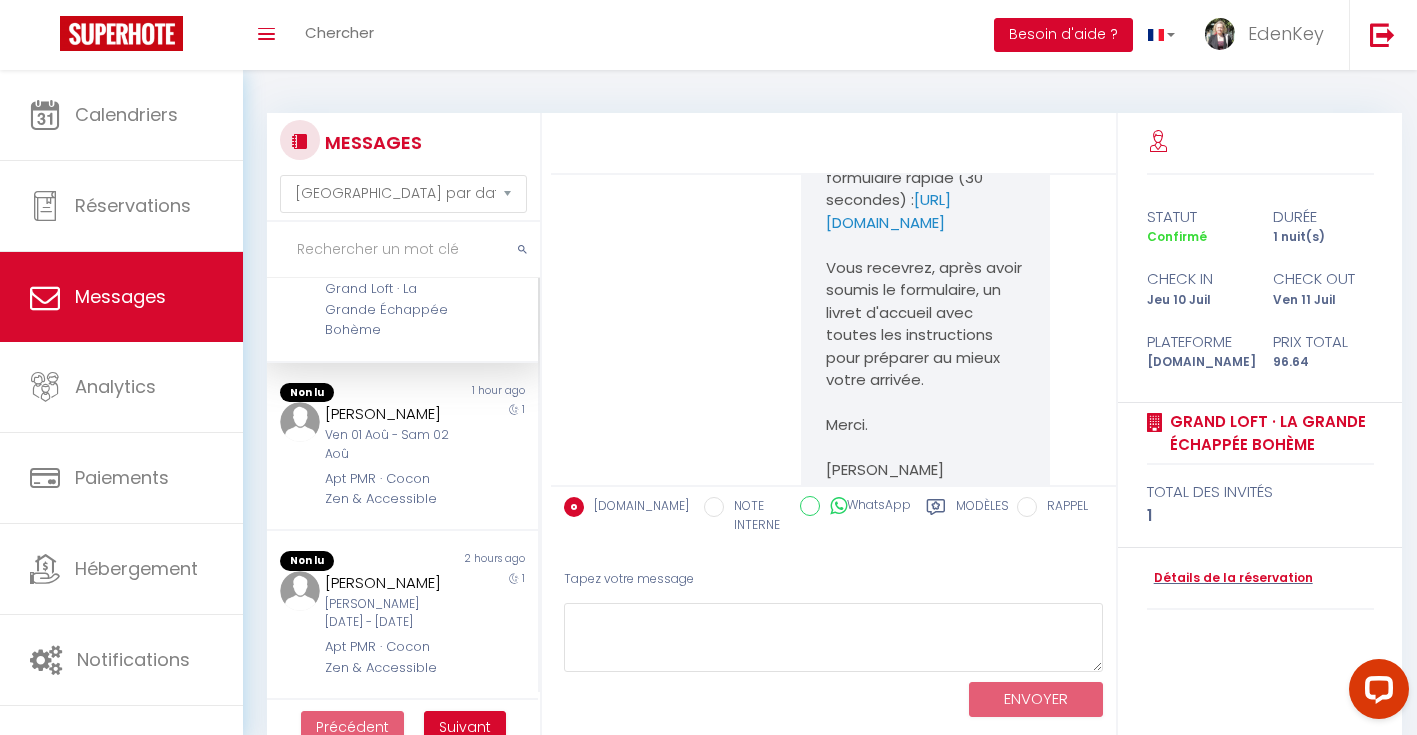 click on "Besoin d'aide ?" at bounding box center (1063, 35) 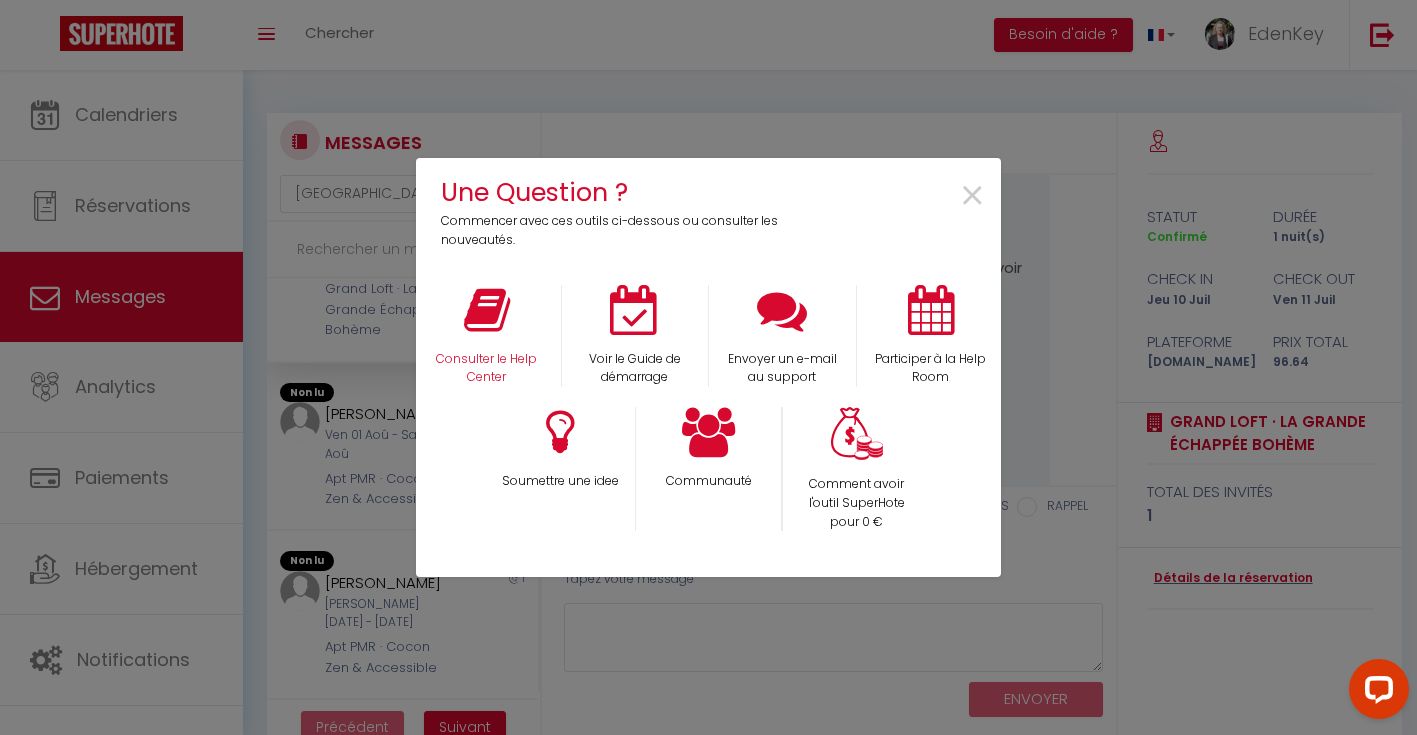 click at bounding box center [487, 310] 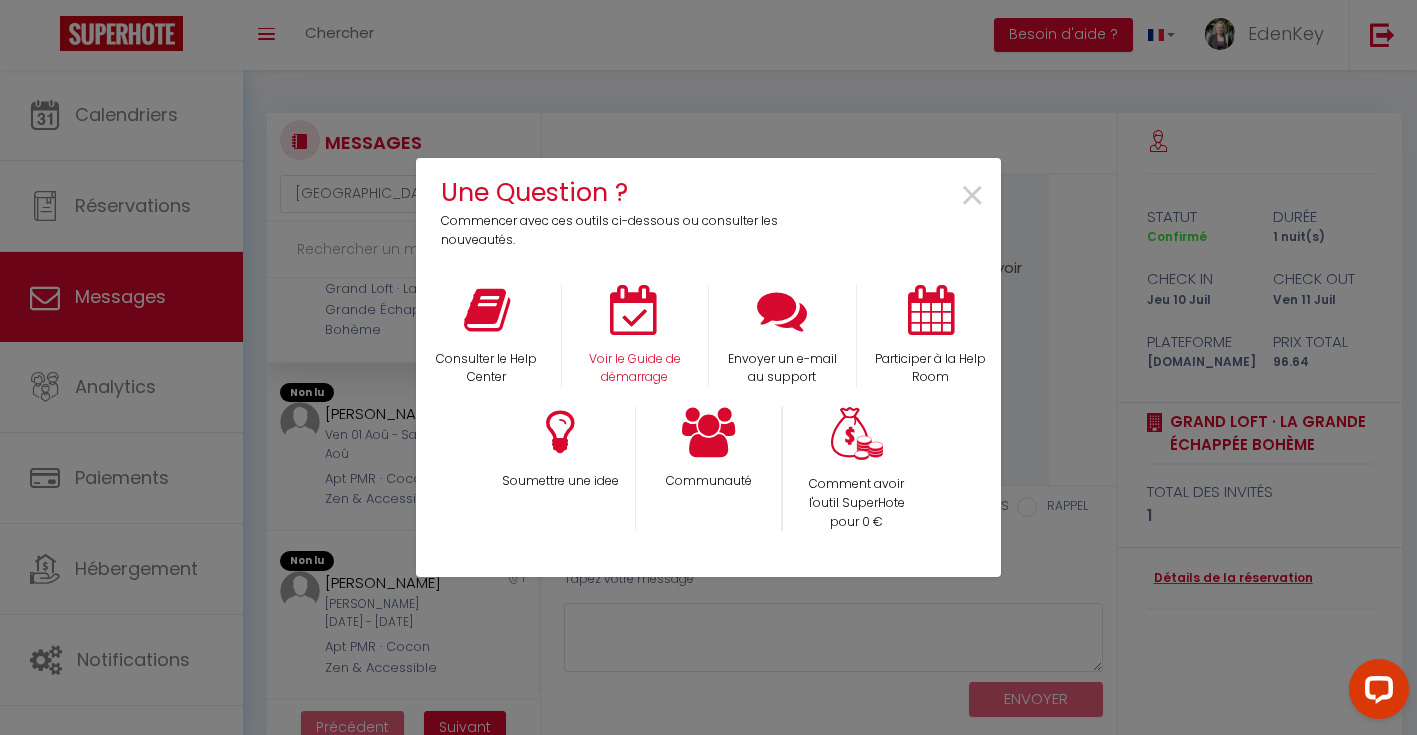 click at bounding box center (635, 310) 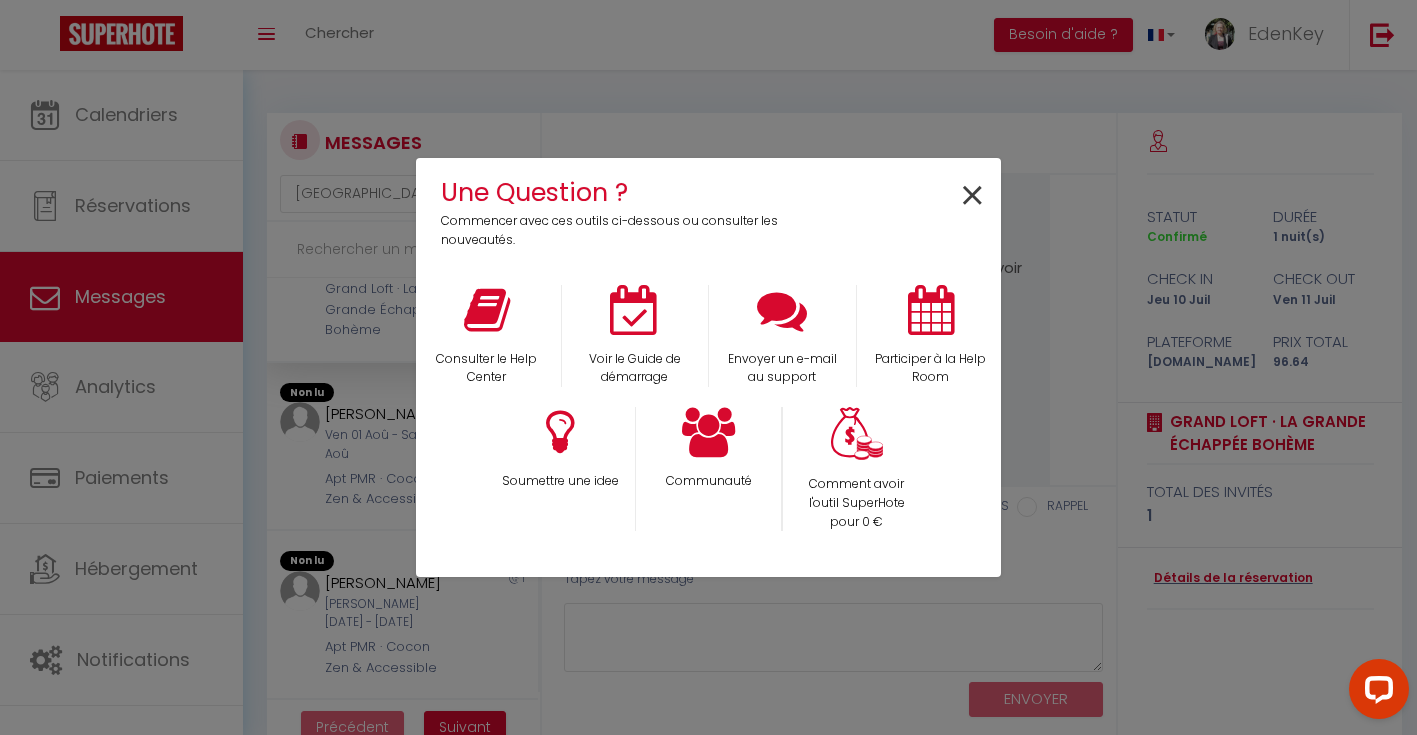 click on "×" at bounding box center [972, 196] 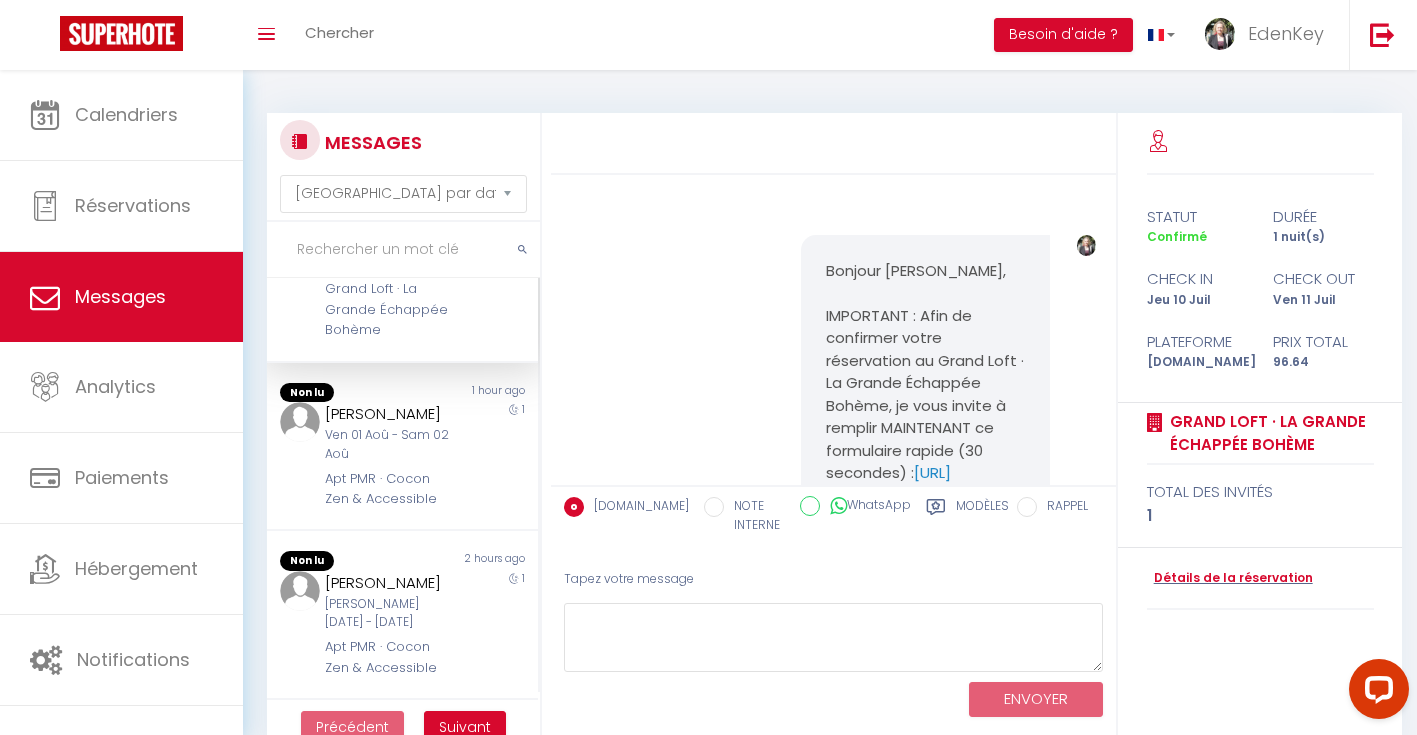 scroll, scrollTop: 0, scrollLeft: 0, axis: both 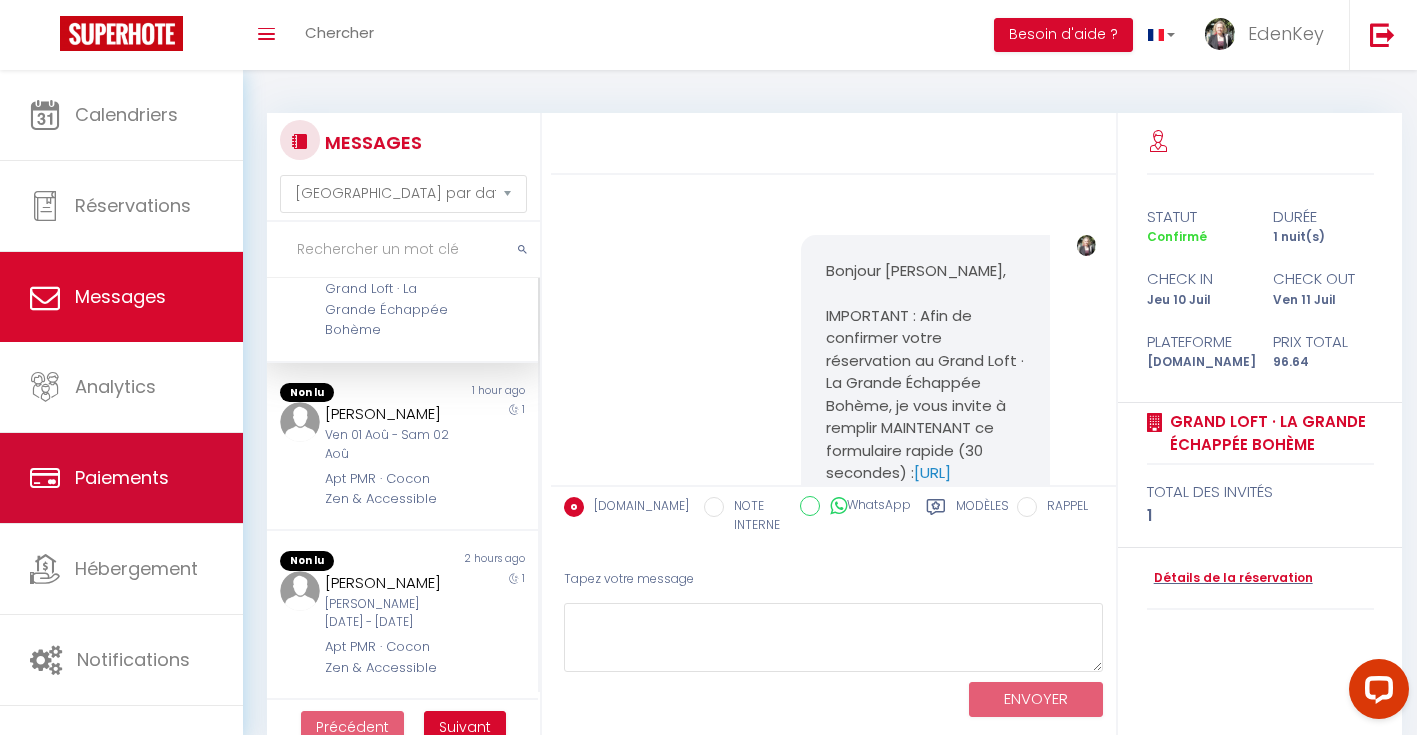 click on "Paiements" at bounding box center [122, 477] 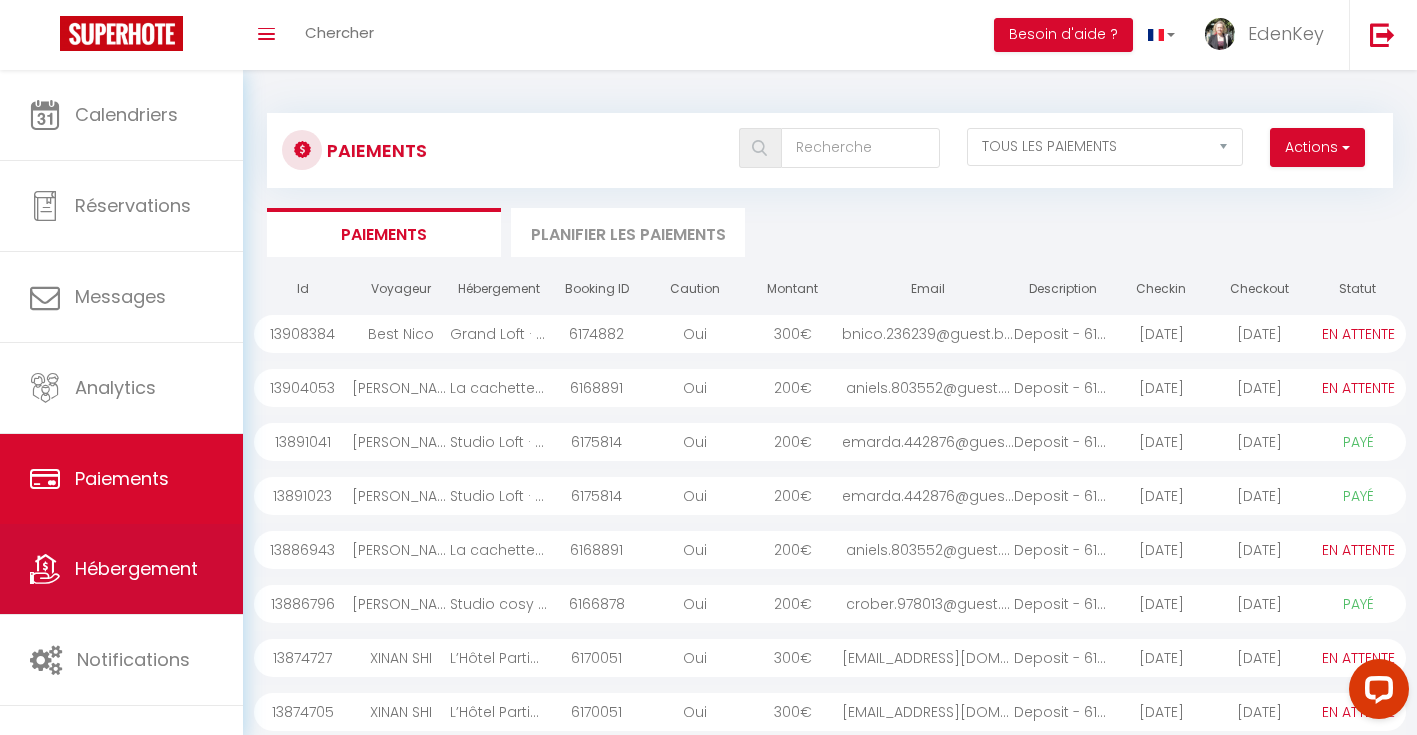 click on "Hébergement" at bounding box center [121, 569] 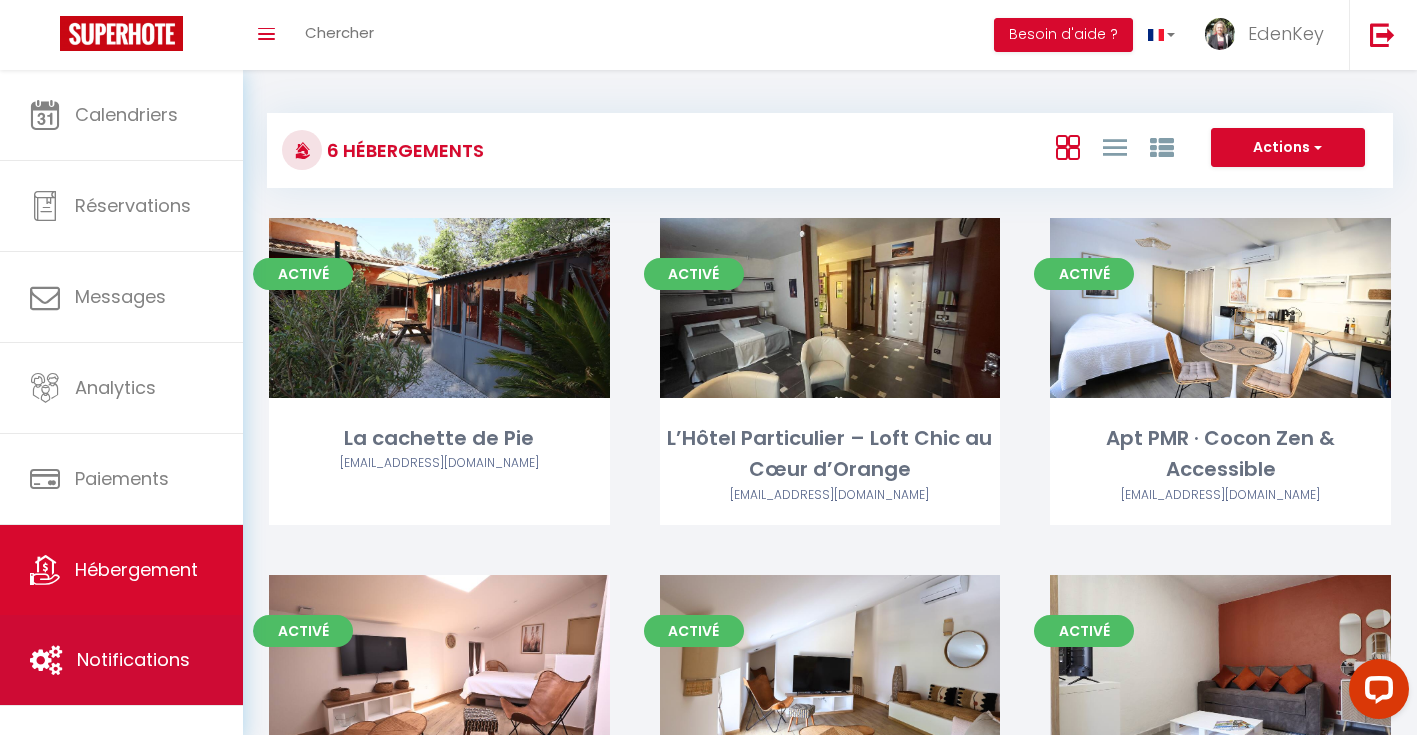 click on "Notifications" at bounding box center (133, 659) 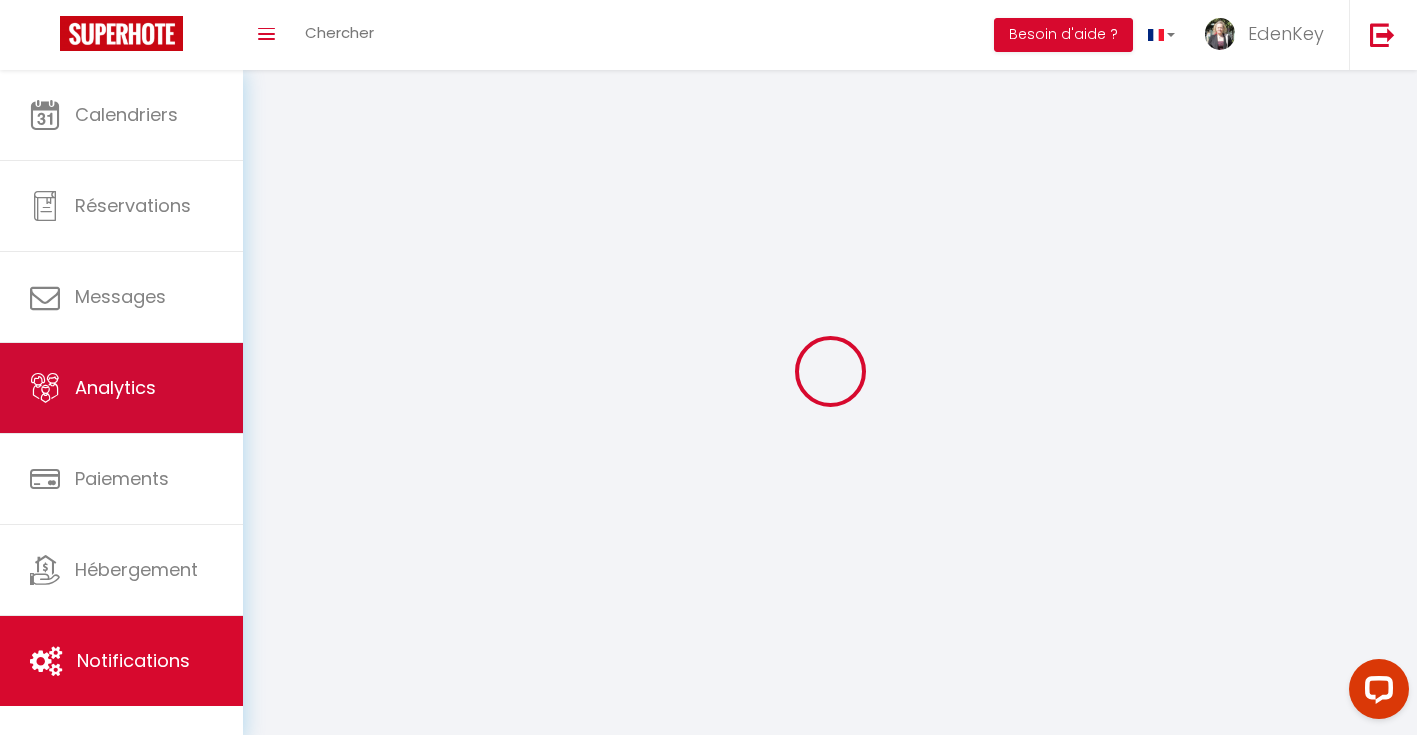 click on "Analytics" at bounding box center [121, 388] 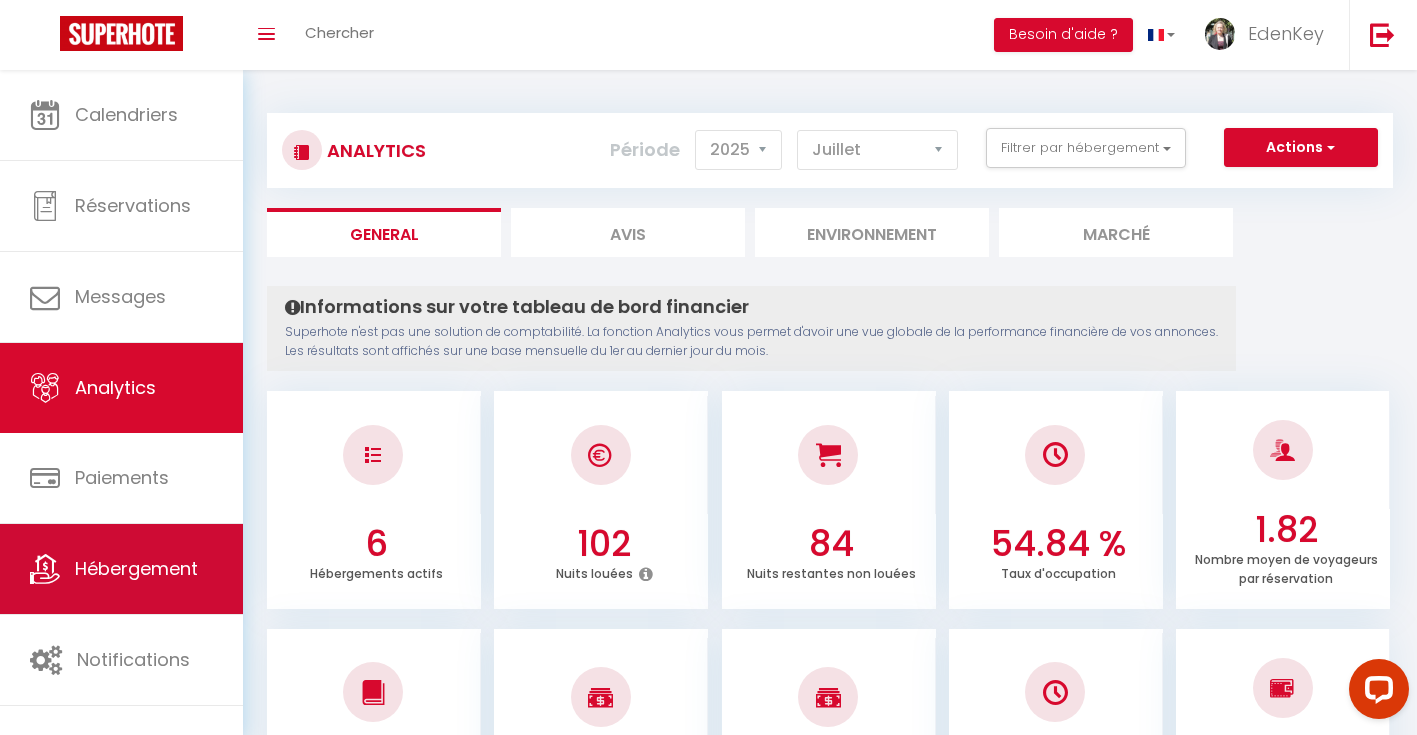 click on "Hébergement" at bounding box center [121, 569] 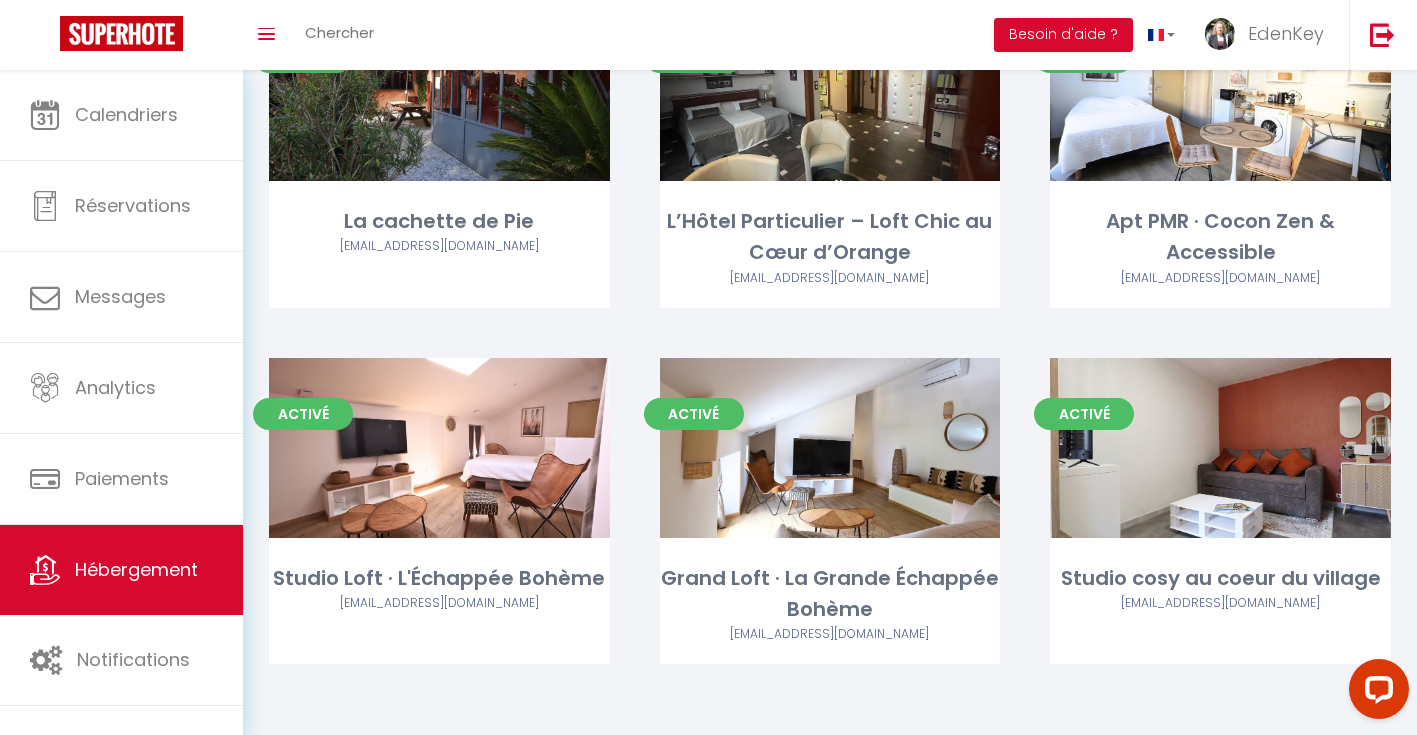 scroll, scrollTop: 216, scrollLeft: 0, axis: vertical 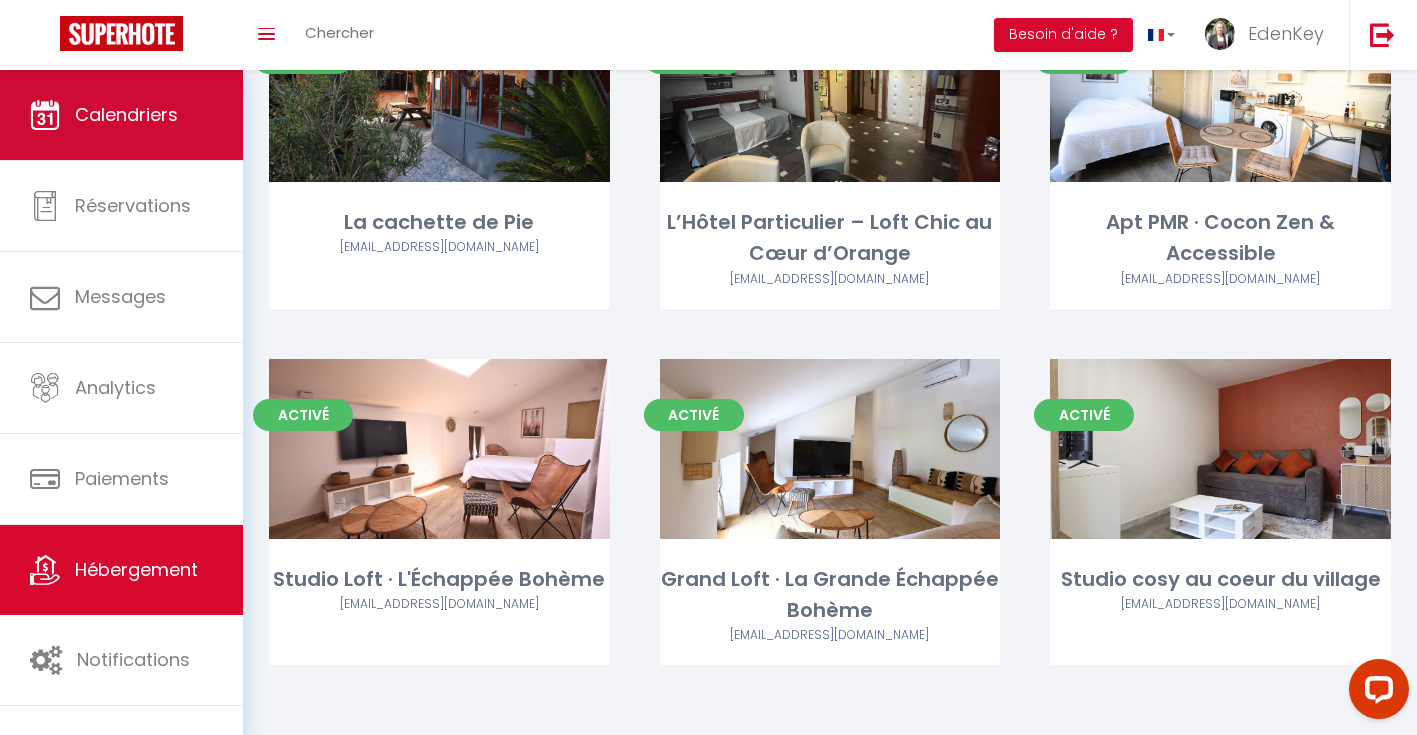 click on "Calendriers" at bounding box center (121, 115) 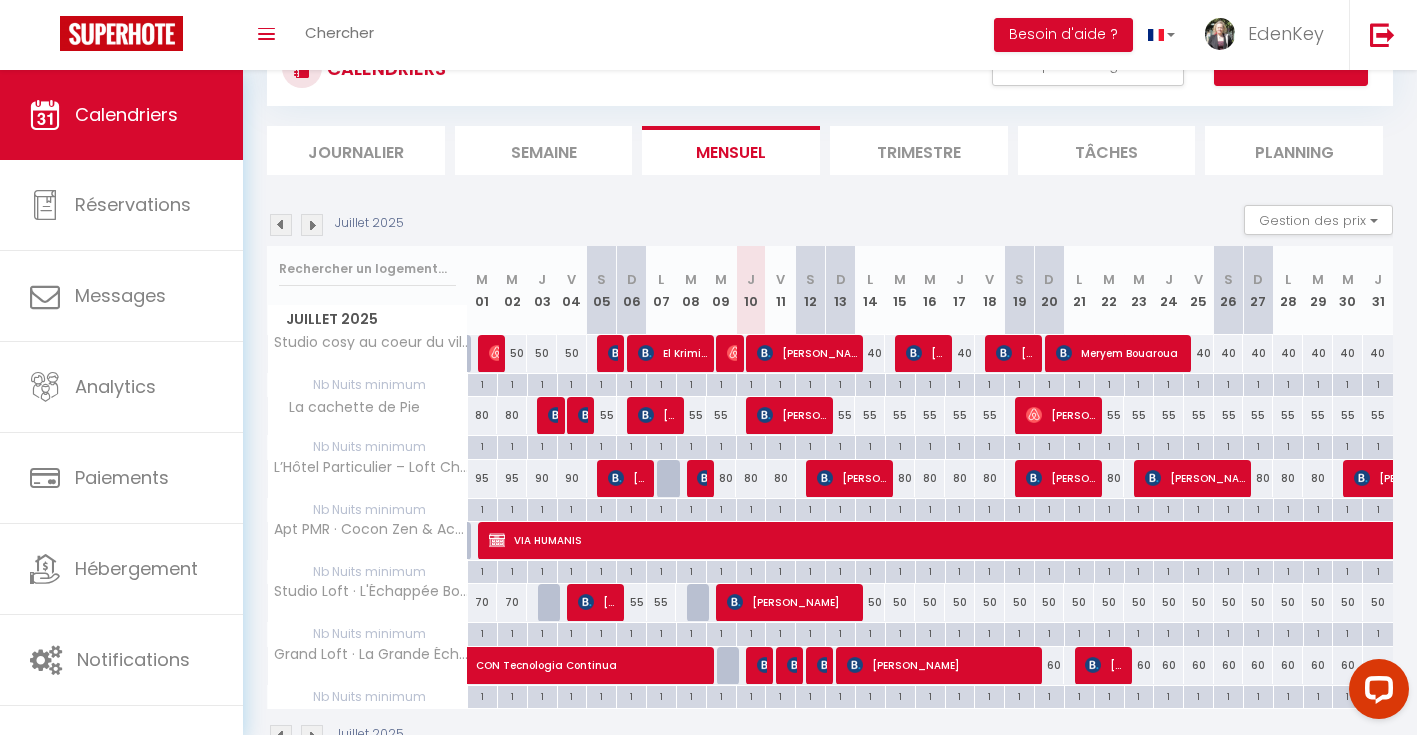 scroll, scrollTop: 85, scrollLeft: 0, axis: vertical 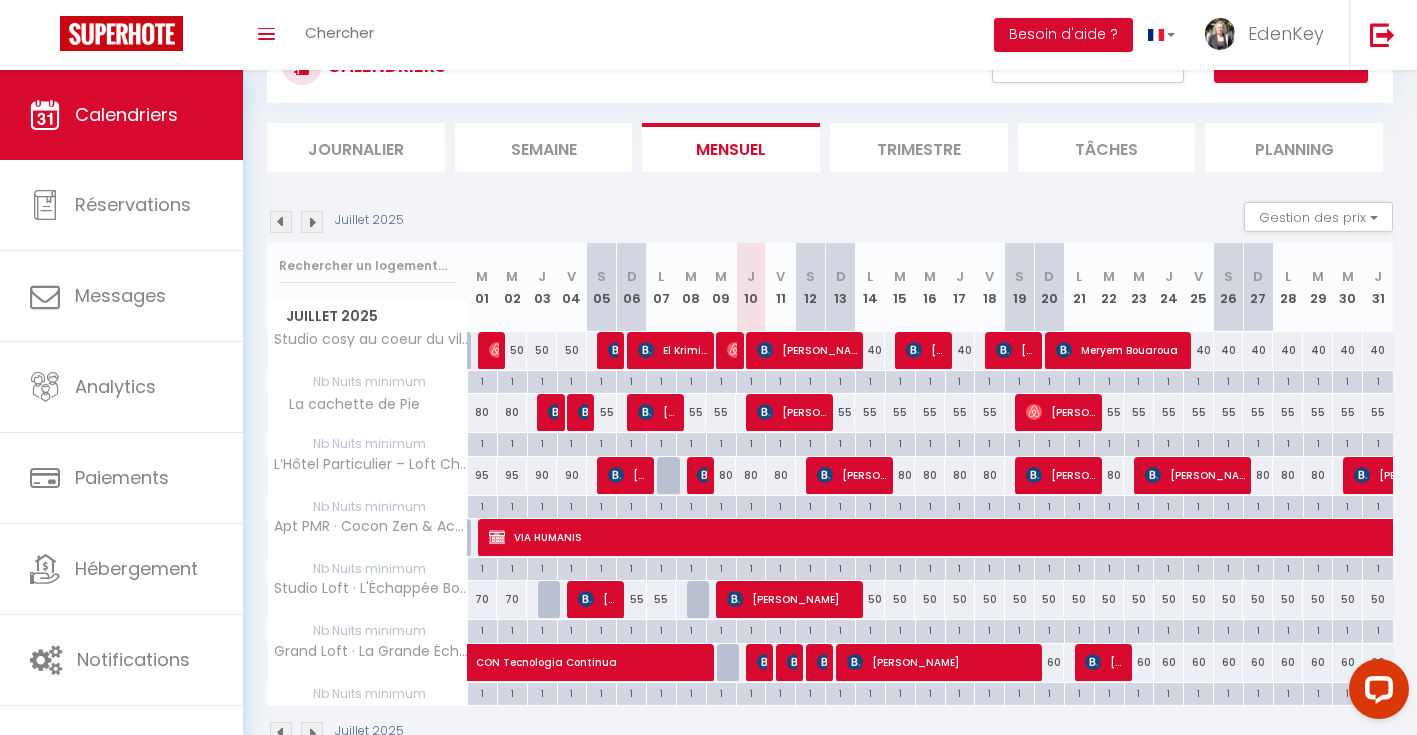 click at bounding box center [765, 662] 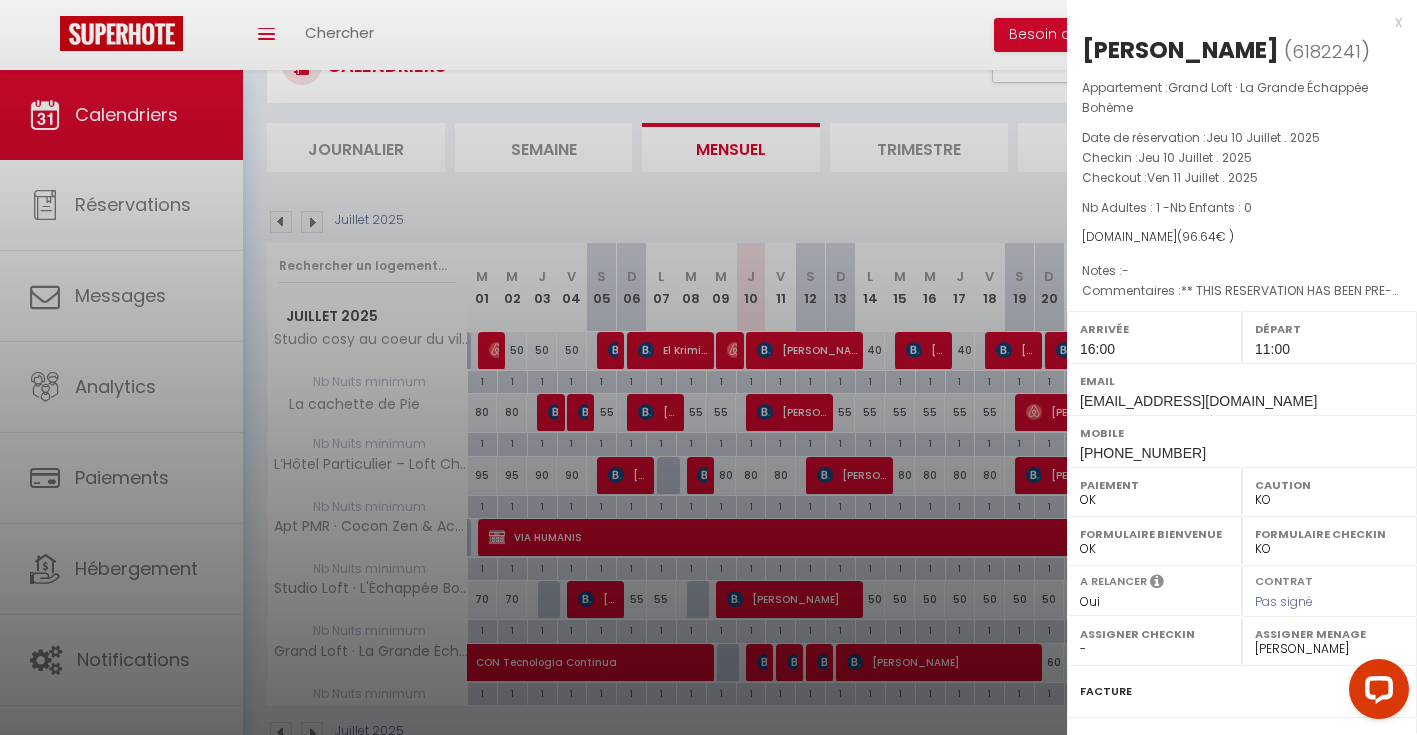 click on "x" at bounding box center [1234, 22] 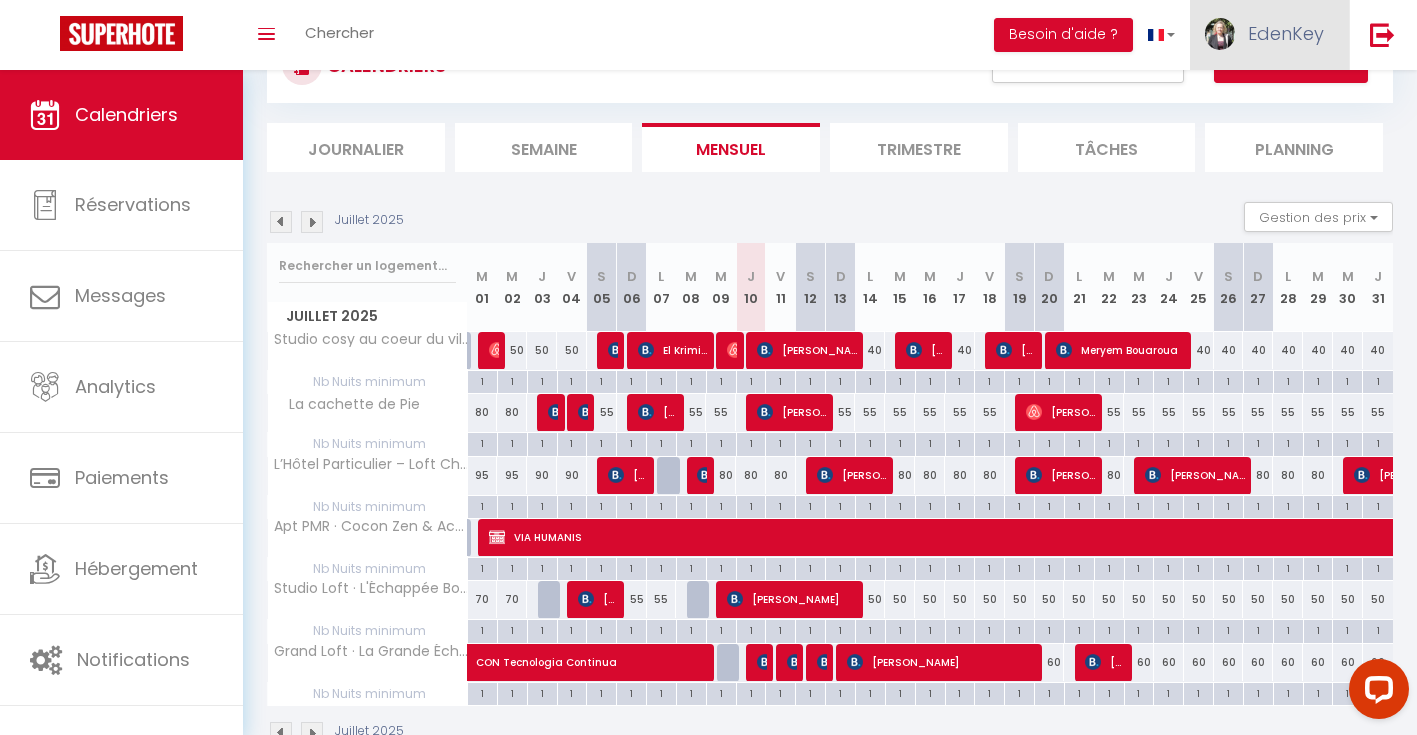 click on "EdenKey" at bounding box center [1286, 33] 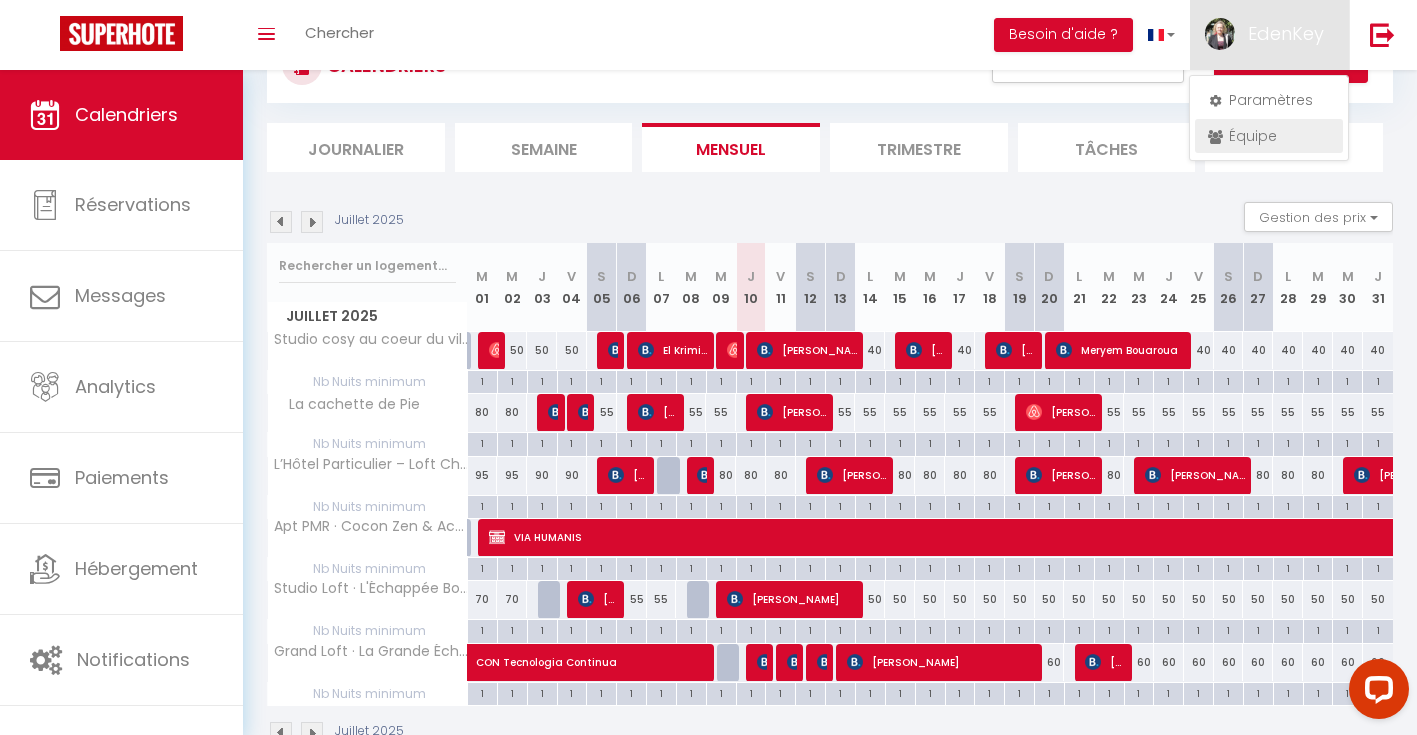 click on "Équipe" at bounding box center [1269, 136] 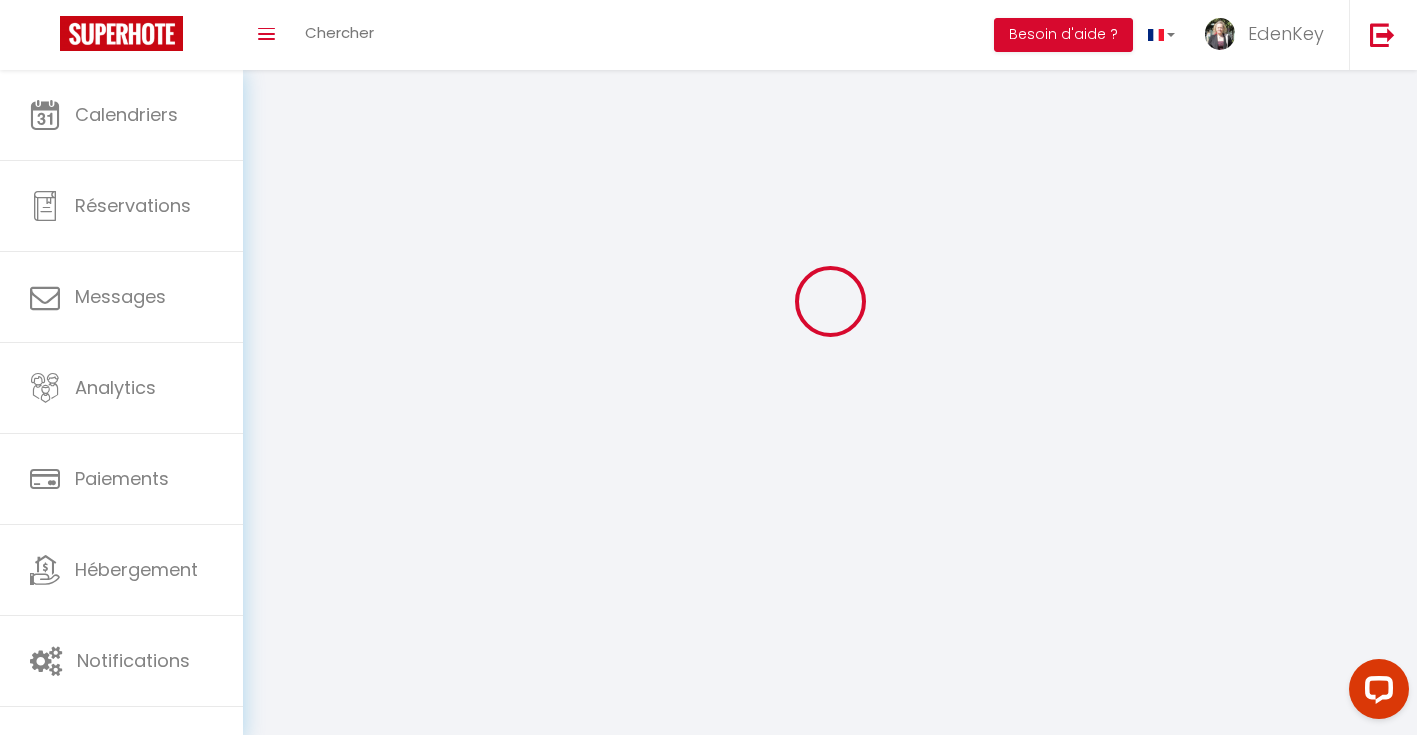 scroll, scrollTop: 0, scrollLeft: 0, axis: both 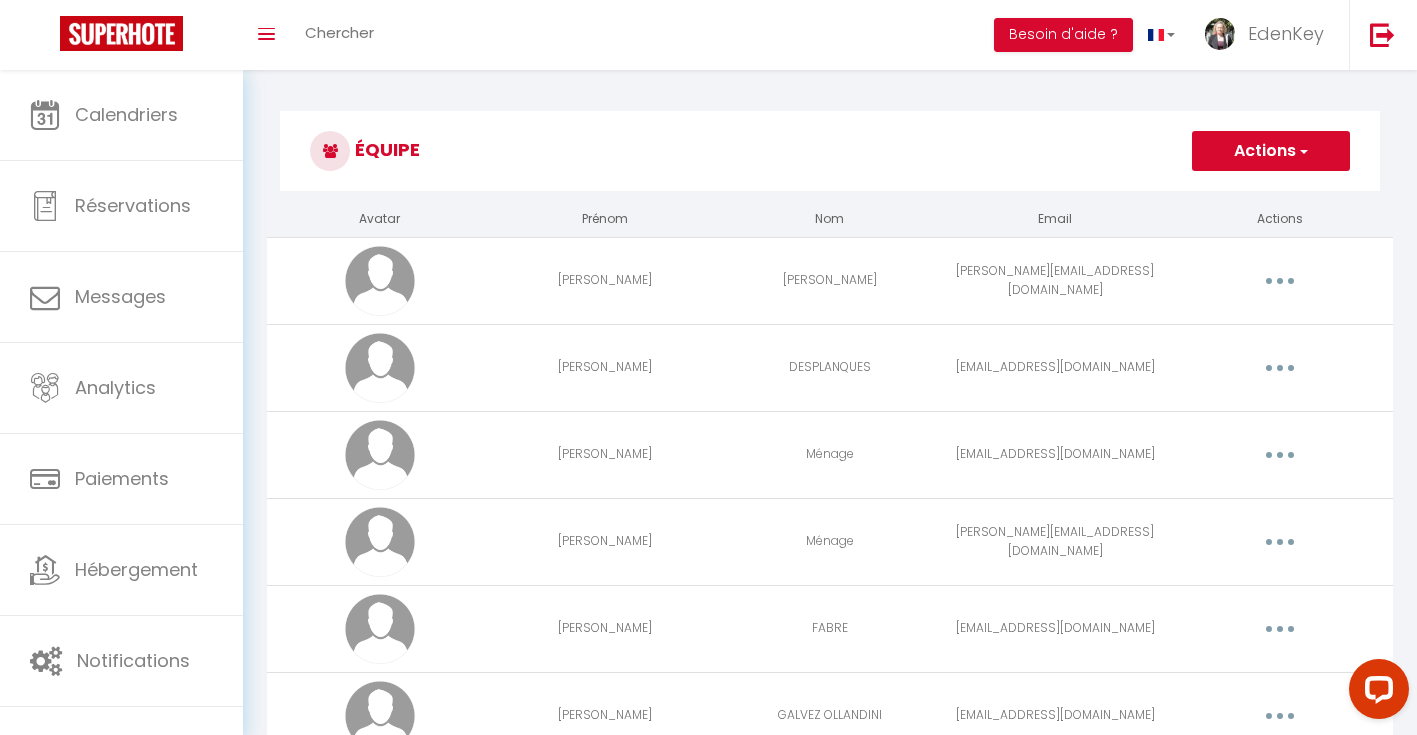 click on "isabelle.francois27@outlook.fr" at bounding box center (1055, 280) 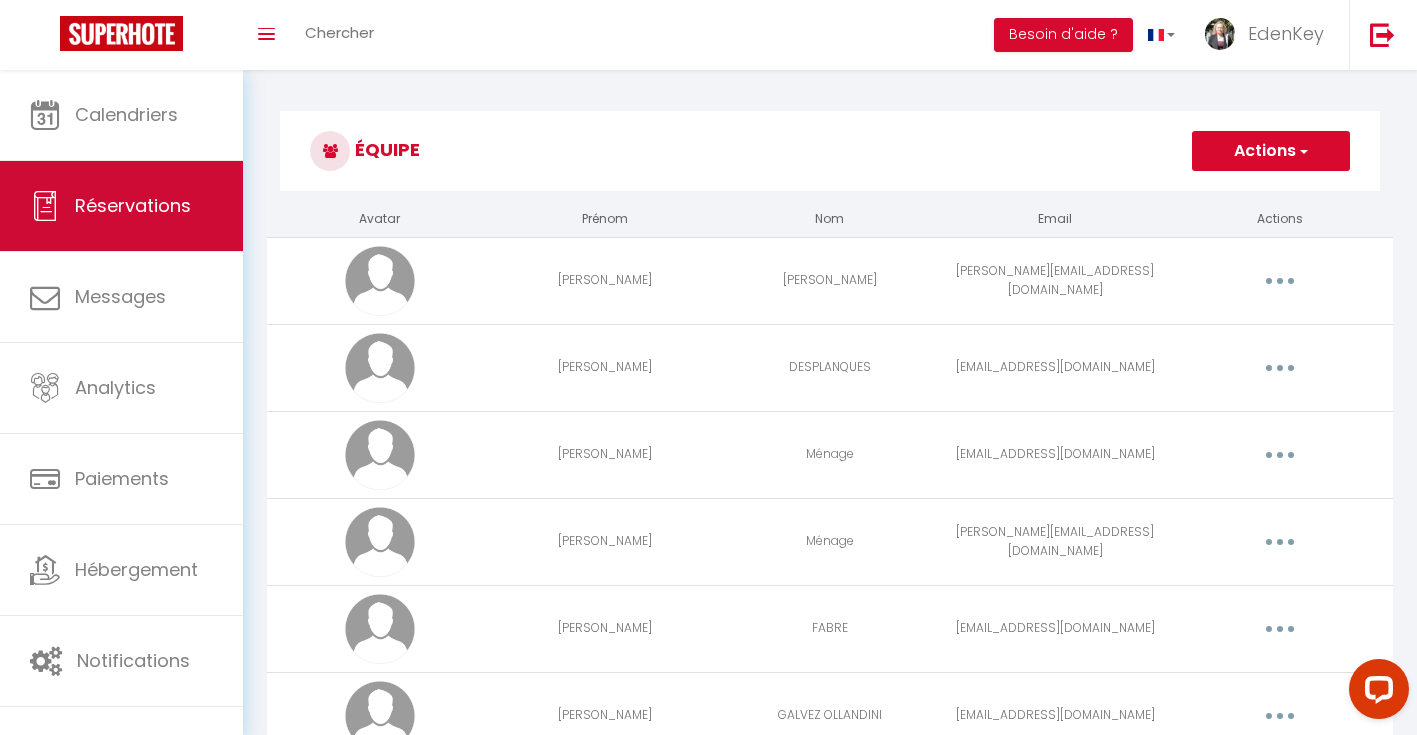 click on "Réservations" at bounding box center (133, 205) 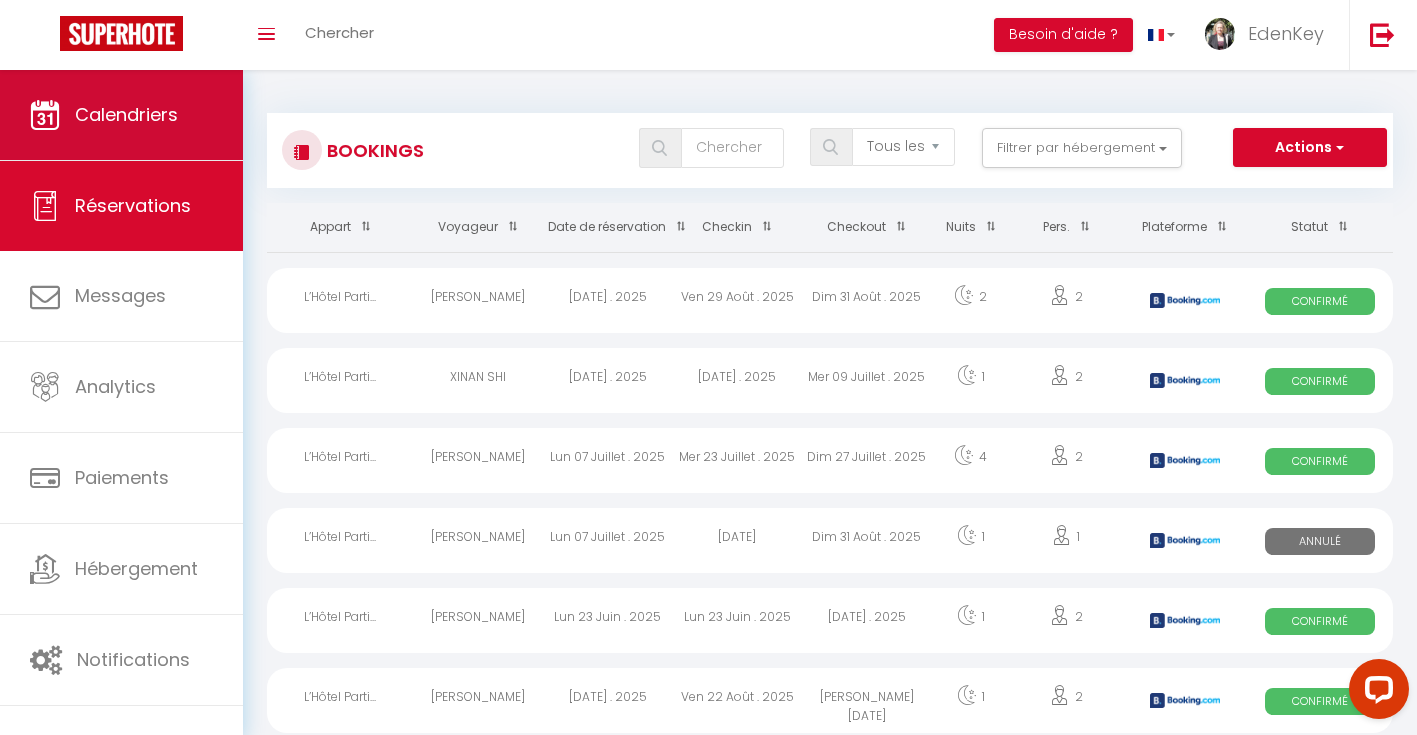 click on "Calendriers" at bounding box center (121, 115) 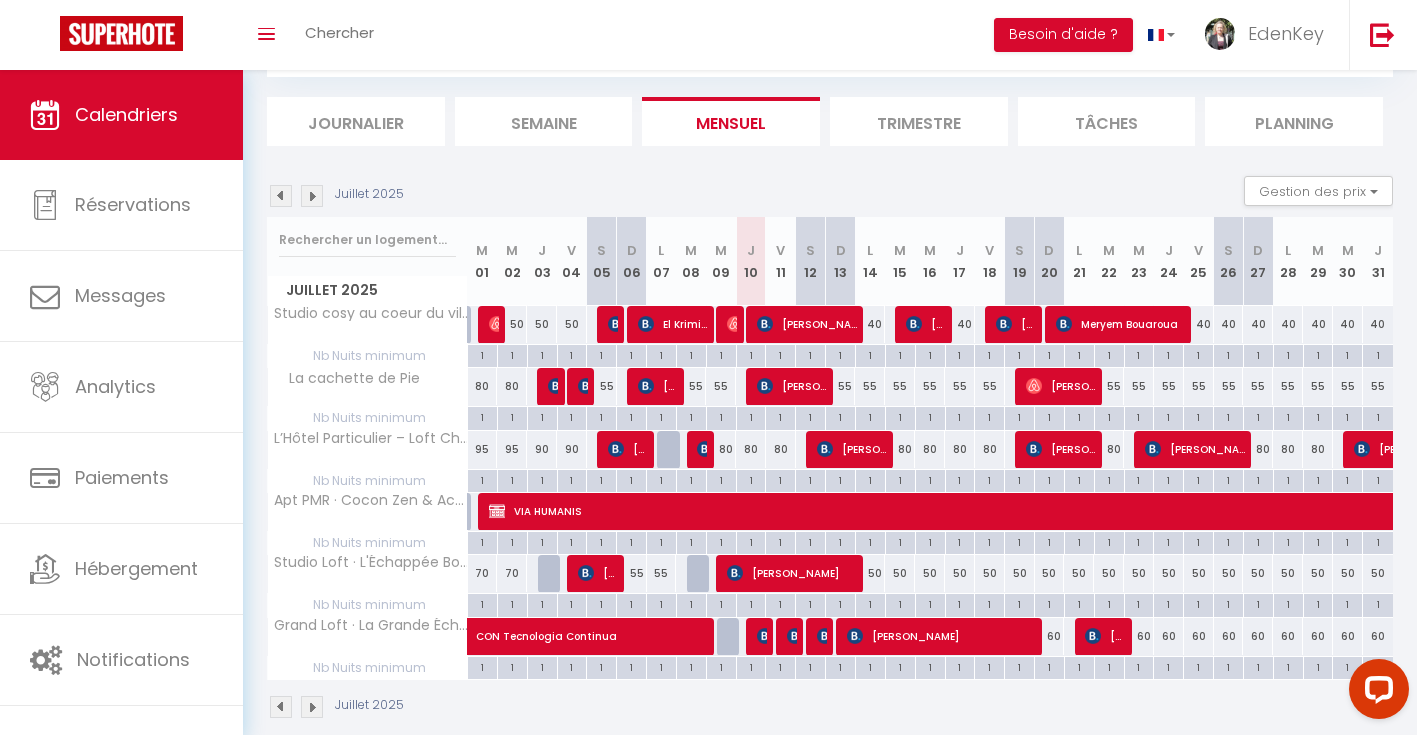 scroll, scrollTop: 105, scrollLeft: 0, axis: vertical 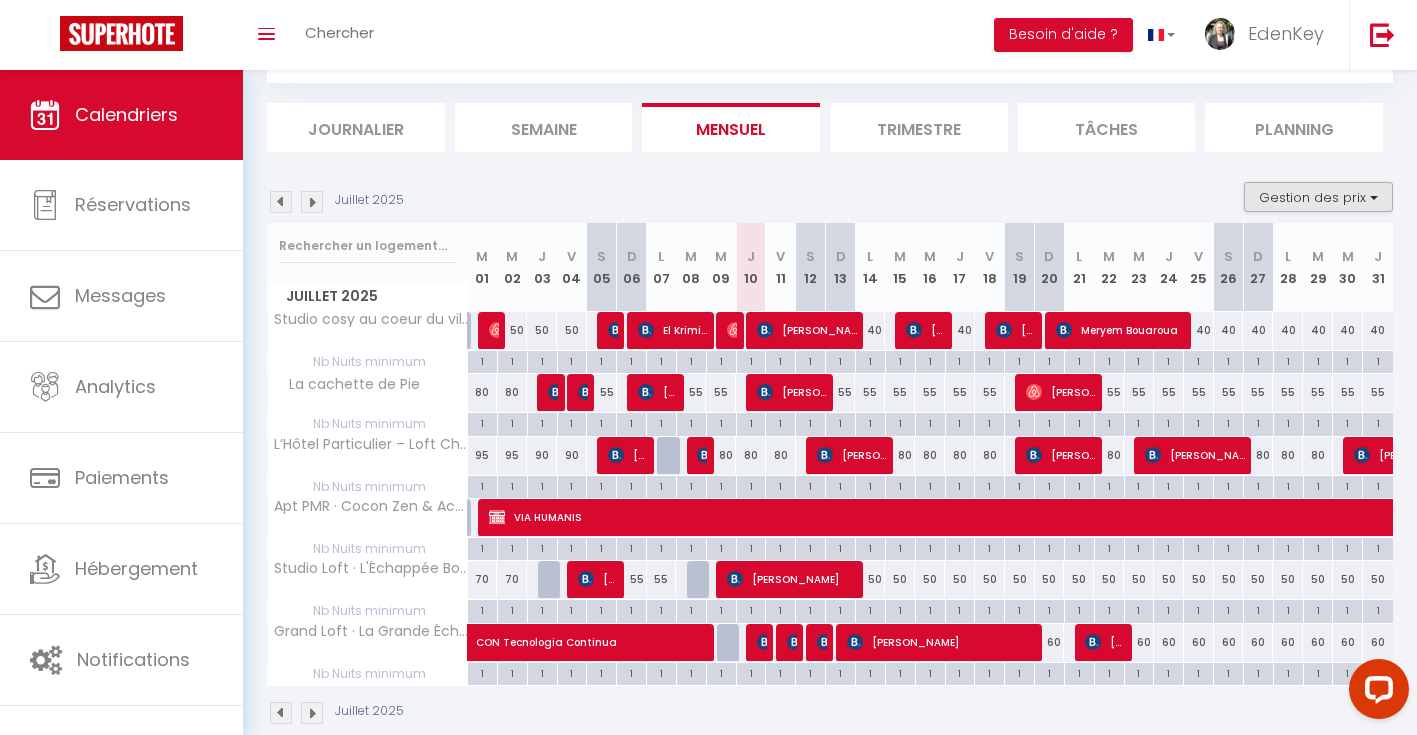 click on "Gestion des prix" at bounding box center (1318, 197) 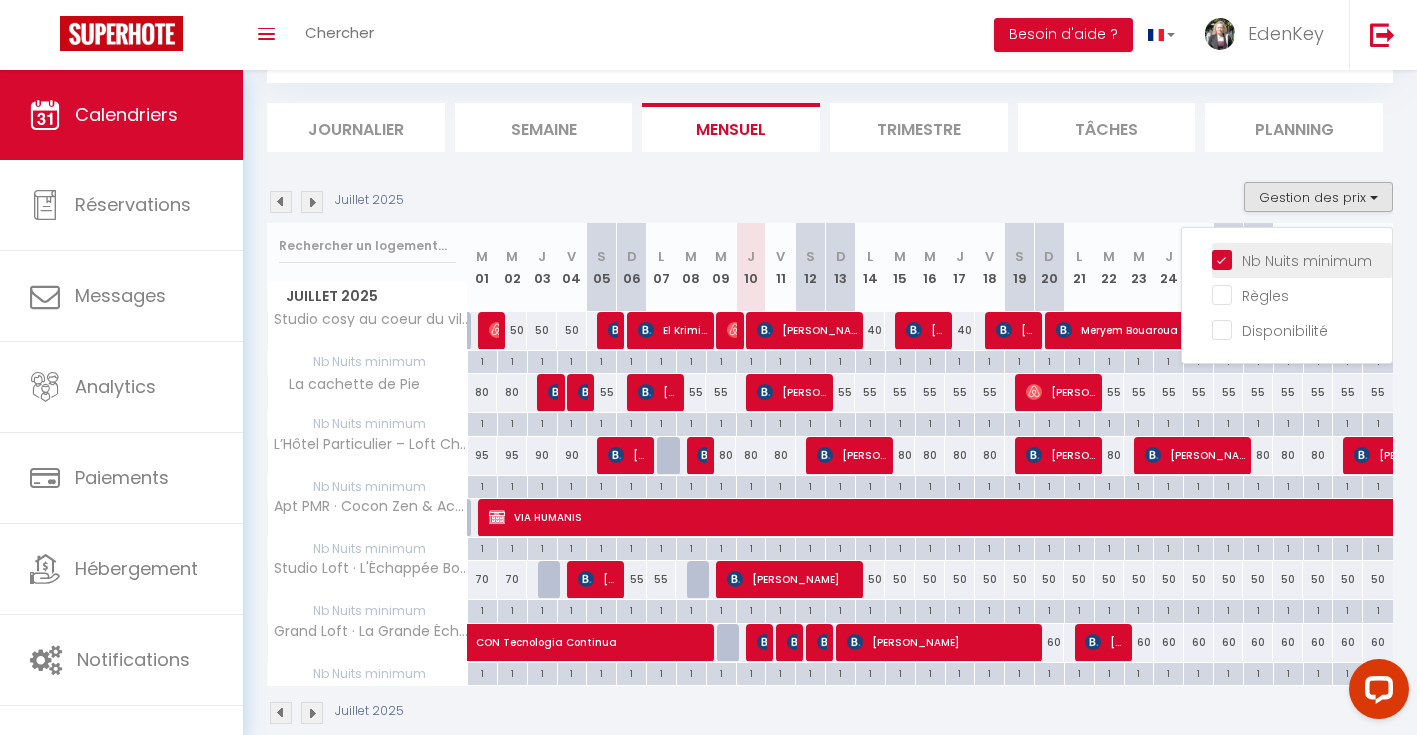 click on "Nb Nuits minimum" at bounding box center (1302, 259) 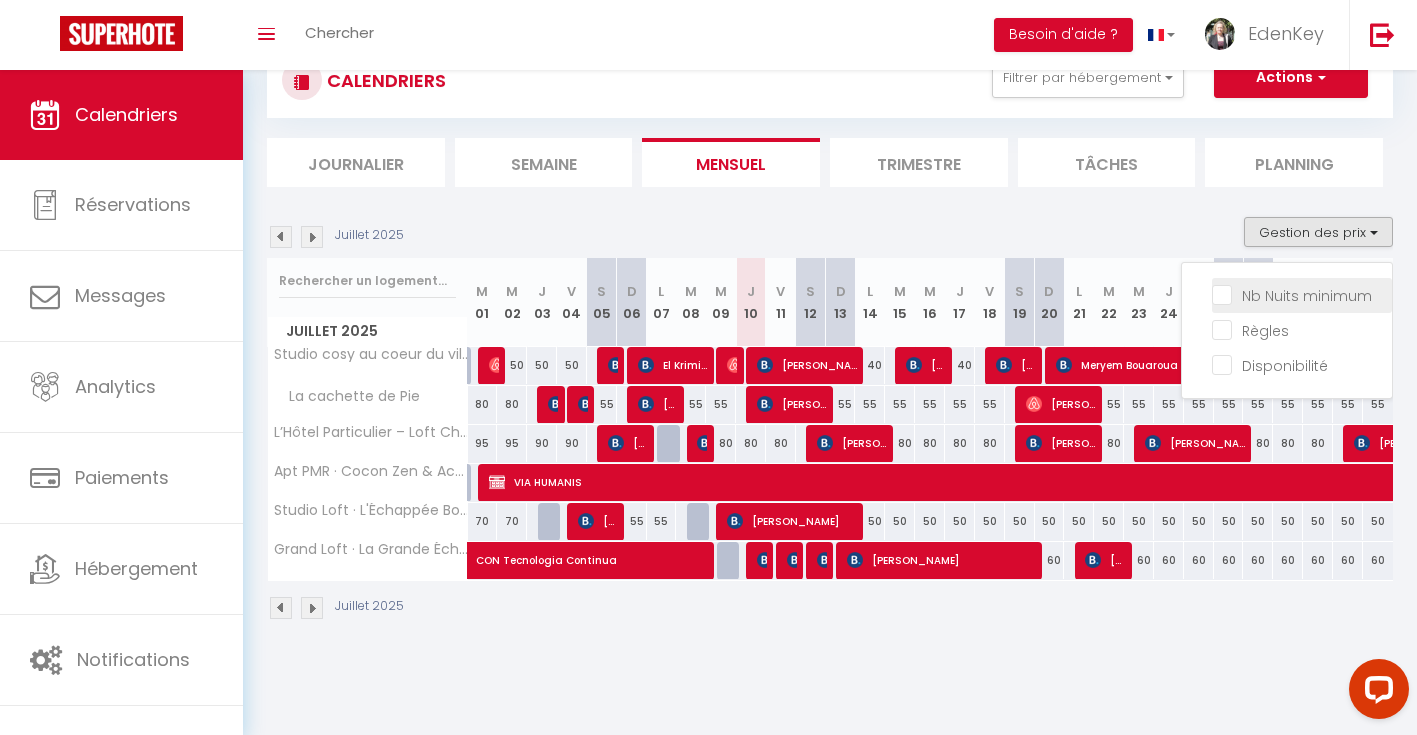 scroll, scrollTop: 70, scrollLeft: 0, axis: vertical 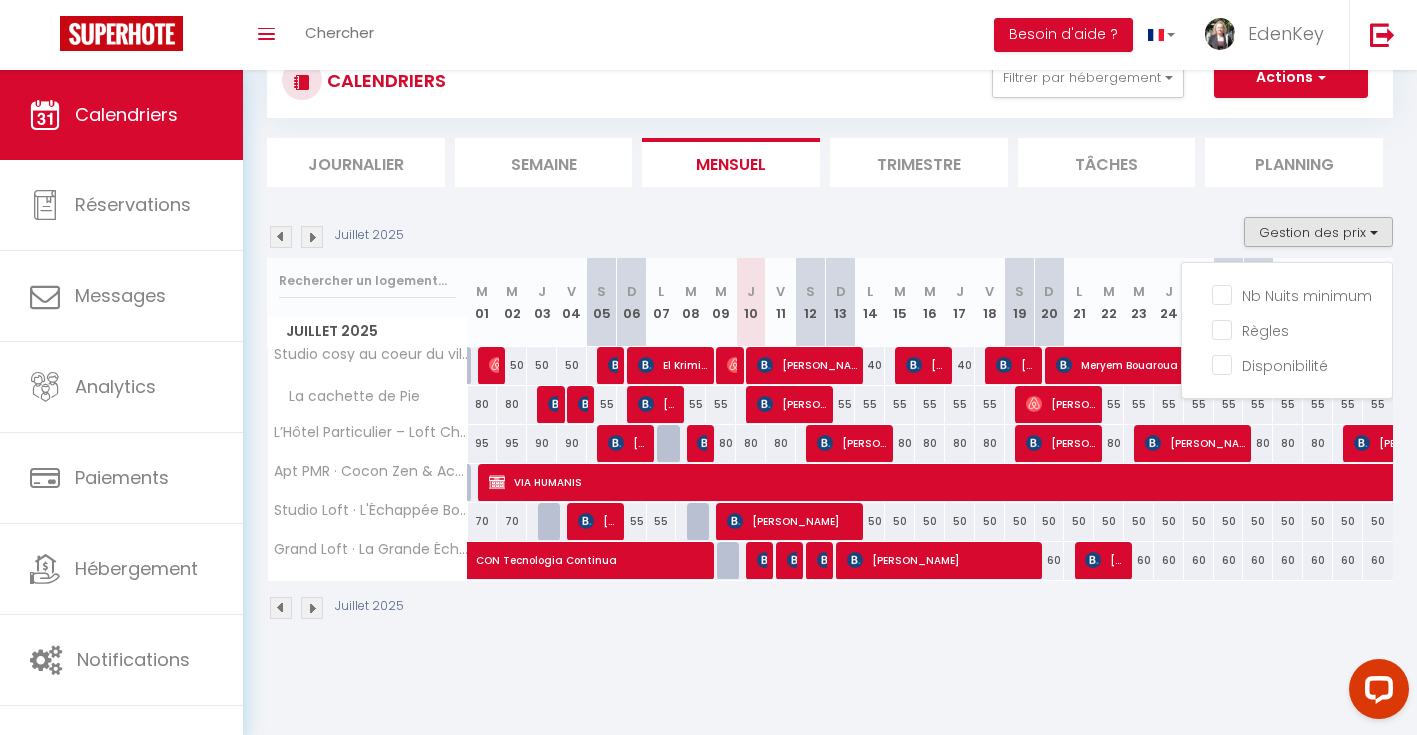 click on "Juillet 2025
Gestion des prix
Nb Nuits minimum   Règles   Disponibilité" at bounding box center [830, 237] 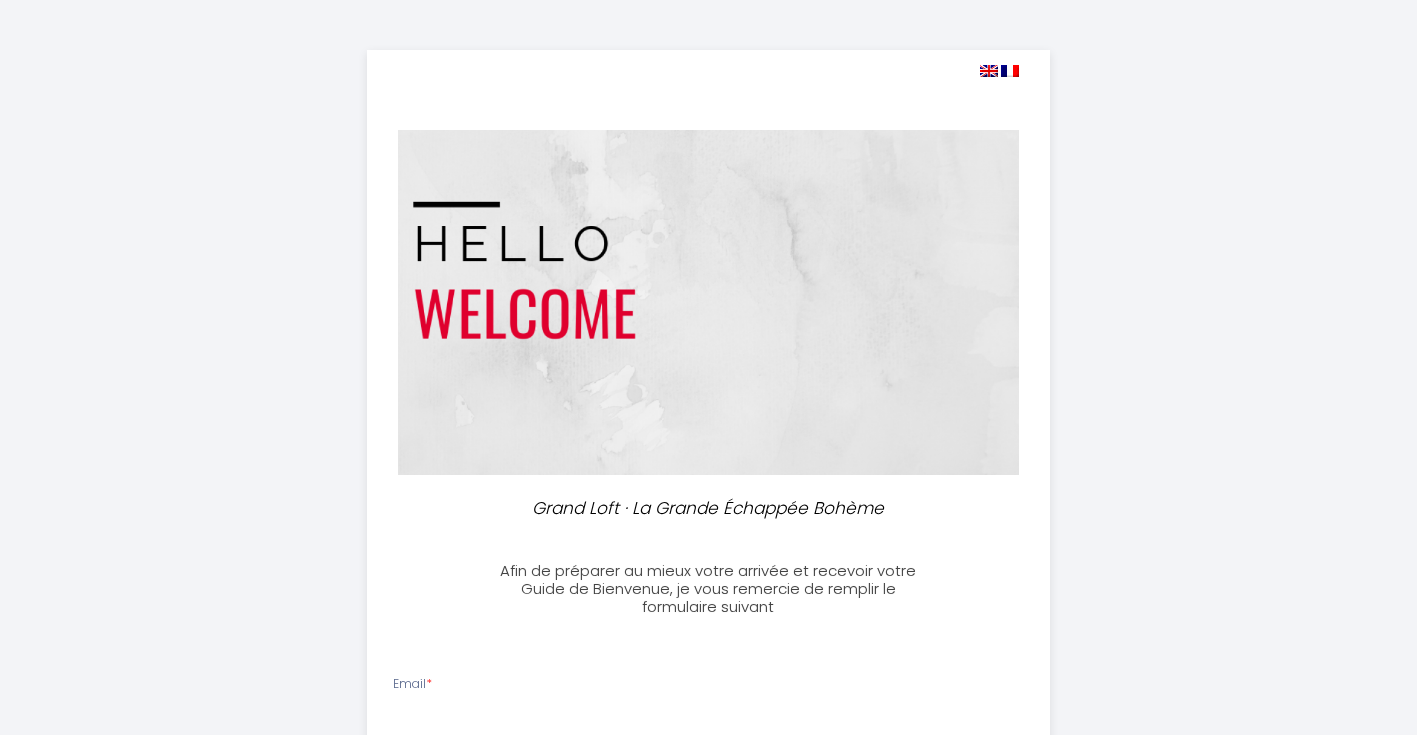 select 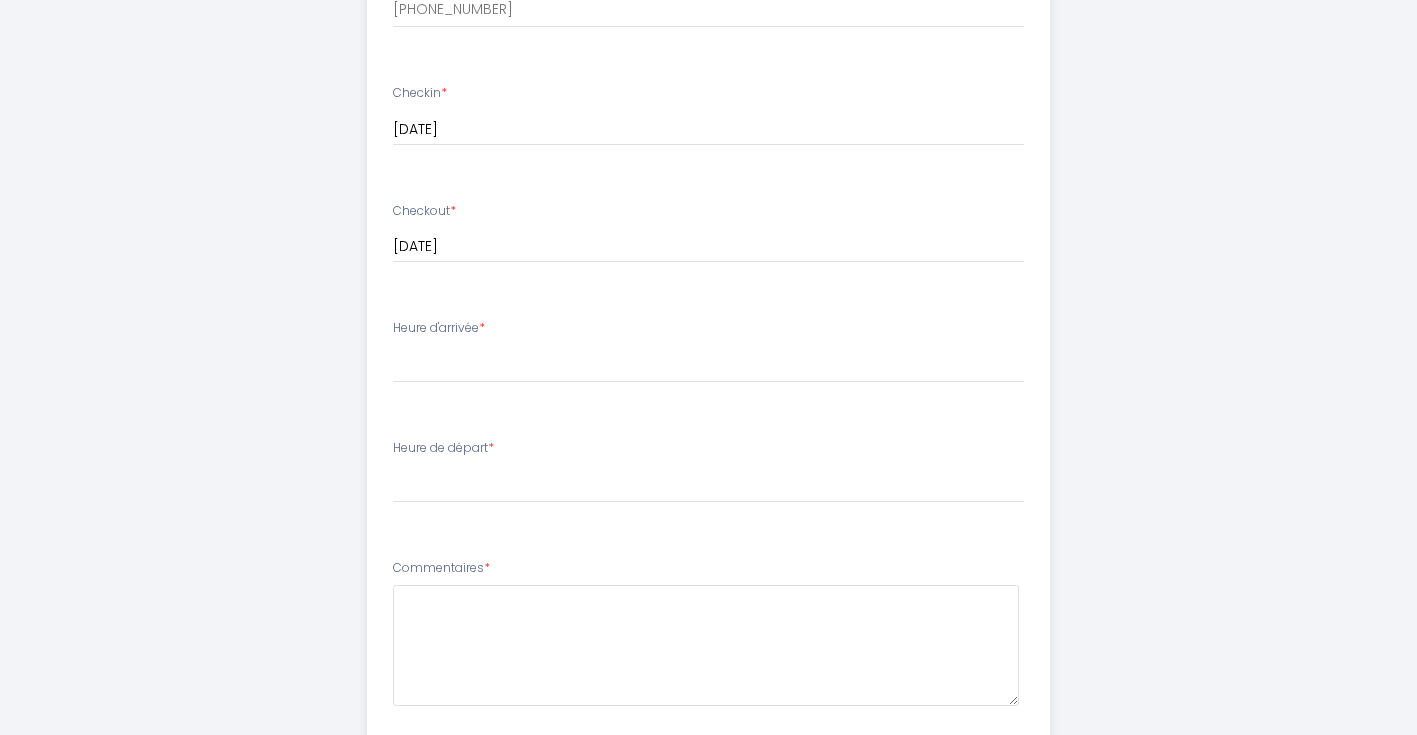 scroll, scrollTop: 842, scrollLeft: 0, axis: vertical 